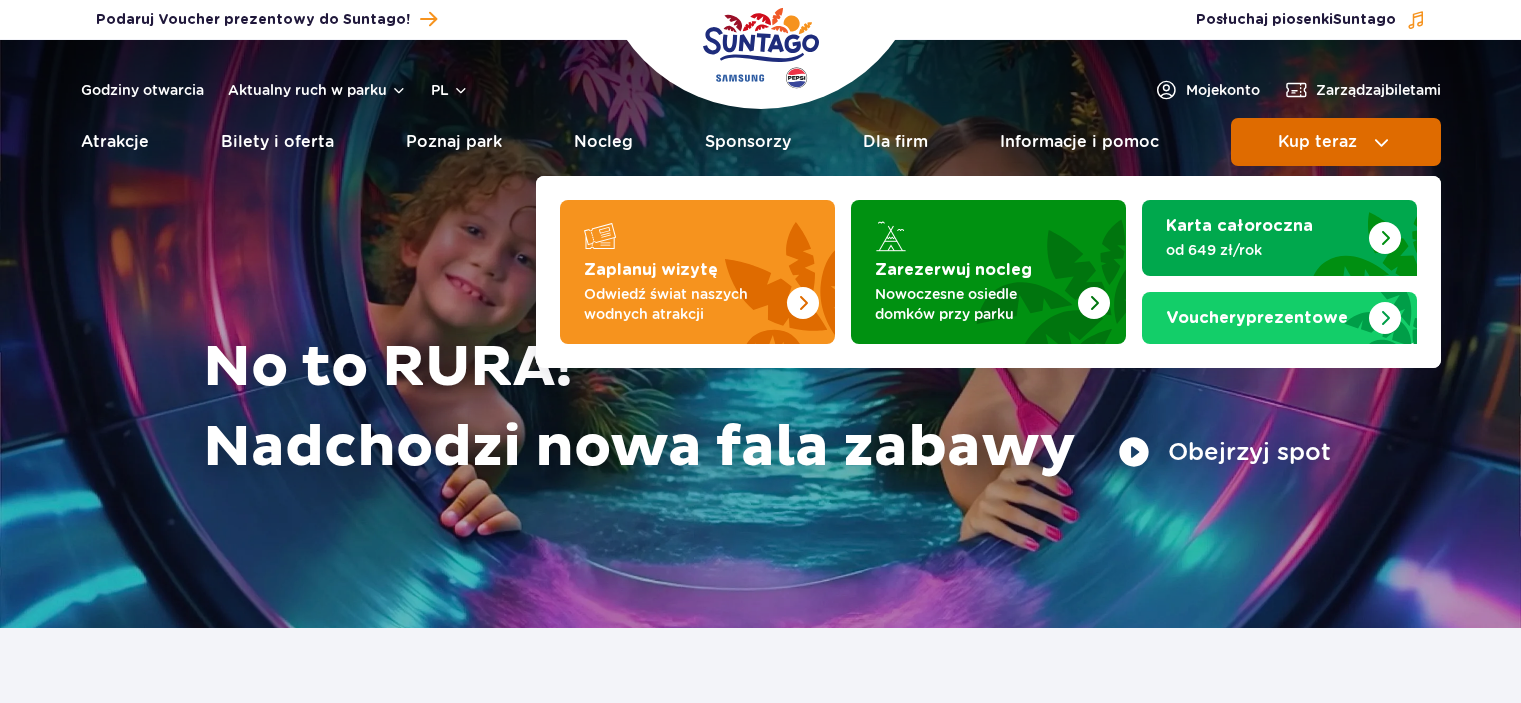 scroll, scrollTop: 0, scrollLeft: 0, axis: both 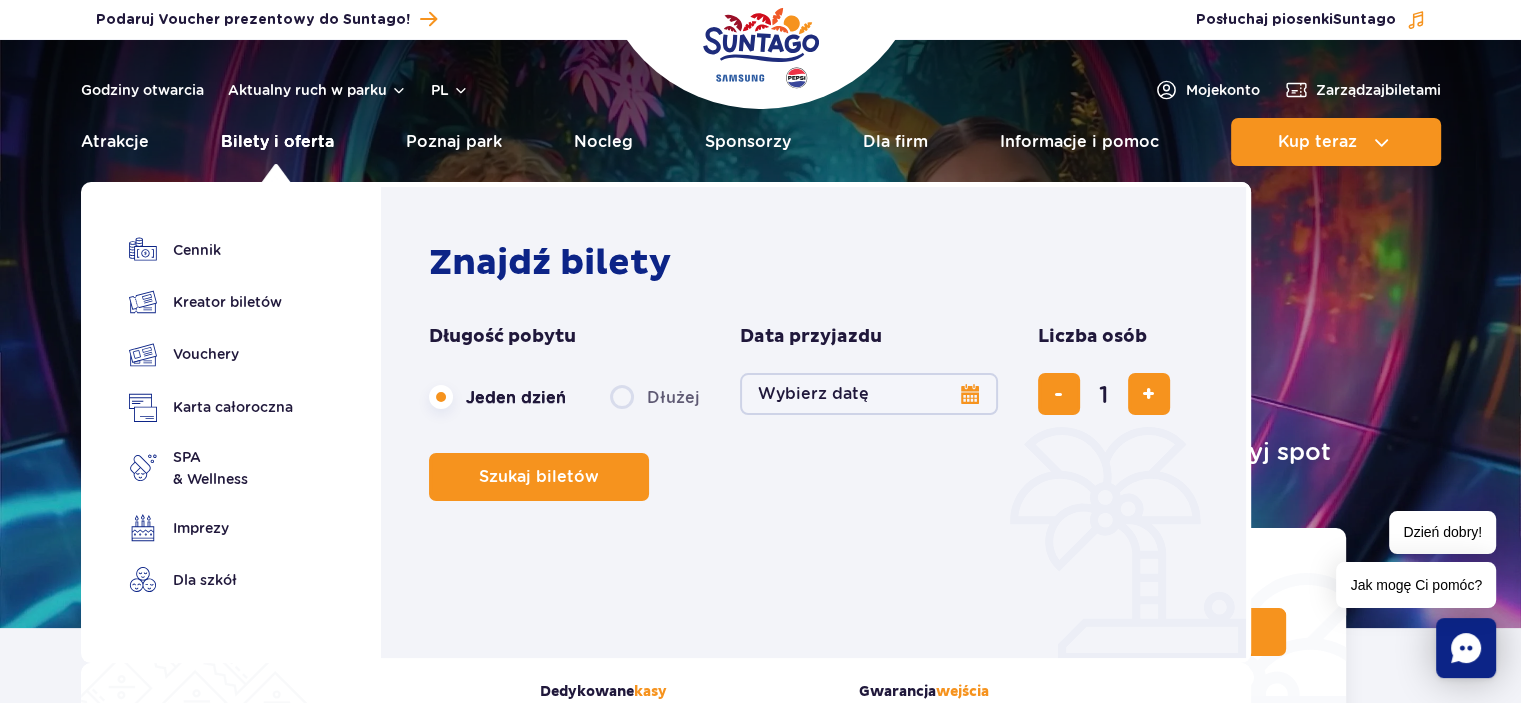 click on "Bilety i oferta" at bounding box center (277, 142) 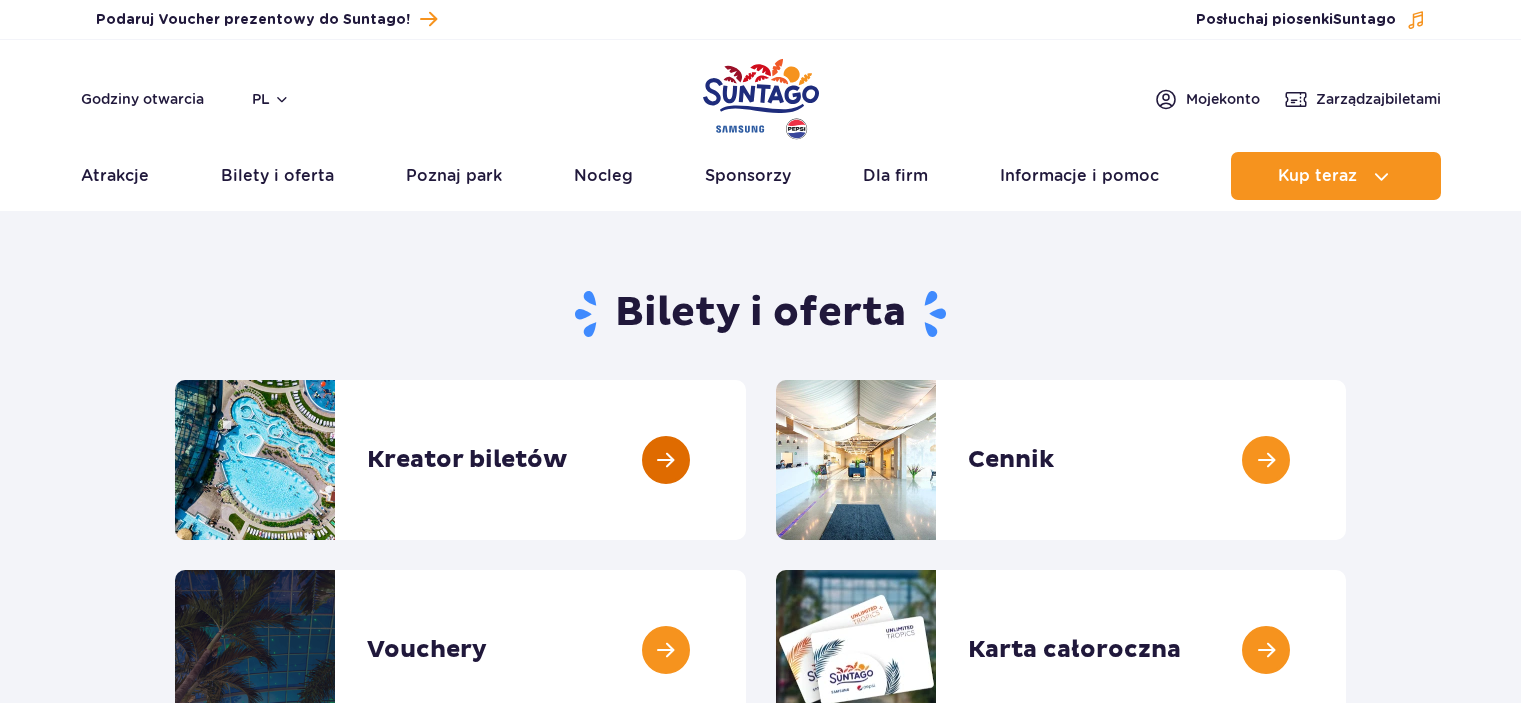 scroll, scrollTop: 0, scrollLeft: 0, axis: both 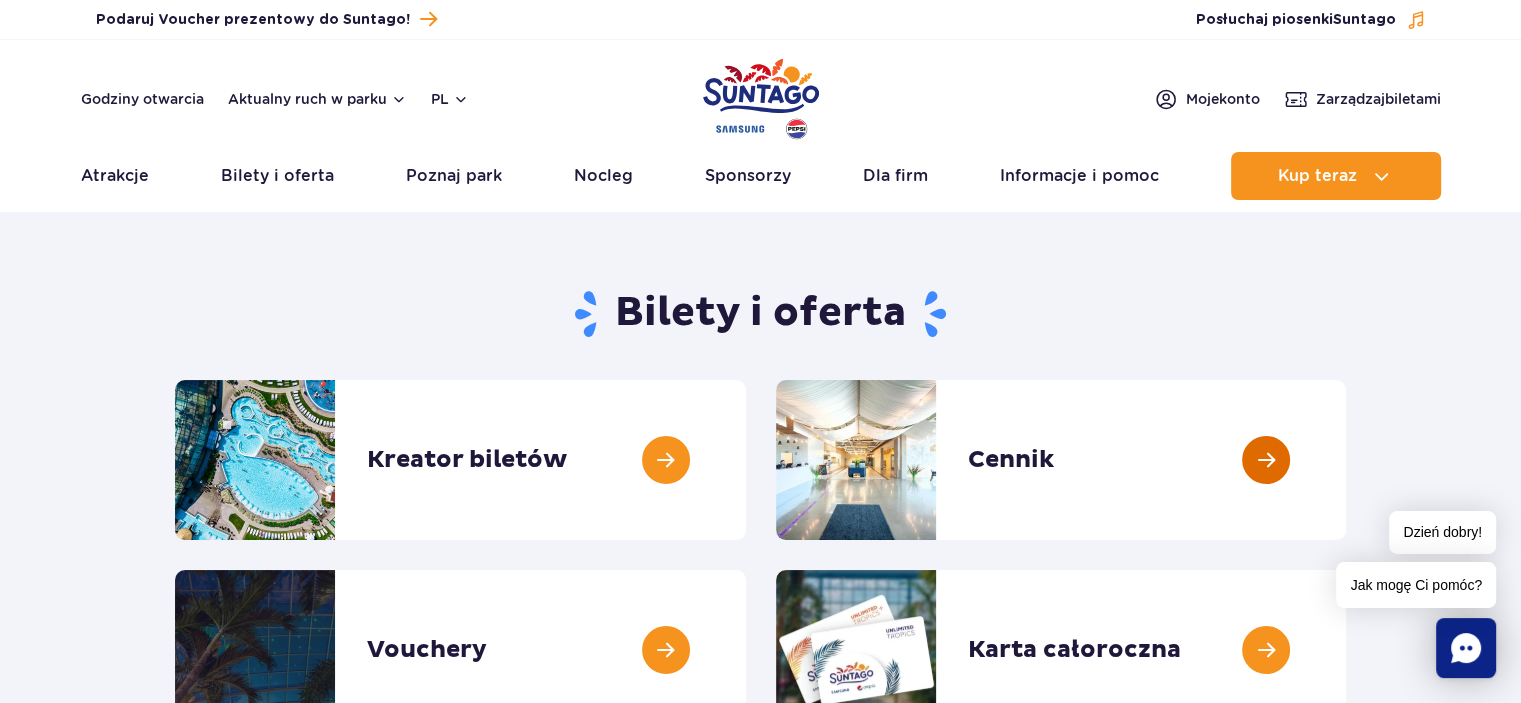 click at bounding box center [1346, 460] 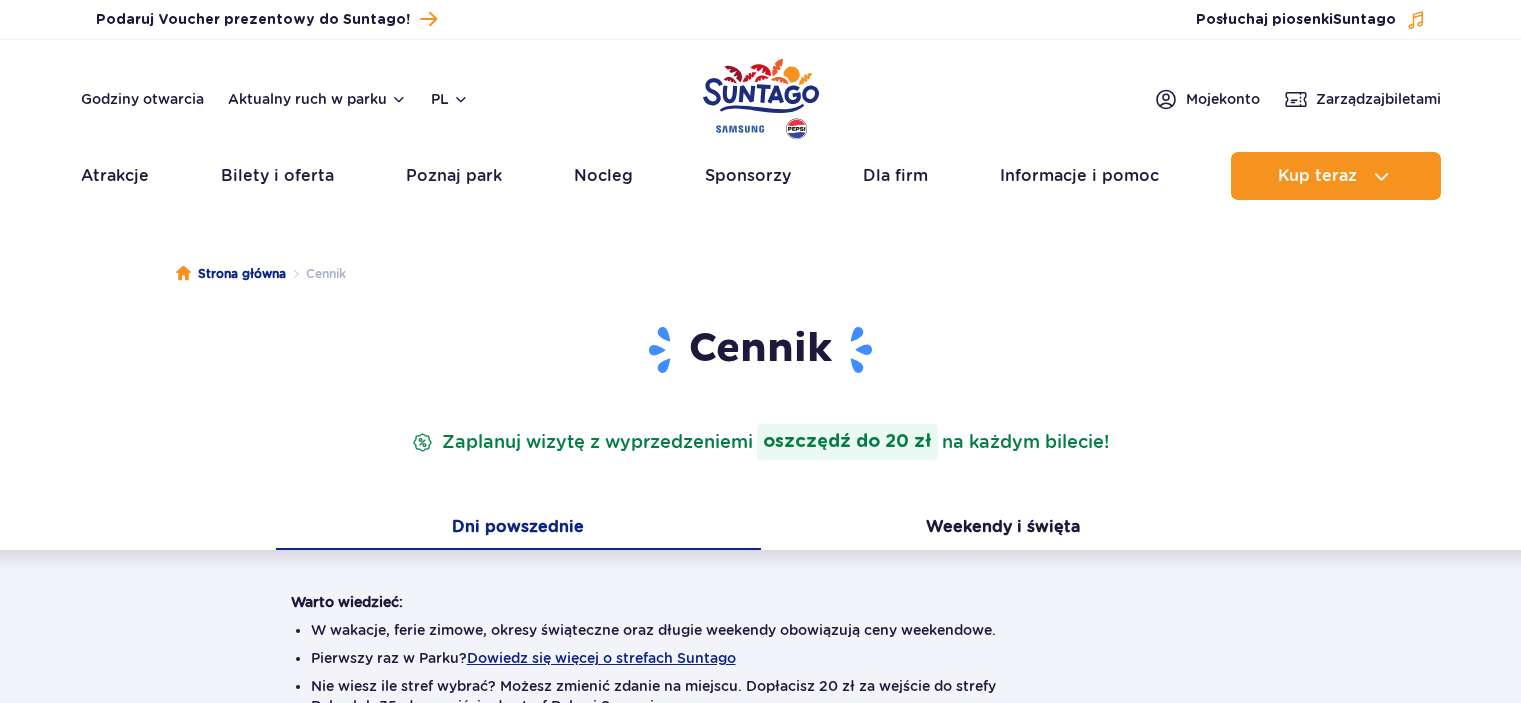 scroll, scrollTop: 0, scrollLeft: 0, axis: both 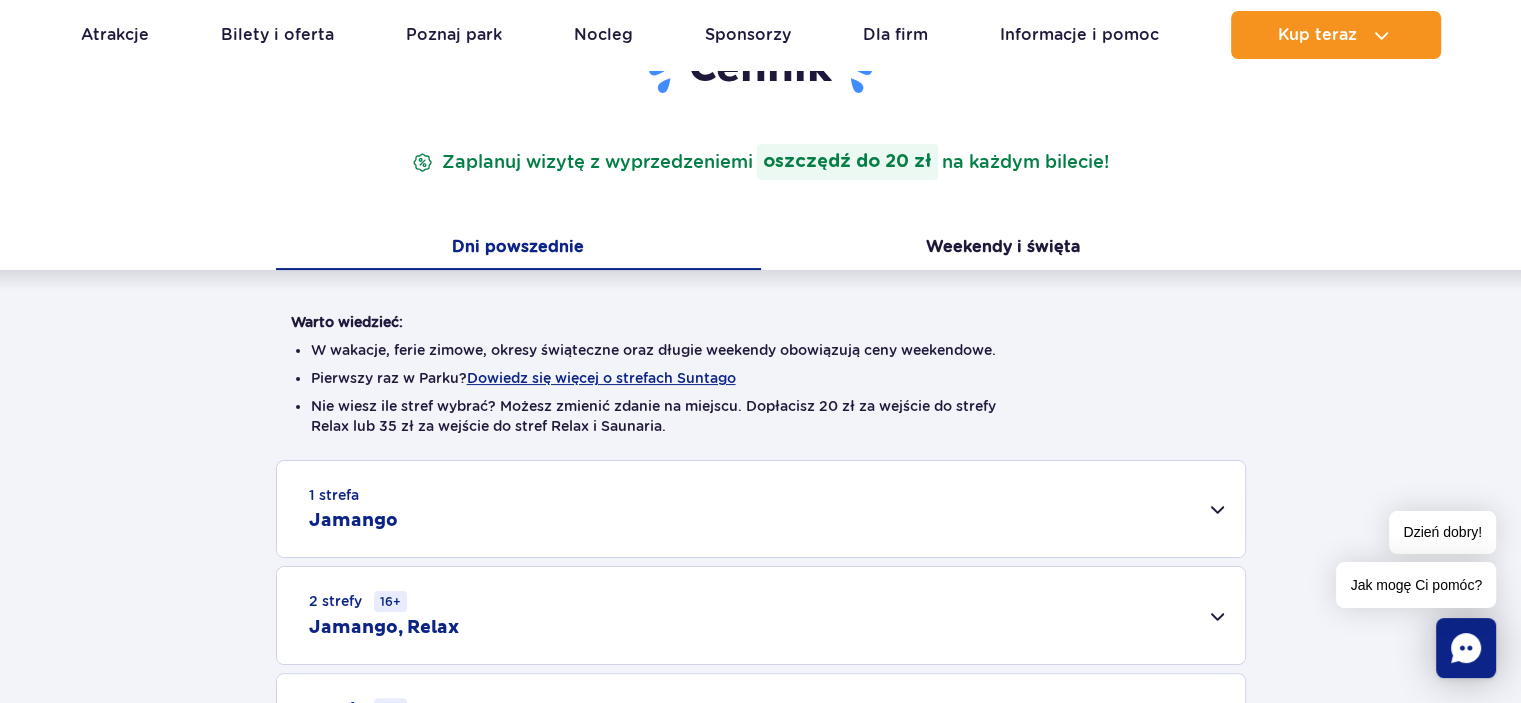 click on "1 strefa
Jamango" at bounding box center [761, 509] 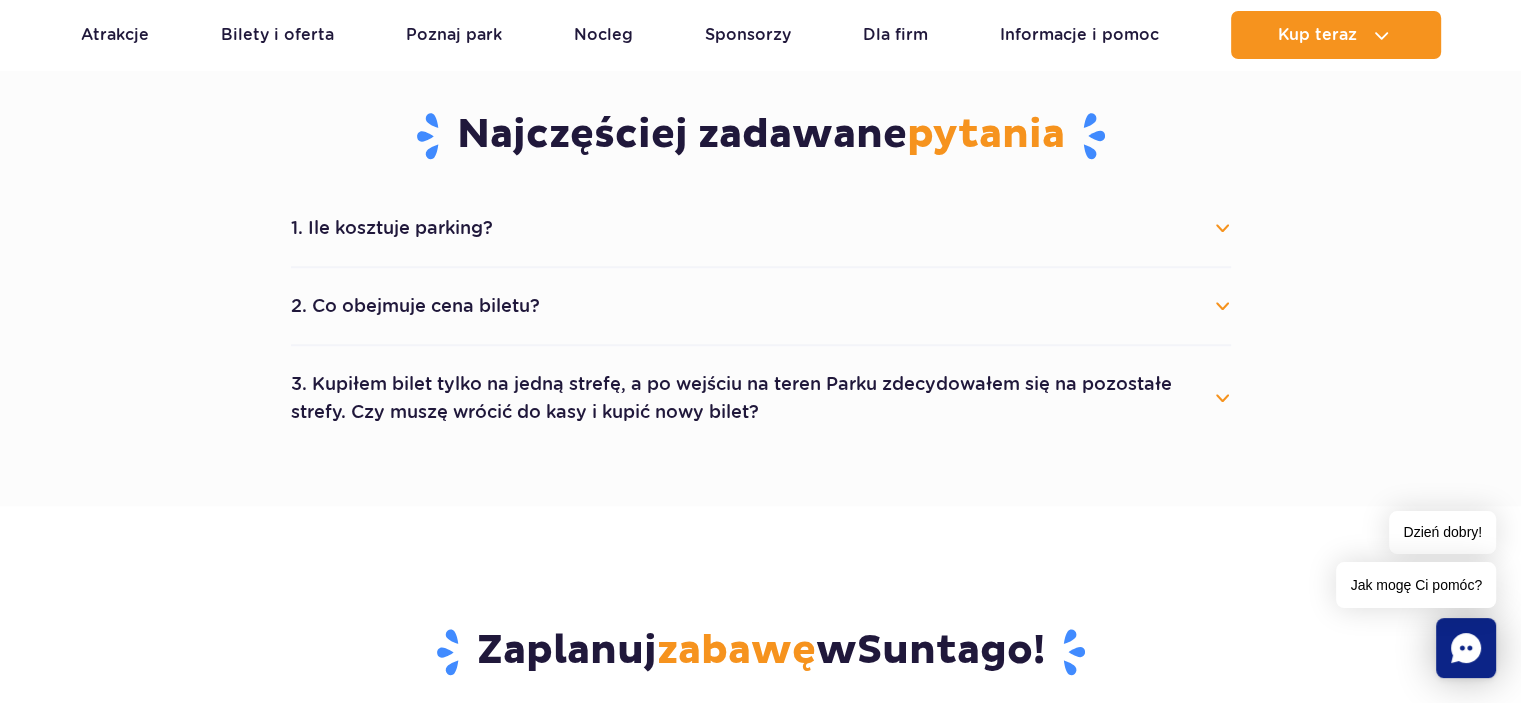 scroll, scrollTop: 1800, scrollLeft: 0, axis: vertical 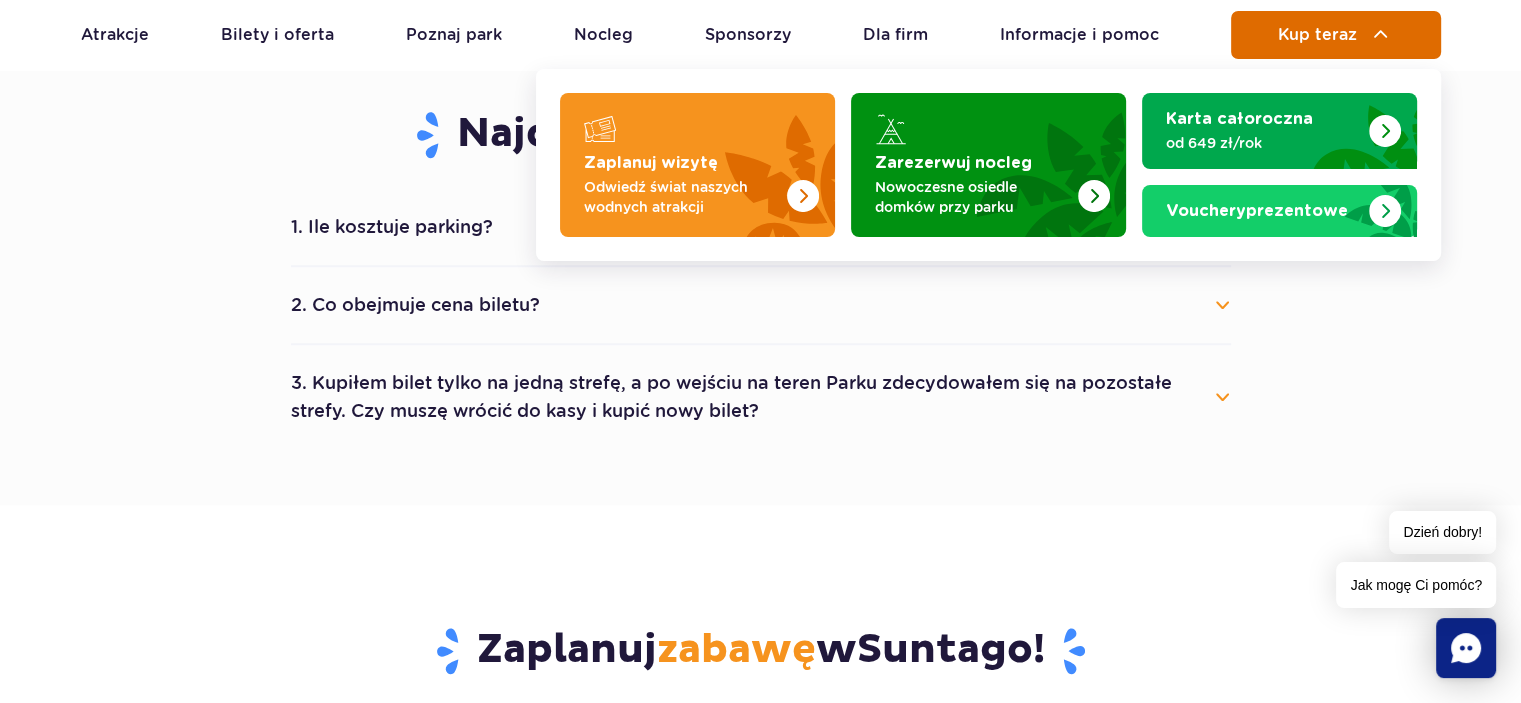 click on "Kup teraz" at bounding box center [1317, 35] 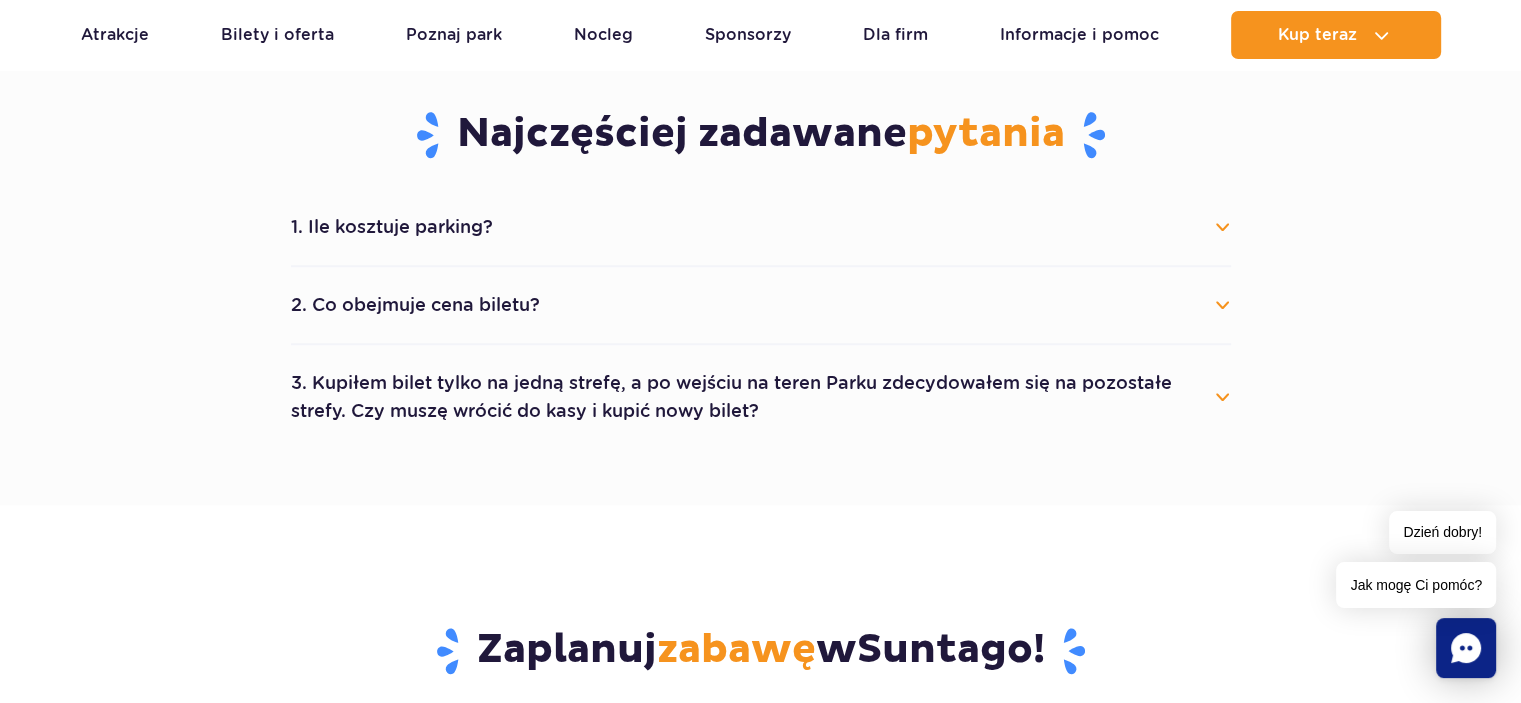 scroll, scrollTop: 1184, scrollLeft: 0, axis: vertical 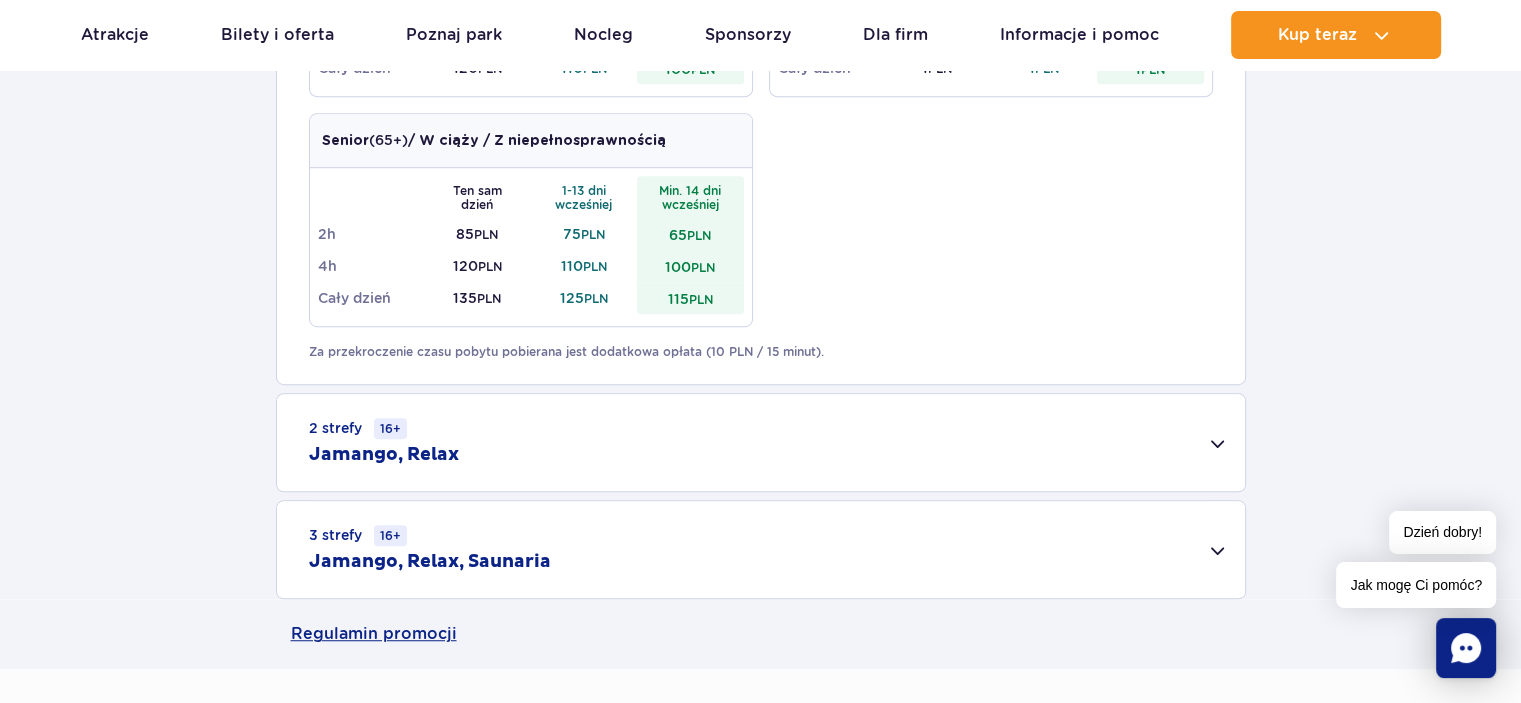 type 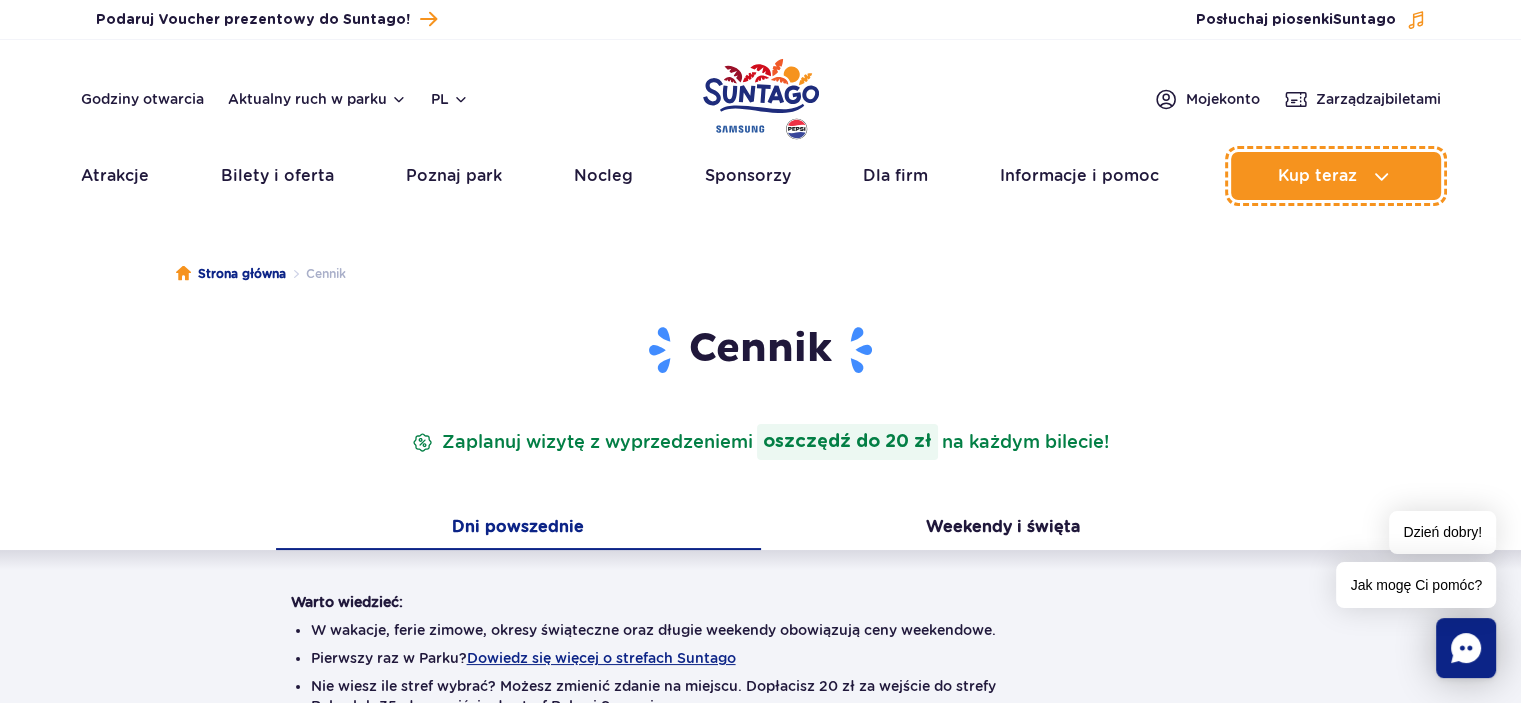 scroll, scrollTop: 0, scrollLeft: 0, axis: both 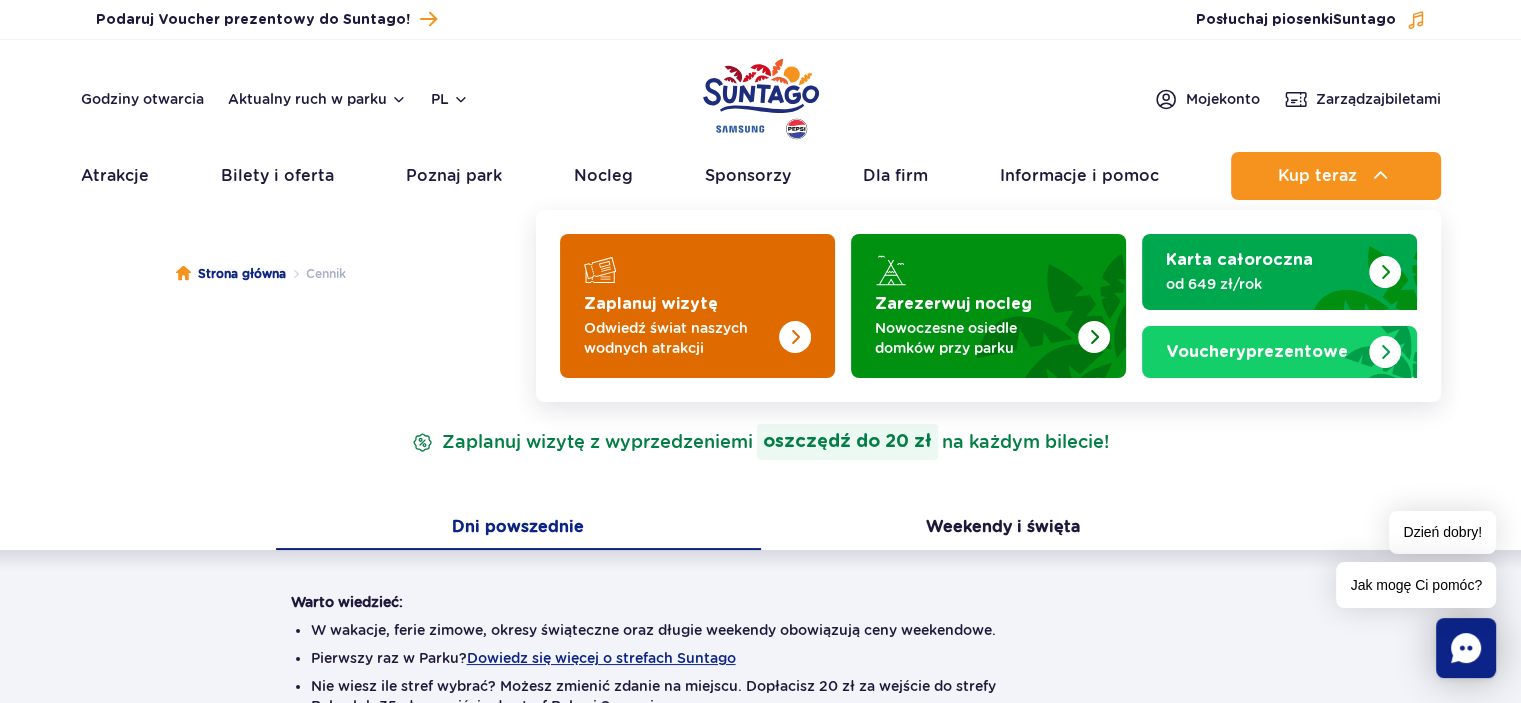 click on "Odwiedź świat naszych wodnych atrakcji" at bounding box center (681, 338) 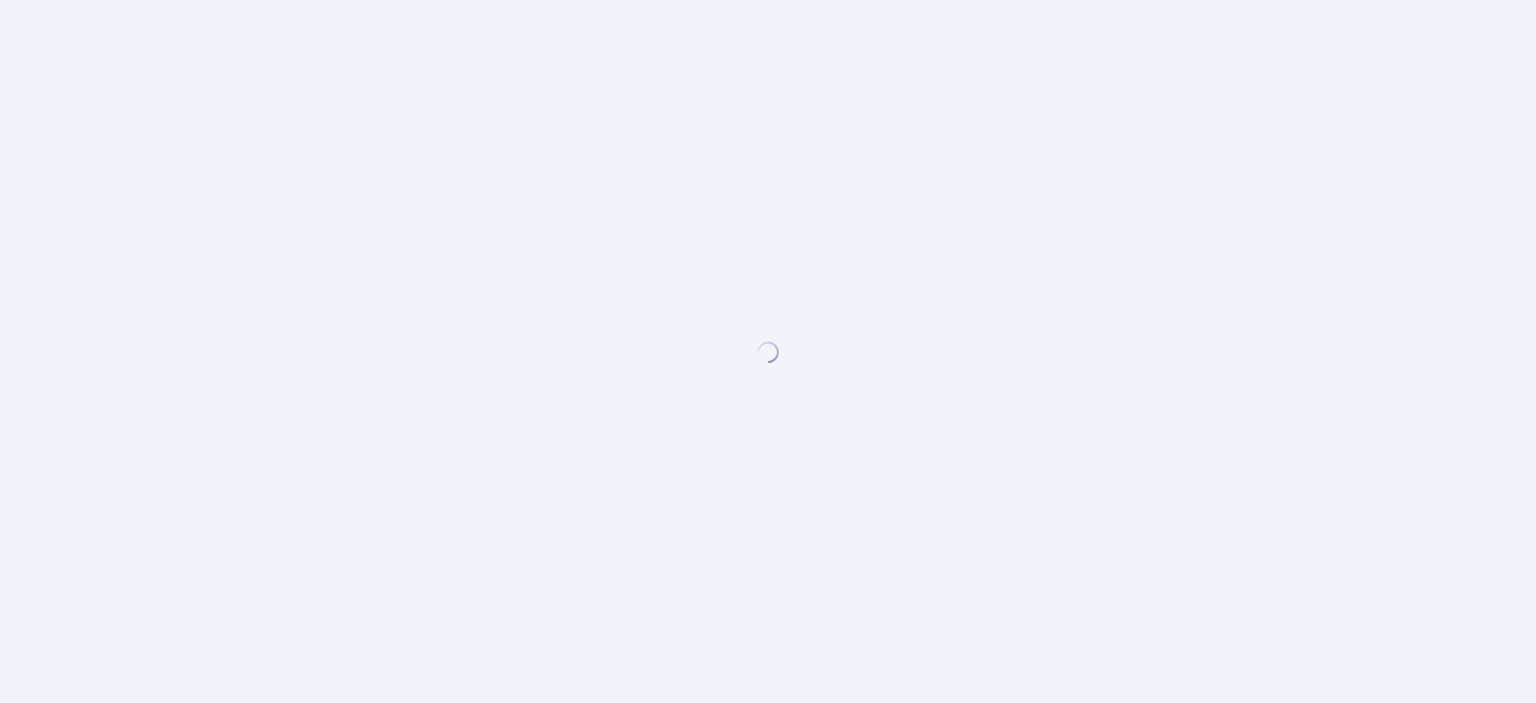 scroll, scrollTop: 0, scrollLeft: 0, axis: both 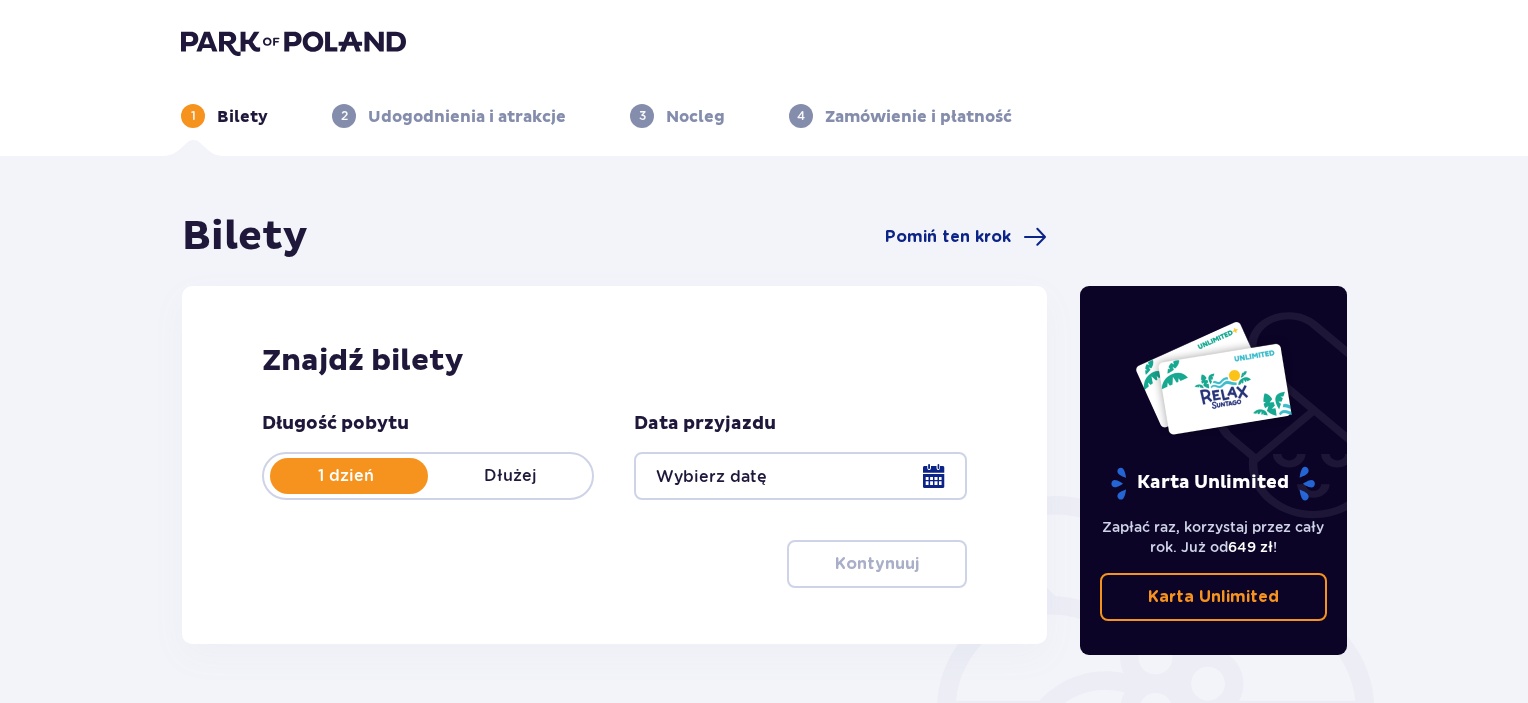 click at bounding box center (800, 476) 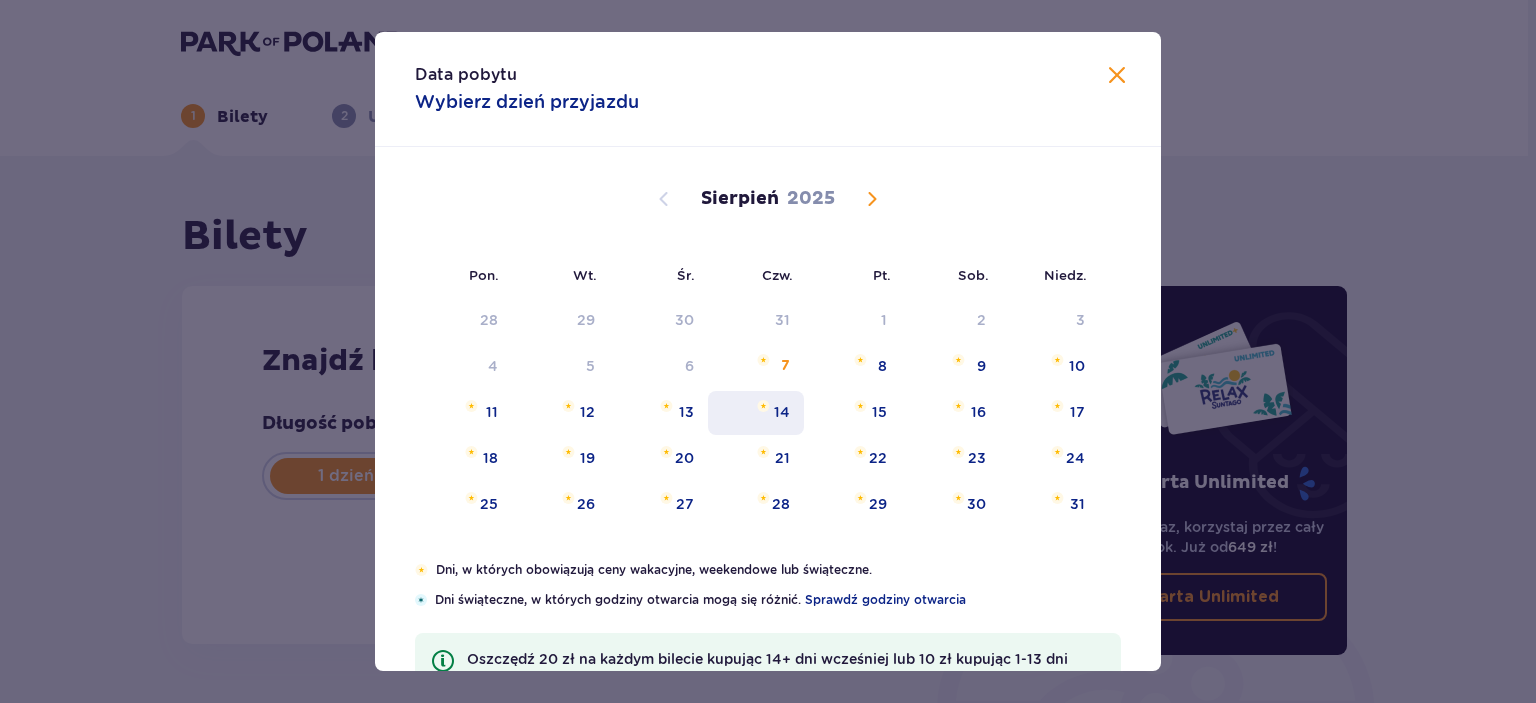 click on "14" at bounding box center (782, 412) 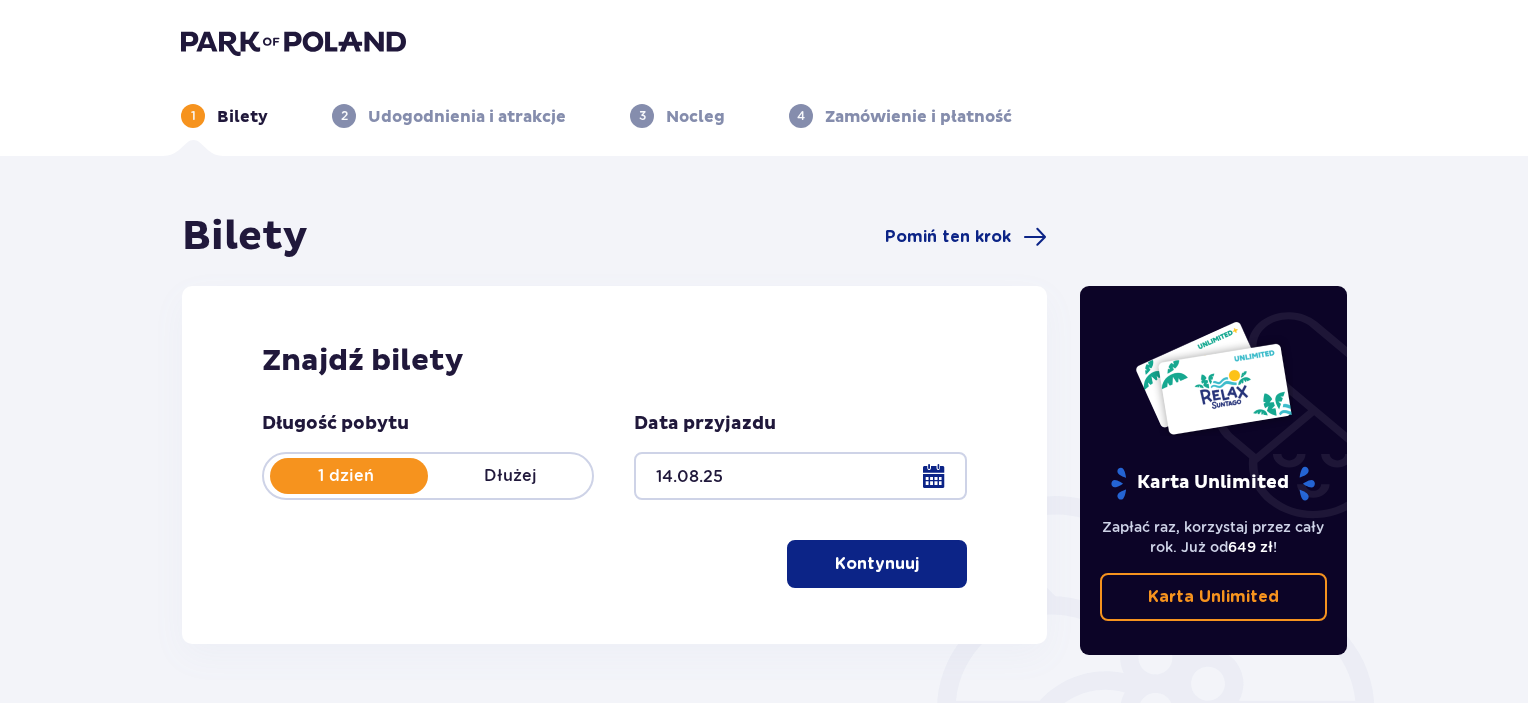 click on "Kontynuuj" at bounding box center [877, 564] 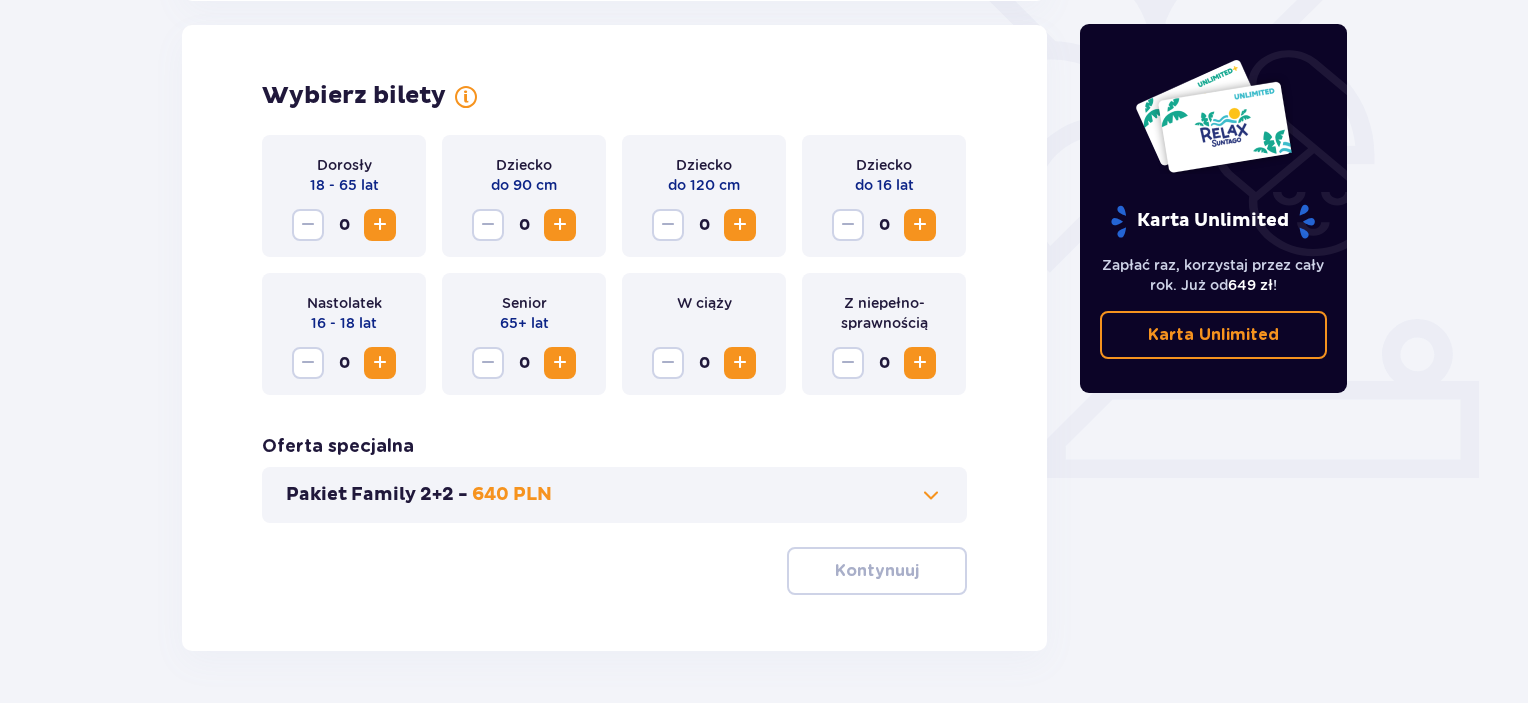 scroll, scrollTop: 556, scrollLeft: 0, axis: vertical 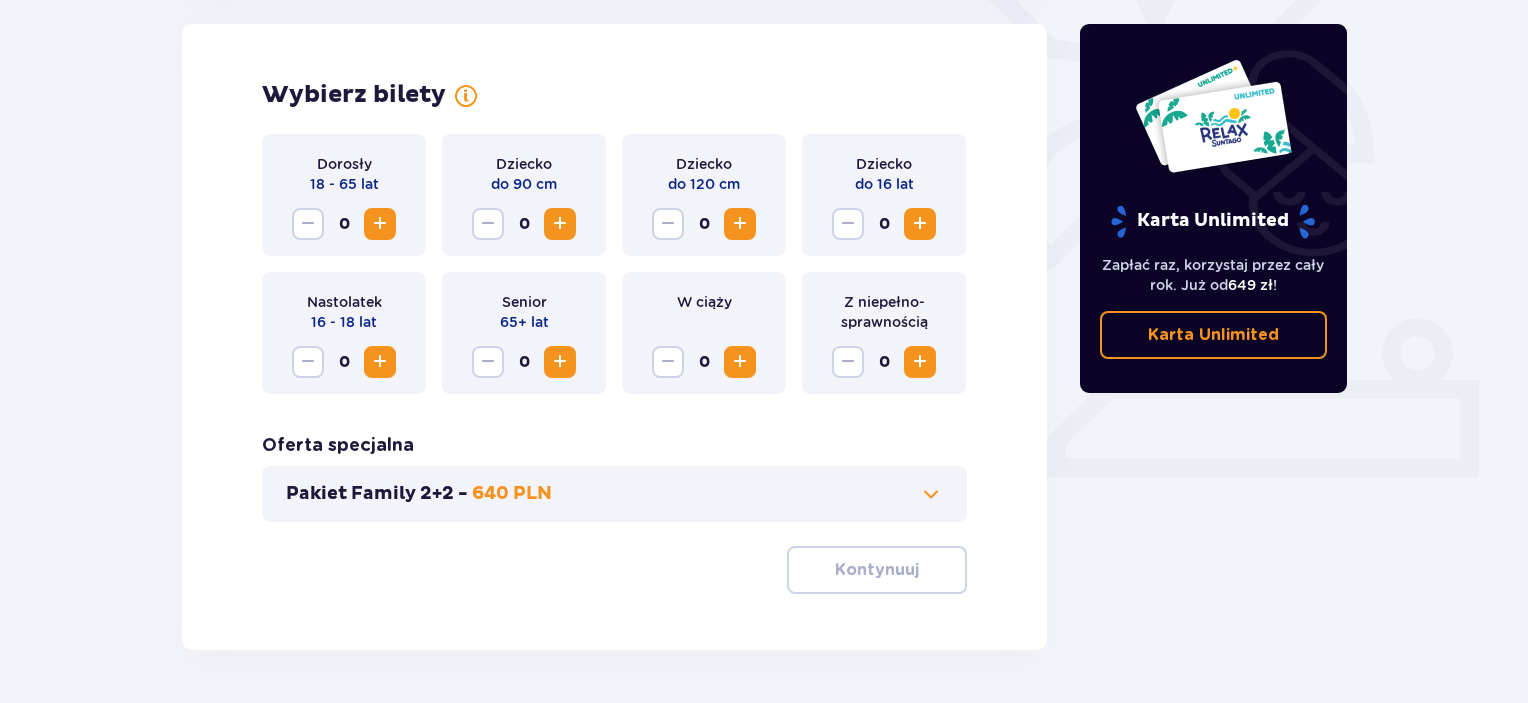 click at bounding box center (380, 224) 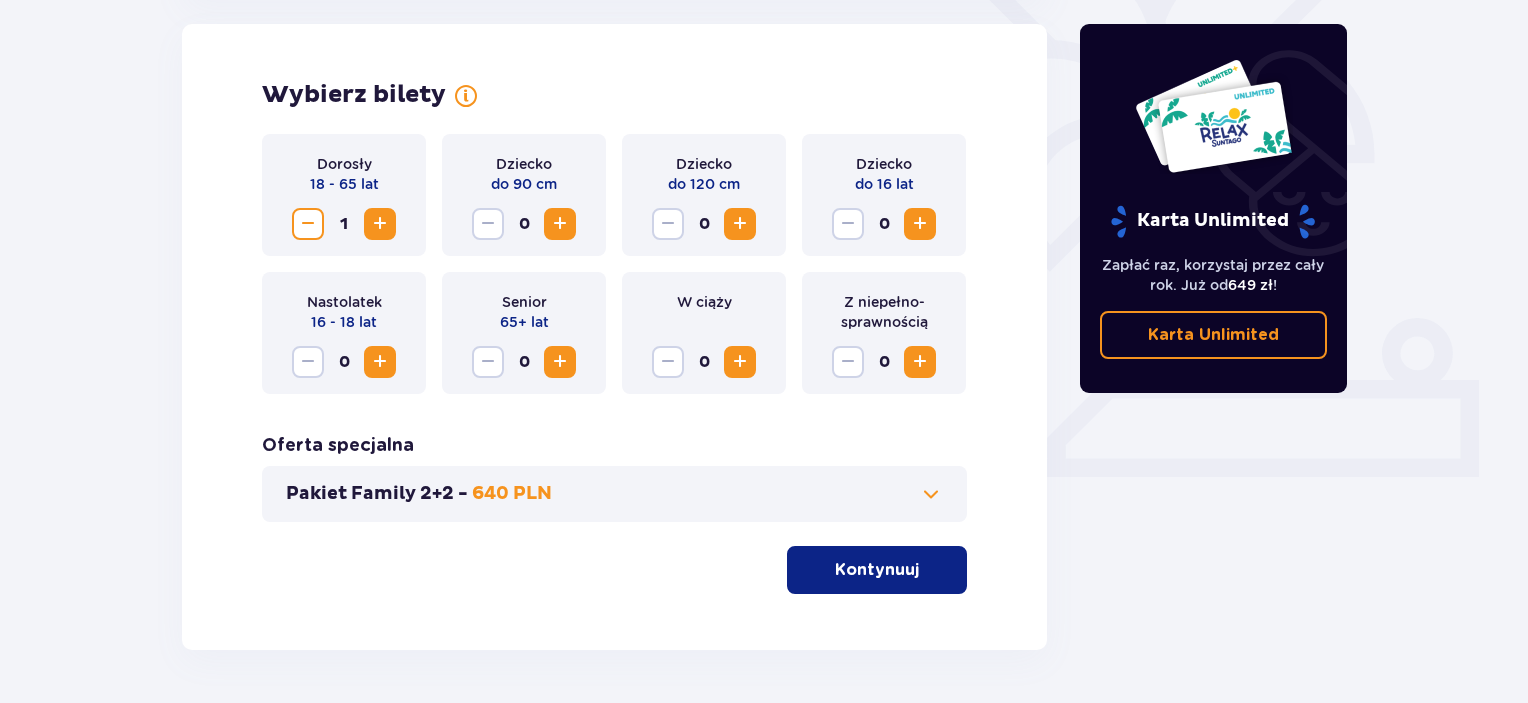 click at bounding box center [920, 224] 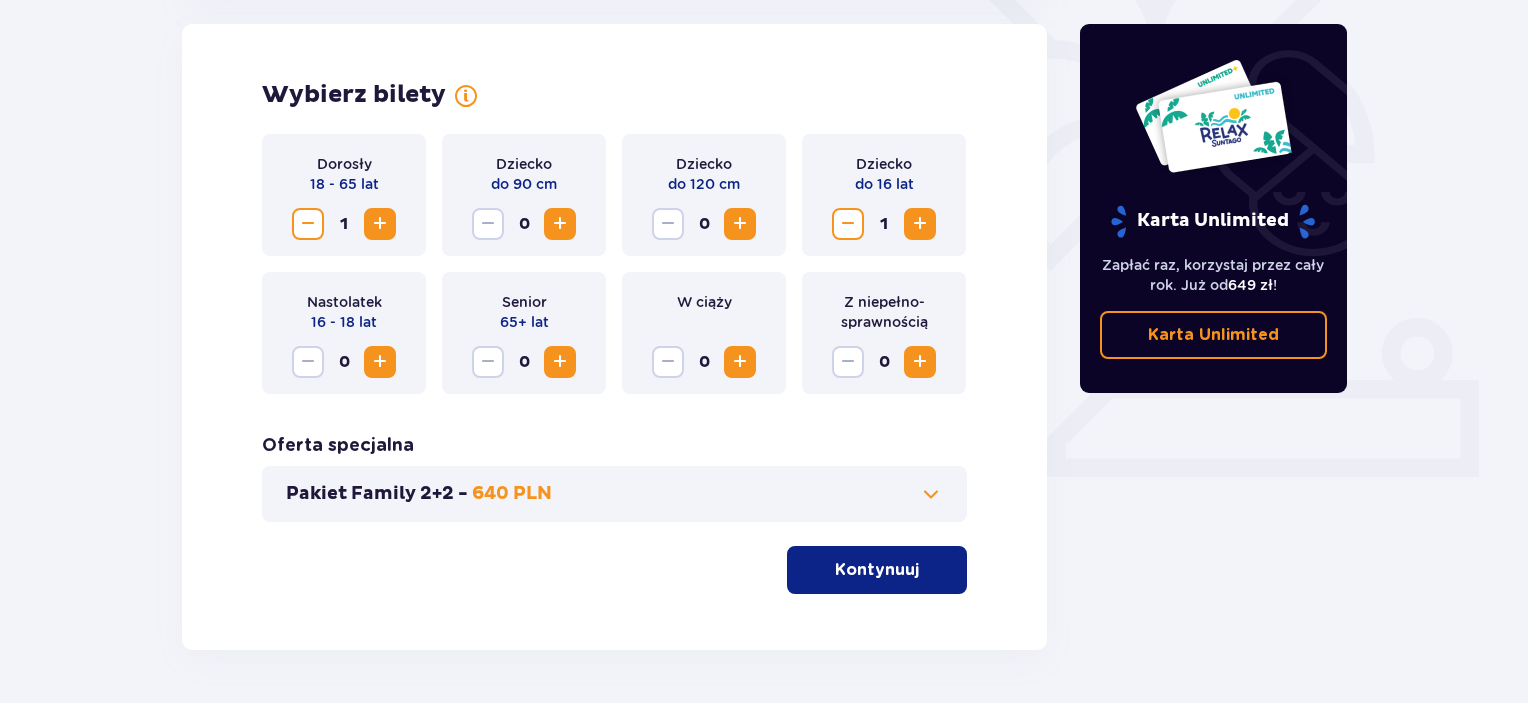 click on "Kontynuuj" at bounding box center (877, 570) 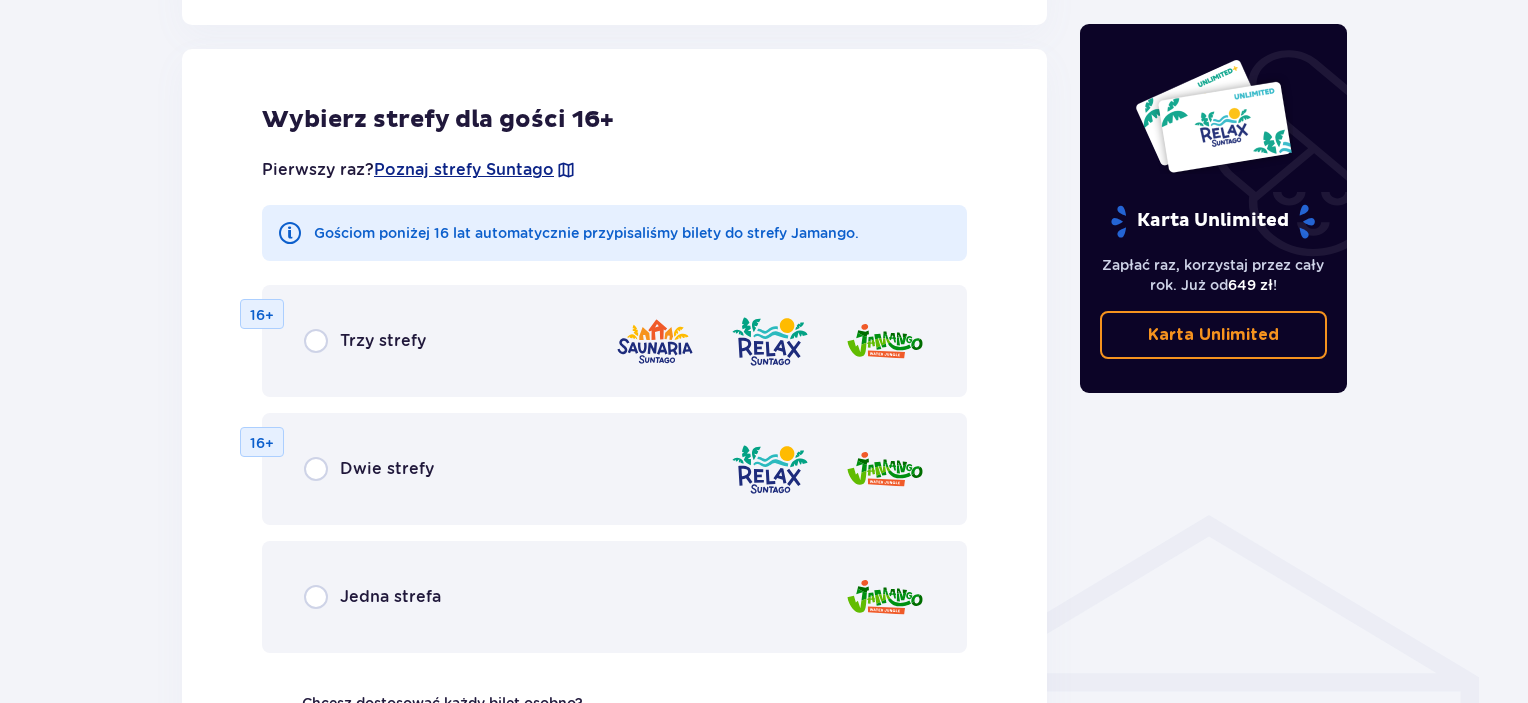 scroll, scrollTop: 1110, scrollLeft: 0, axis: vertical 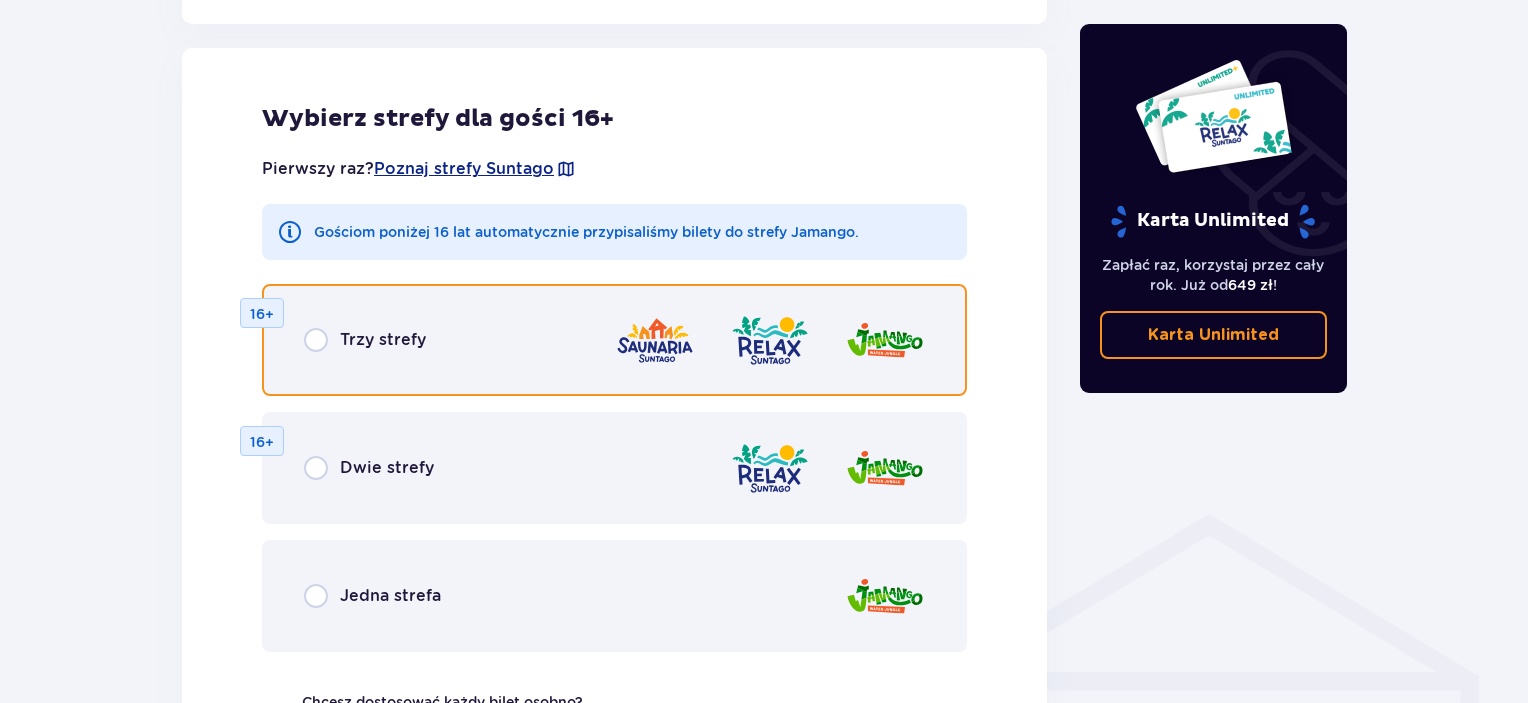 click at bounding box center [316, 340] 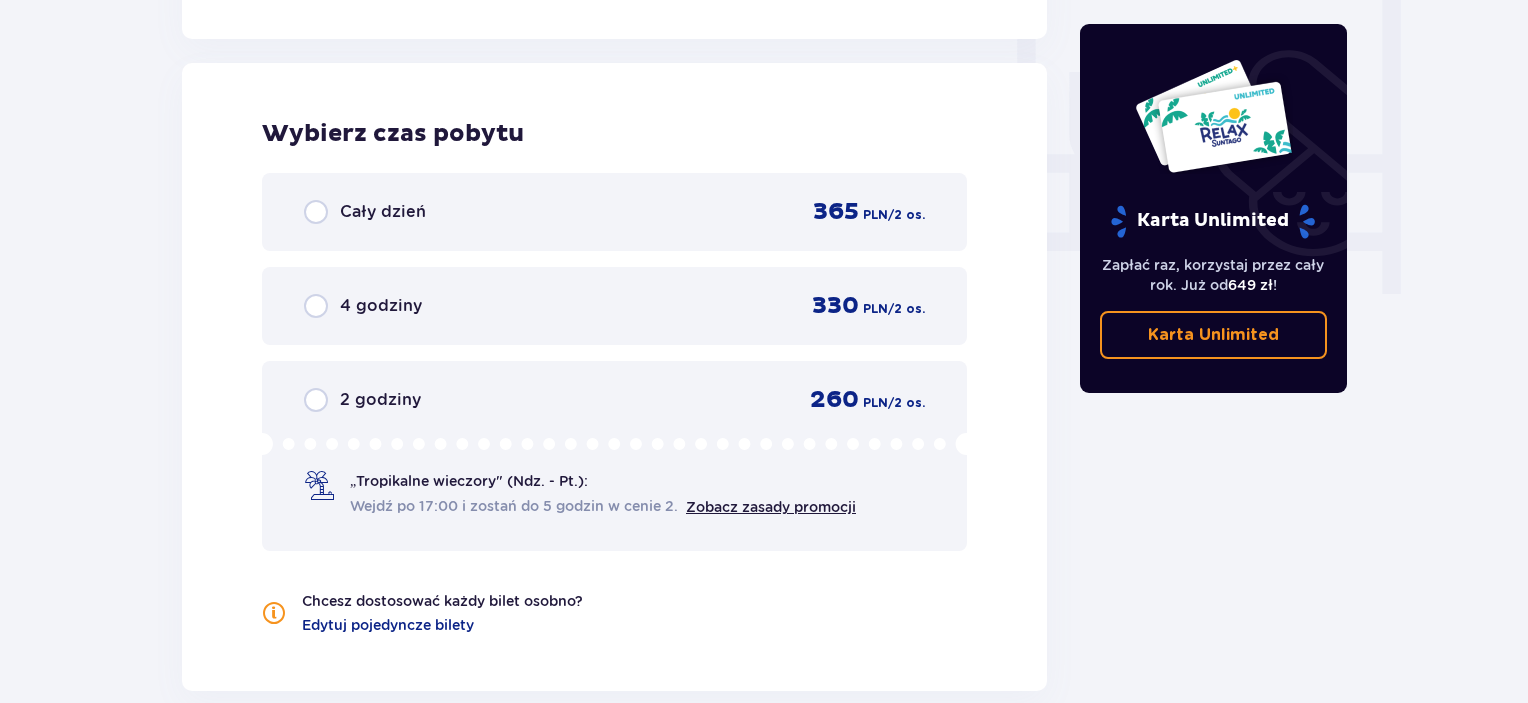 scroll, scrollTop: 1878, scrollLeft: 0, axis: vertical 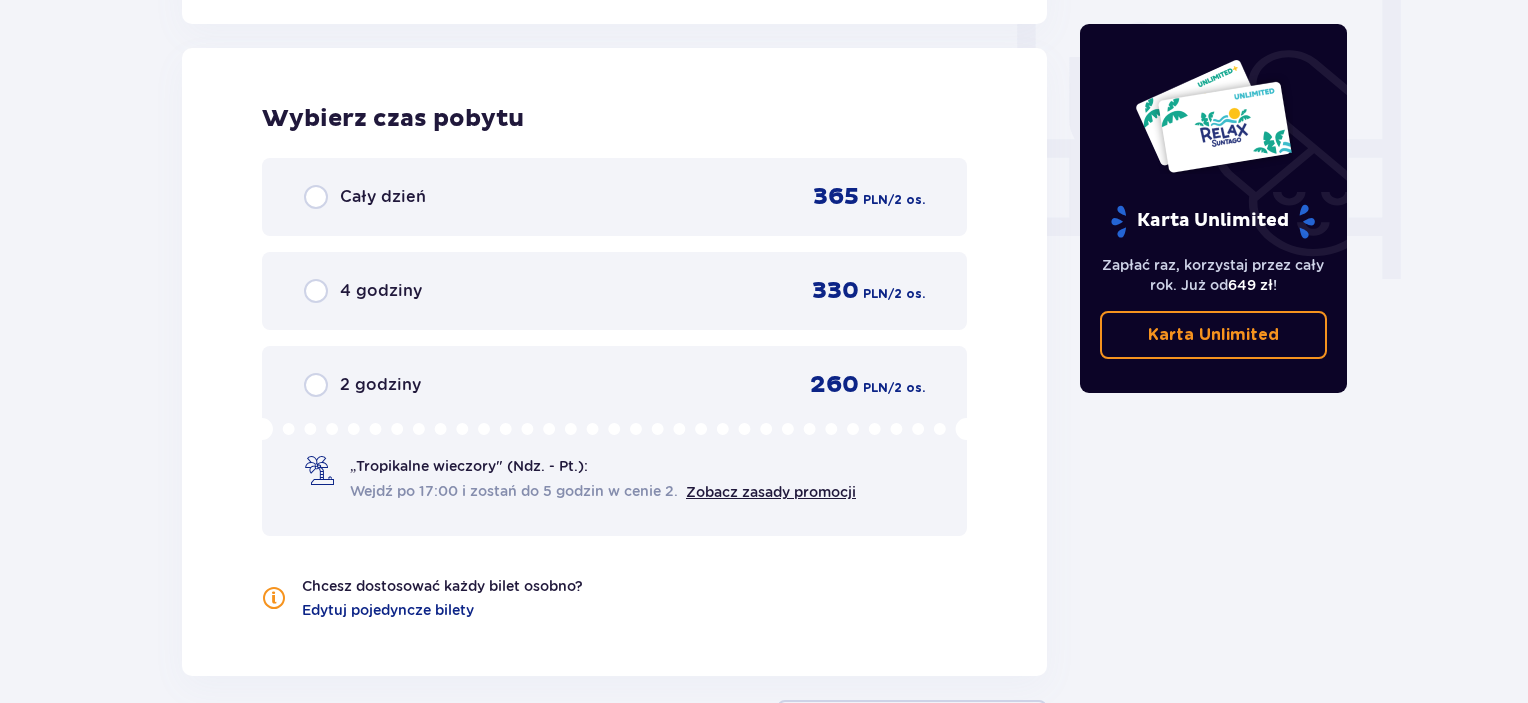 click on "Bilety Pomiń ten krok Znajdź bilety Długość pobytu 1 dzień Dłużej Data przyjazdu 14.08.25 Wybierz bilety Dorosły 18 - 65 lat 1 Dziecko do 90 cm 0 Dziecko do 120 cm 0 Dziecko do 16 lat 1 Nastolatek 16 - 18 lat 0 Senior 65+ lat 0 W ciąży 0 Z niepełno­sprawnością 0 Oferta specjalna Pakiet Family 2+2 -  640 PLN Wybierz strefy dla gości 16+ Pierwszy raz?  Poznaj strefy Suntago Gościom poniżej 16 lat automatycznie przypisaliśmy bilety do strefy Jamango. Trzy strefy 16+ Dwie strefy 16+ Jedna strefa Chcesz dostosować każdy bilet osobno? Edytuj pojedyncze bilety Wybierz czas pobytu Cały dzień   365 PLN / 2 os. 4 godziny   330 PLN / 2 os. 2 godziny   260 PLN / 2 os. „Tropikalne wieczory" (Ndz. - Pt.): Wejdź po 17:00 i zostań do 5 godzin w cenie 2. Zobacz zasady promocji Chcesz dostosować każdy bilet osobno? Edytuj pojedyncze bilety Kontynuuj" at bounding box center [614, -459] 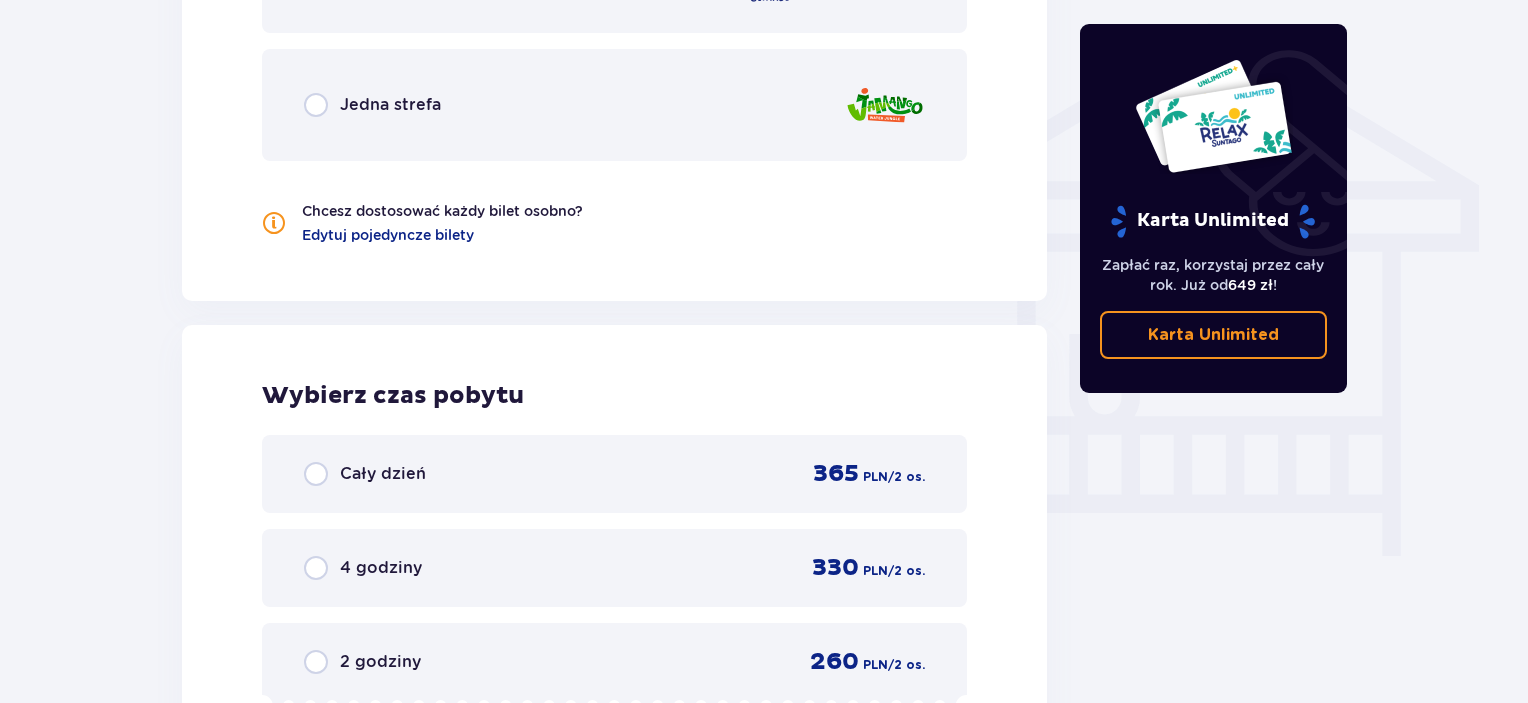 scroll, scrollTop: 1598, scrollLeft: 0, axis: vertical 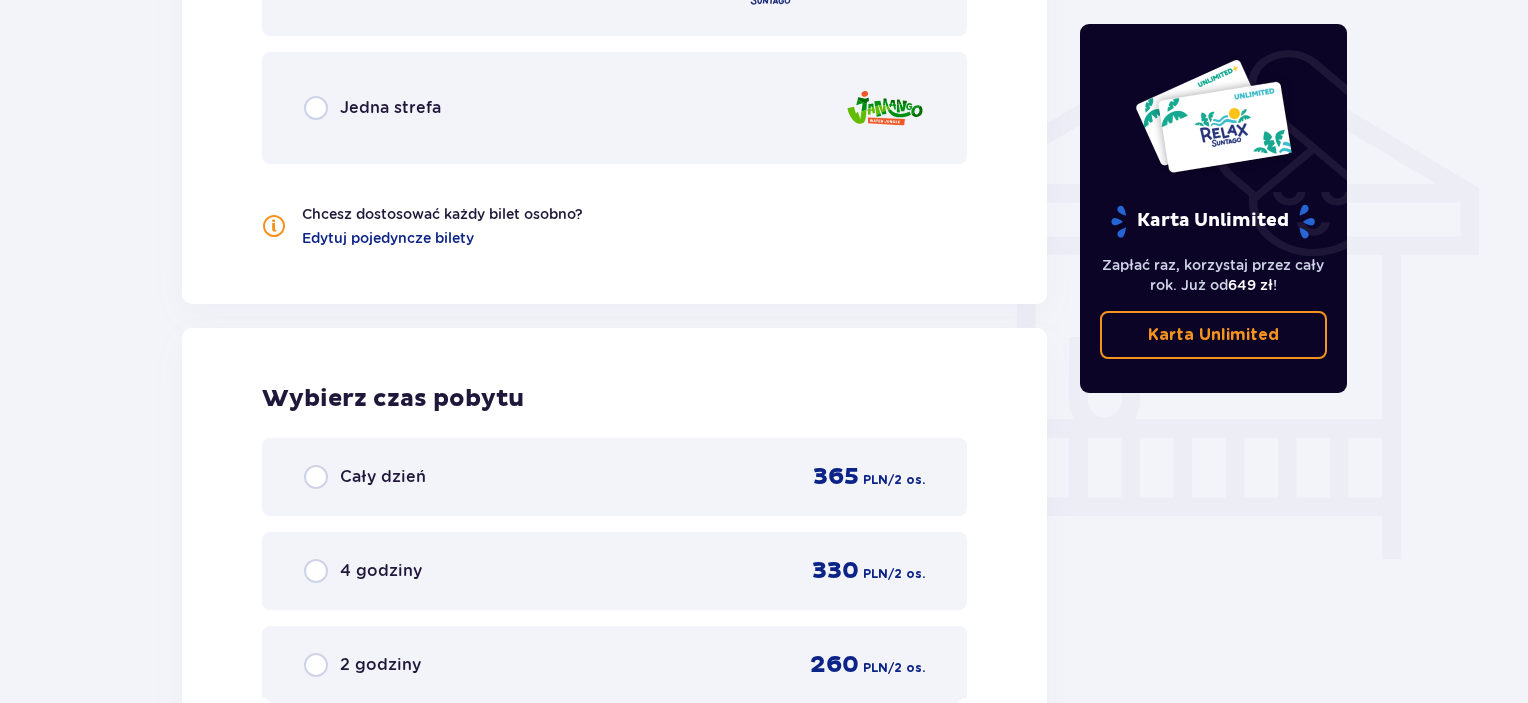 click on "Jedna strefa" at bounding box center [372, 108] 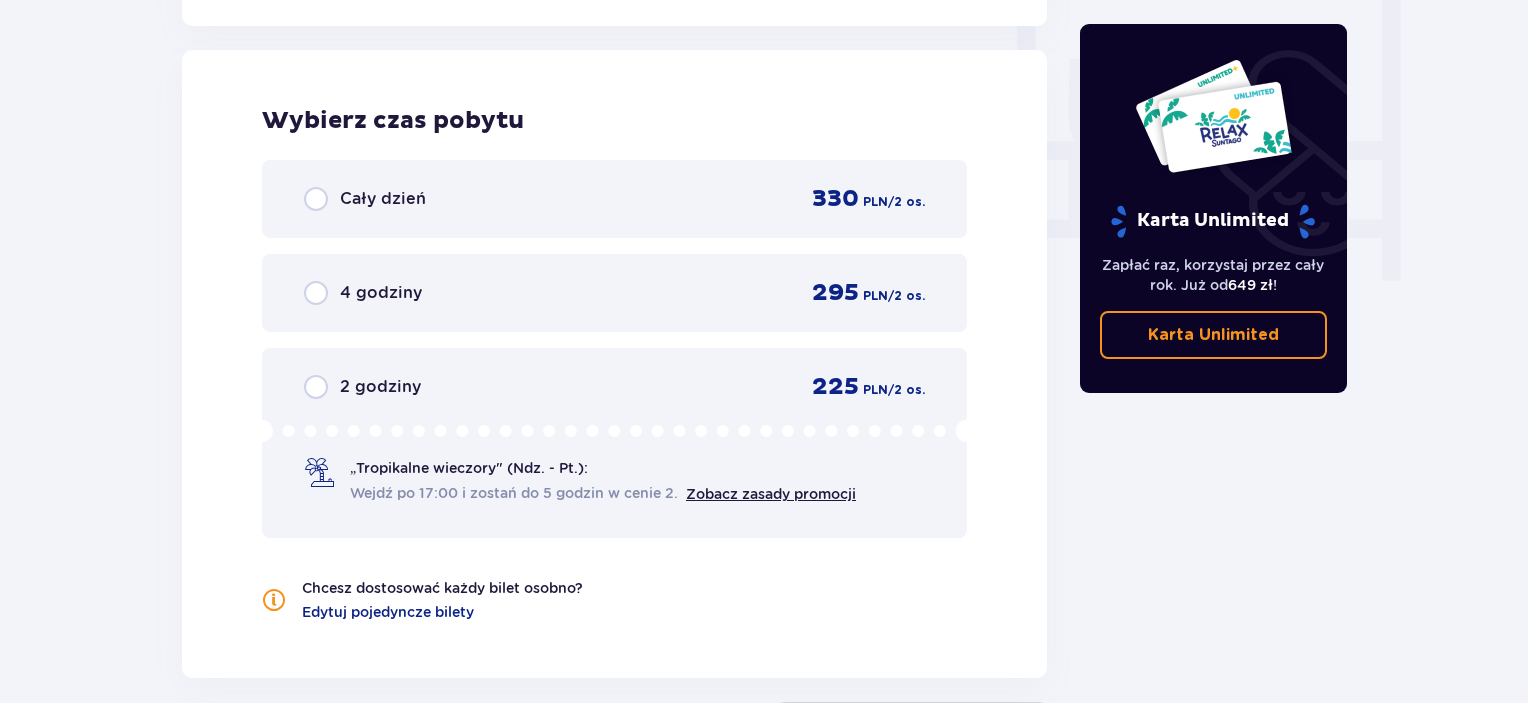 scroll, scrollTop: 1878, scrollLeft: 0, axis: vertical 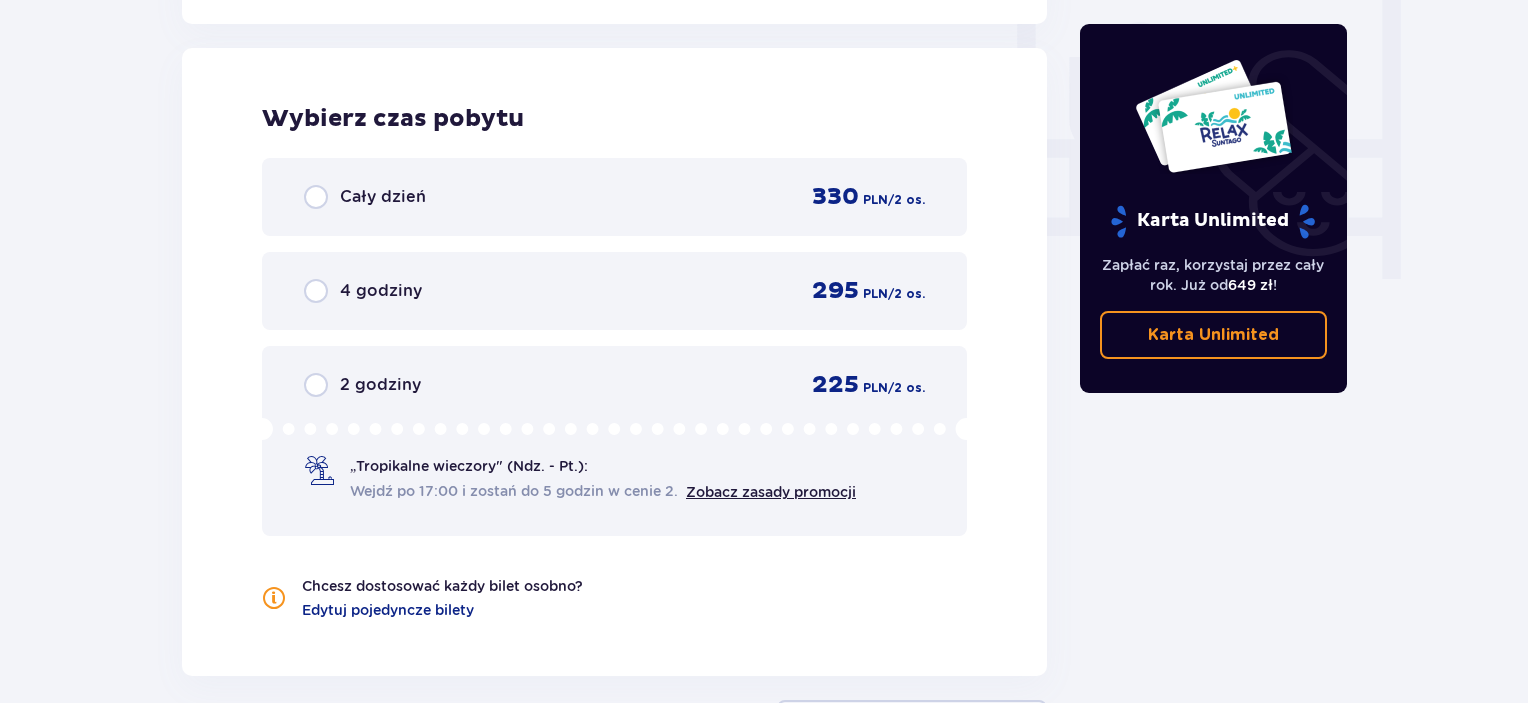 click on "Cały dzień   330 PLN / 2 os." at bounding box center (614, 197) 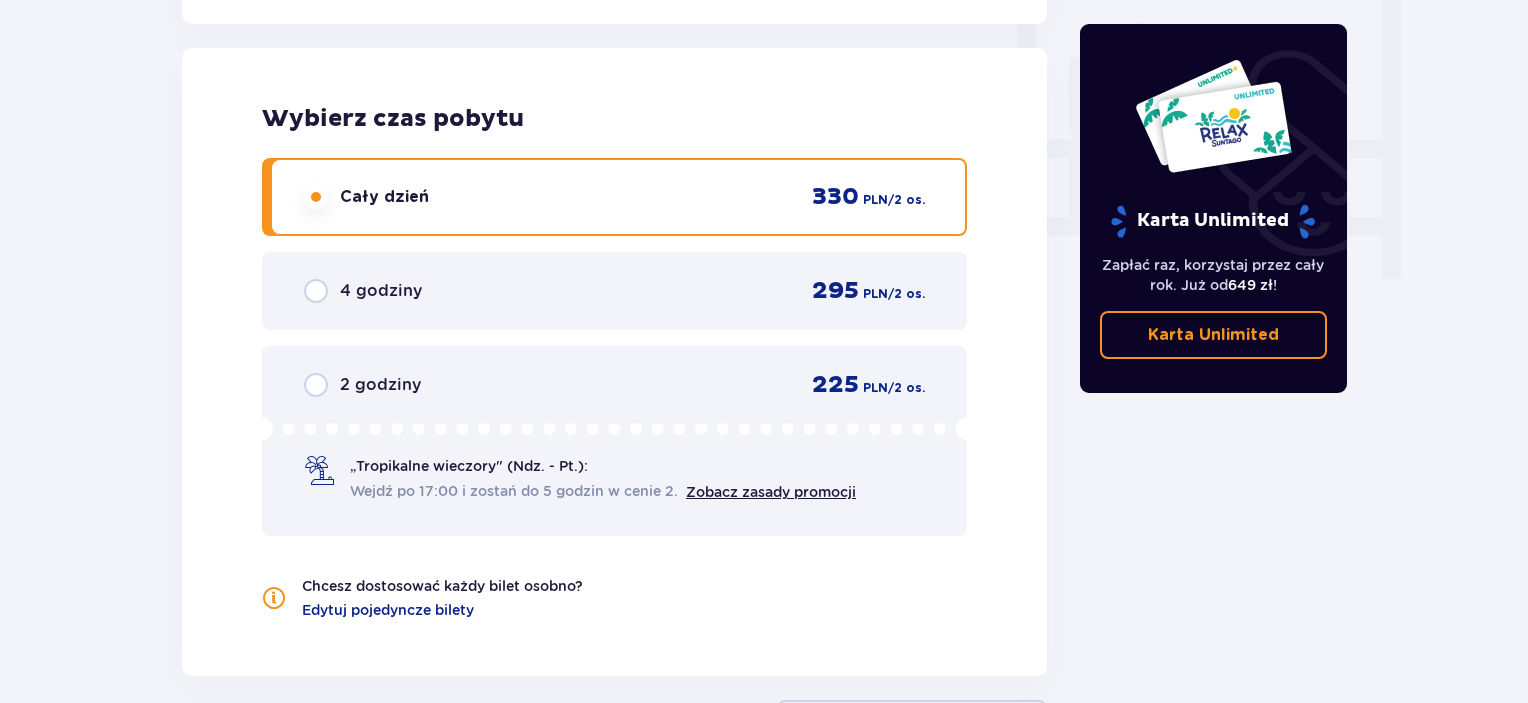 click on "Cały dzień   330 PLN / 2 os." at bounding box center (614, 197) 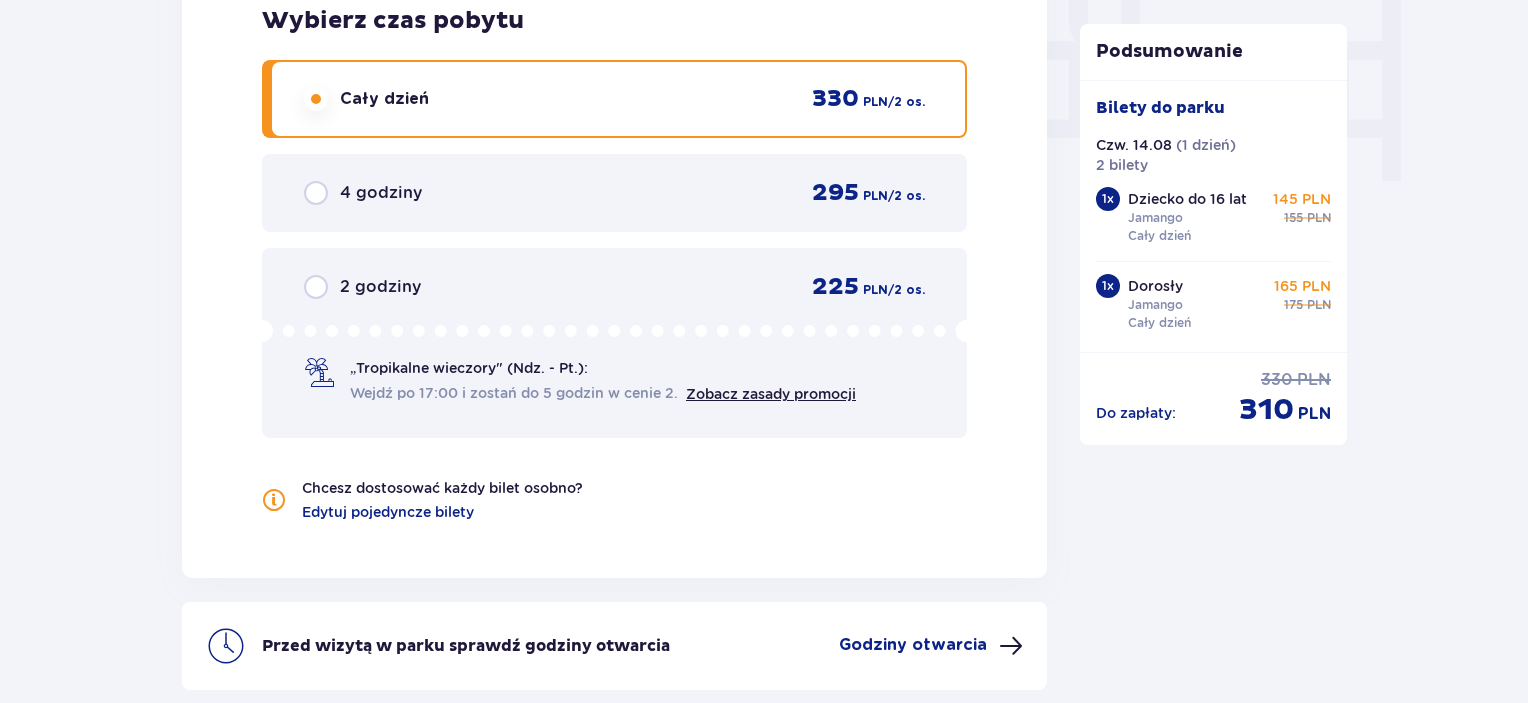 scroll, scrollTop: 2152, scrollLeft: 0, axis: vertical 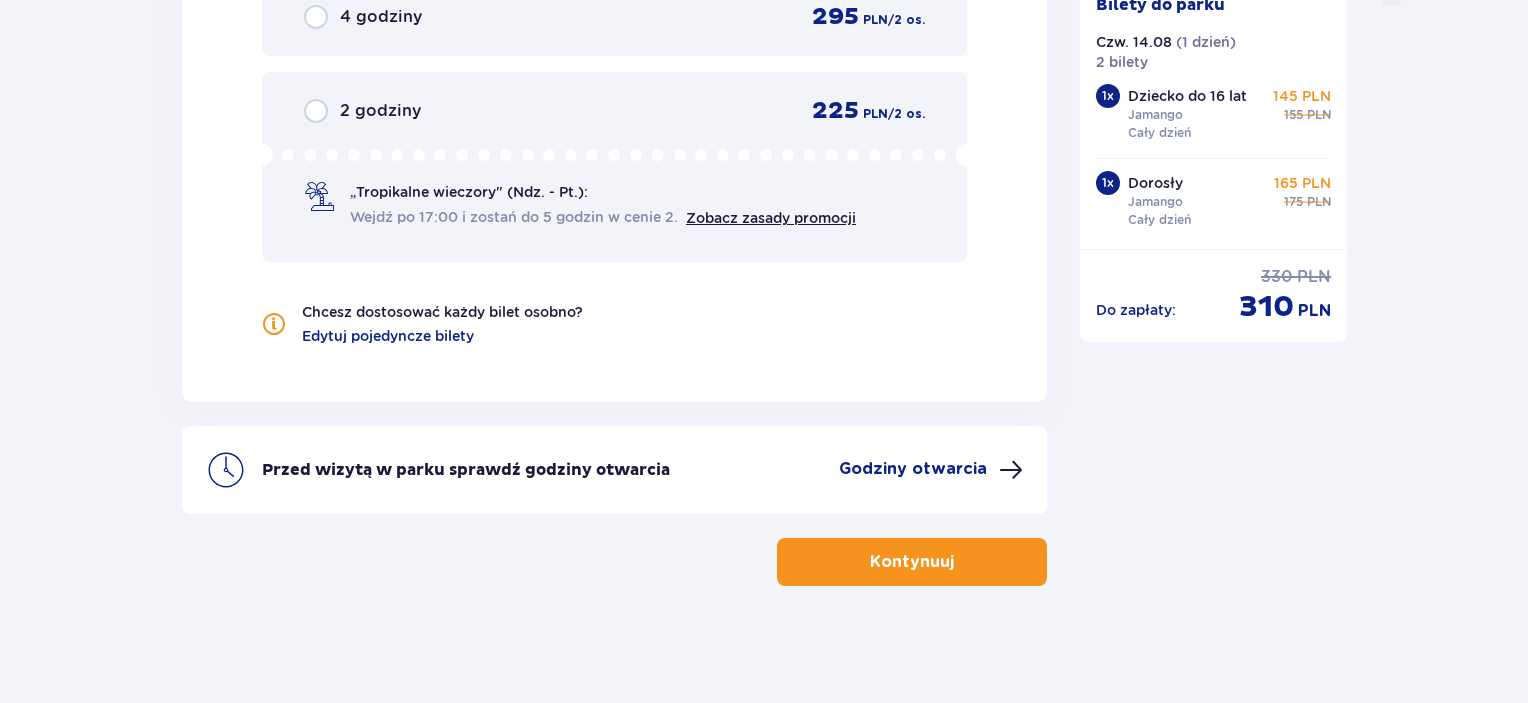click on "Podsumowanie Bilety do parku Czw. 14.08   ( 1 dzień ) 2 bilety 1 x Dziecko do 16 lat Jamango Cały dzień 145 PLN 155 PLN 1 x Dorosły Jamango Cały dzień 165 PLN 175 PLN Do zapłaty : 330 PLN 310 PLN" at bounding box center (1214, -677) 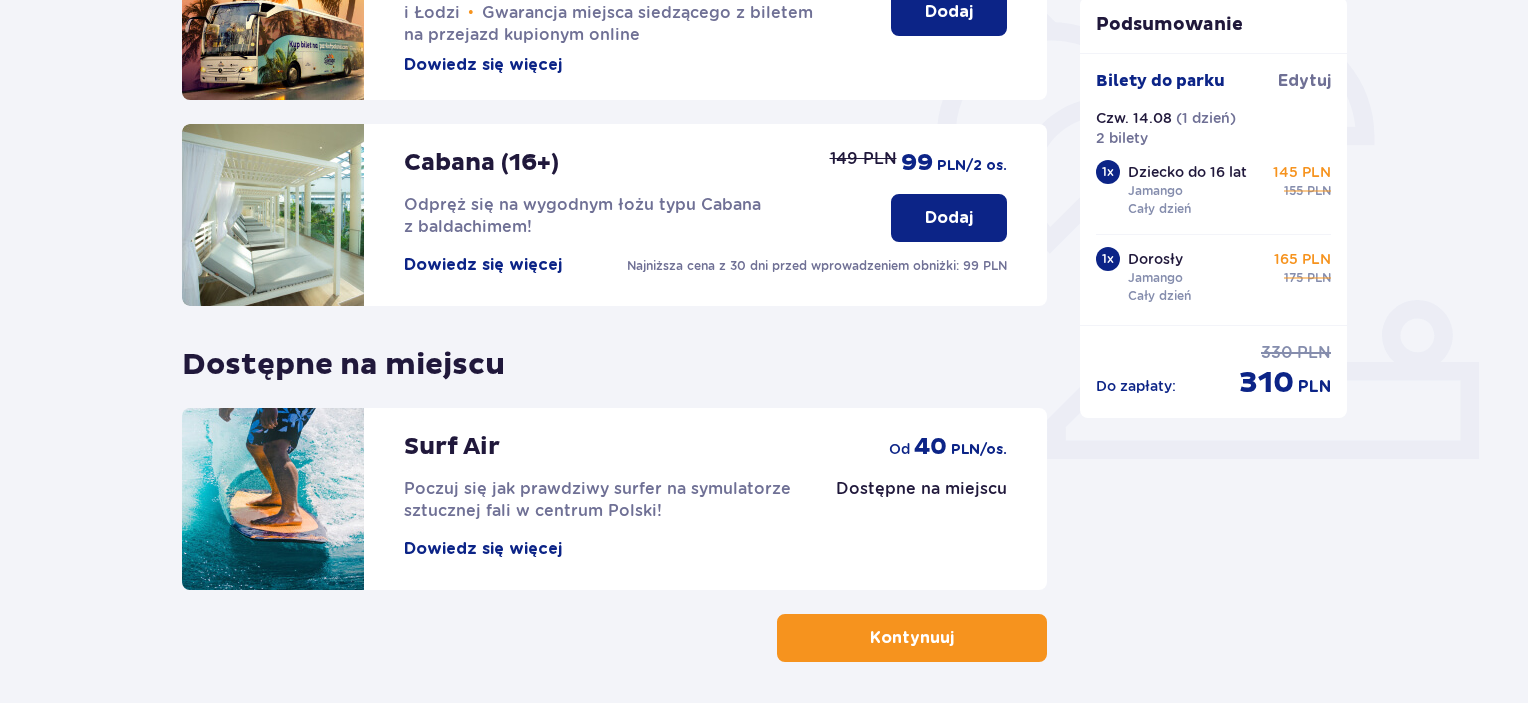 scroll, scrollTop: 572, scrollLeft: 0, axis: vertical 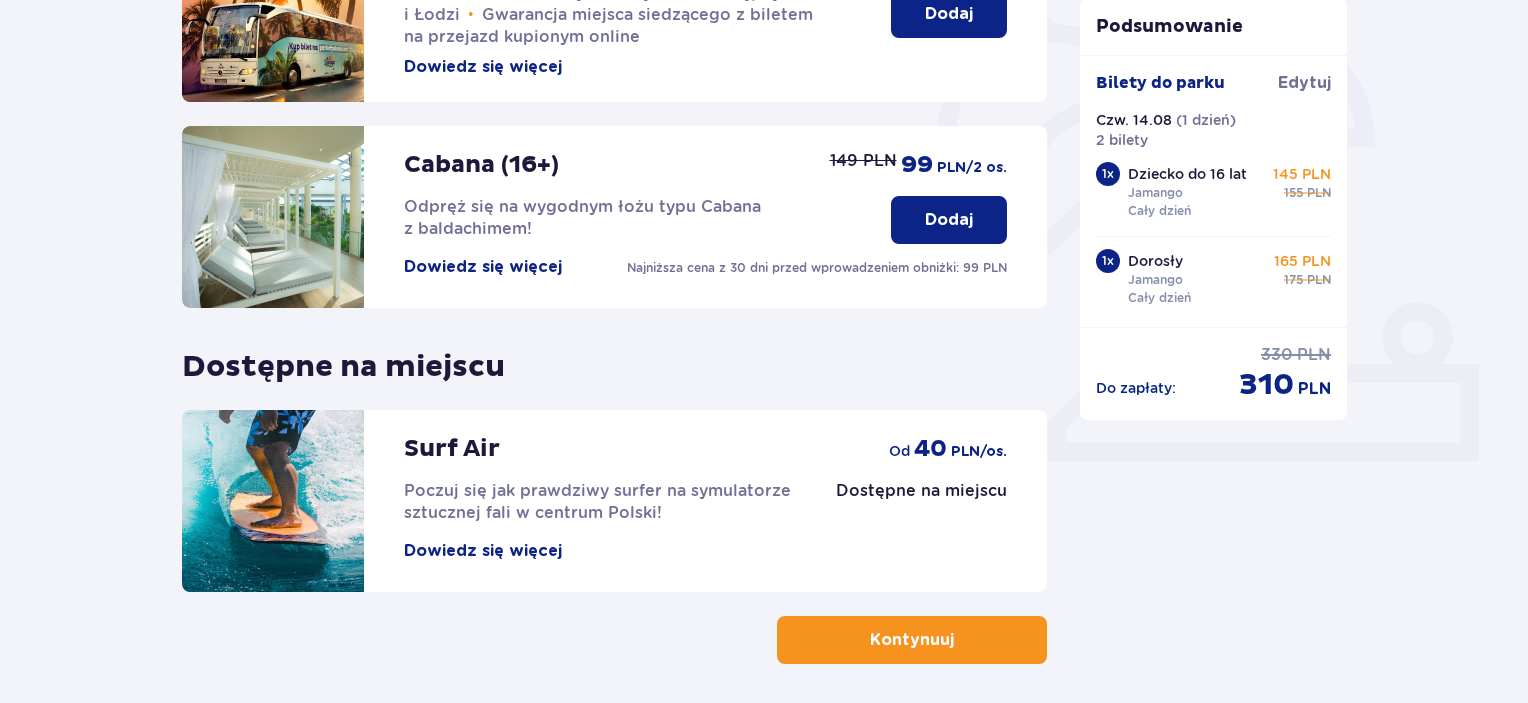 click at bounding box center (958, 640) 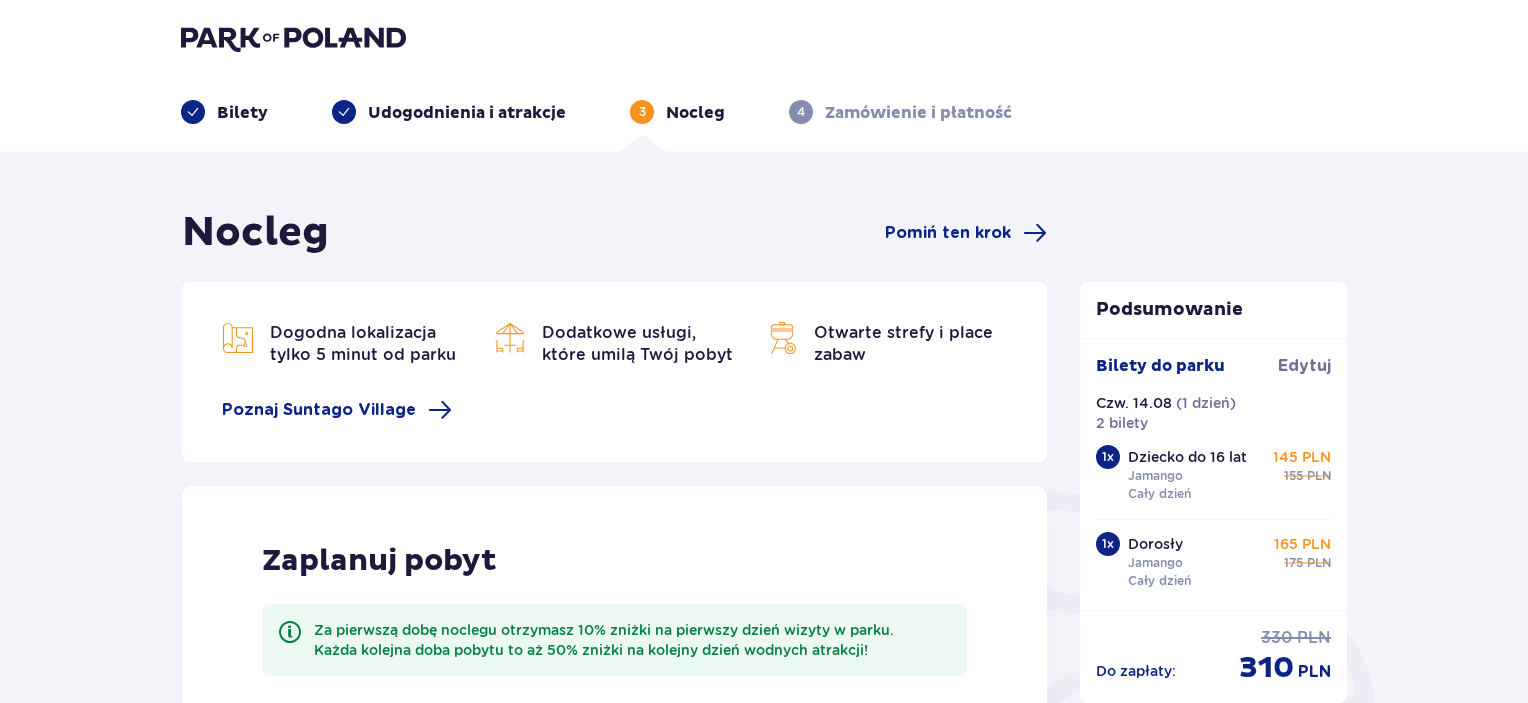 scroll, scrollTop: 0, scrollLeft: 0, axis: both 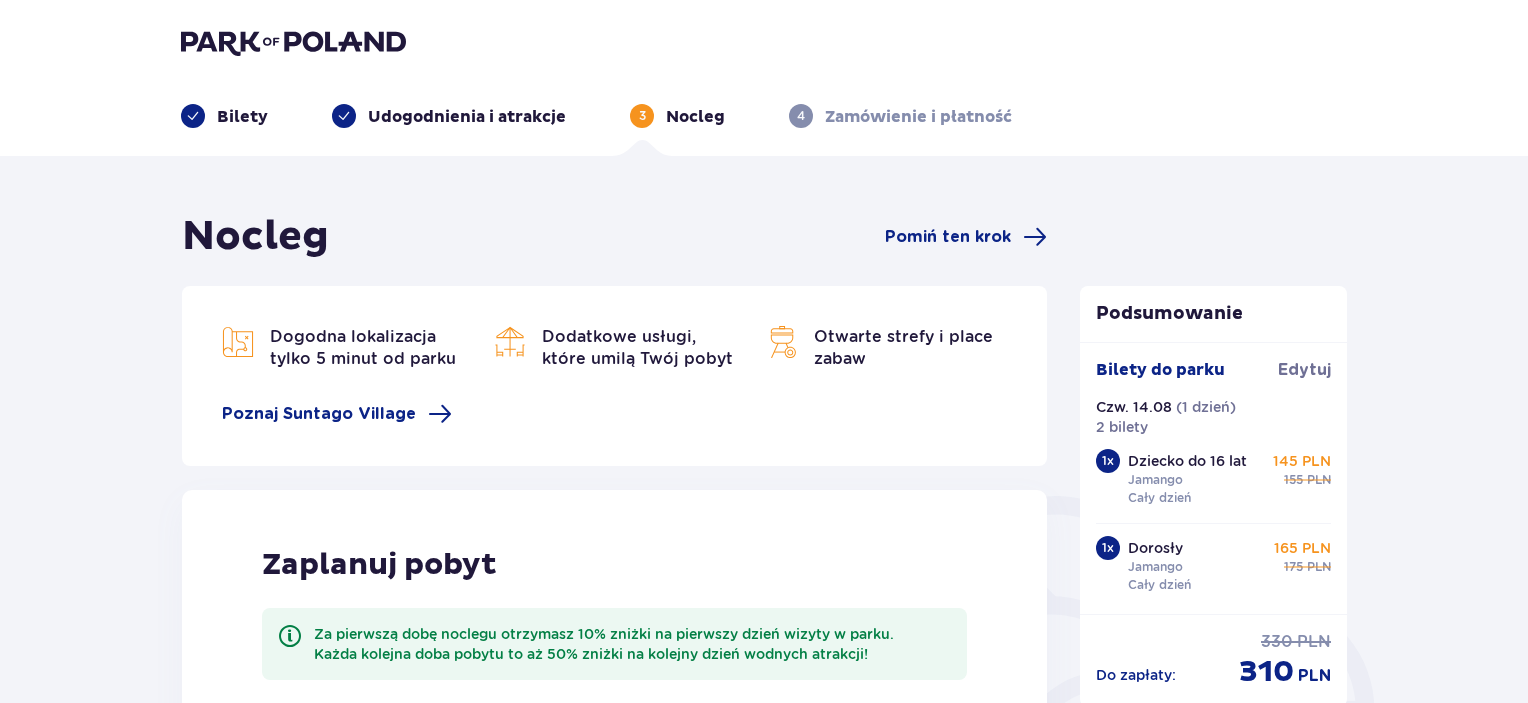 click on "Zaplanuj pobyt Za pierwszą dobę noclegu otrzymasz 10% zniżki na pierwszy dzień wizyty w parku. Każda kolejna doba pobytu to aż 50% zniżki na kolejny dzień wodnych atrakcji! Termin wizyty Liczba gości Dorosły   0 Dziecko (do 12 lat)   0 Dziecko (do 3 lat)   0 Za darmo! Kontynuuj" at bounding box center (614, 750) 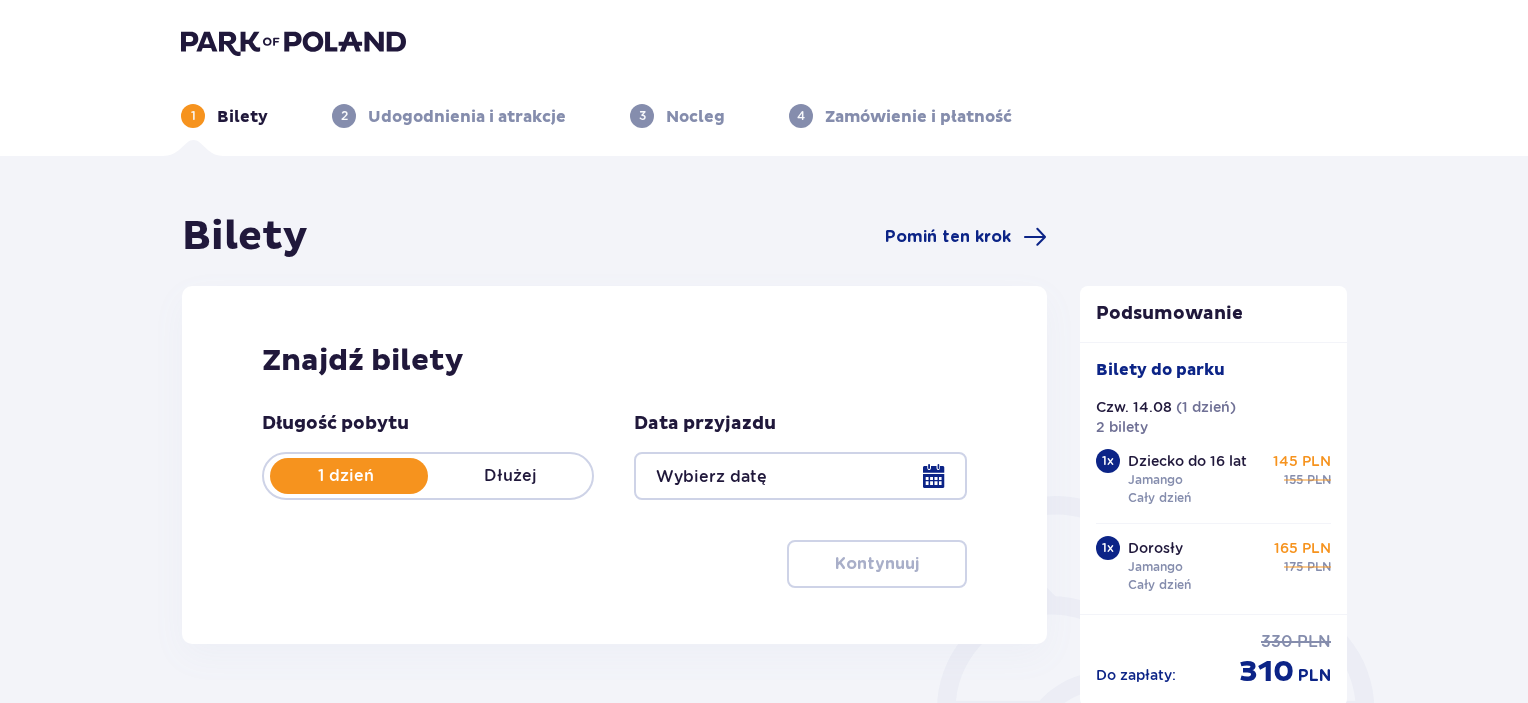 type on "14.08.25" 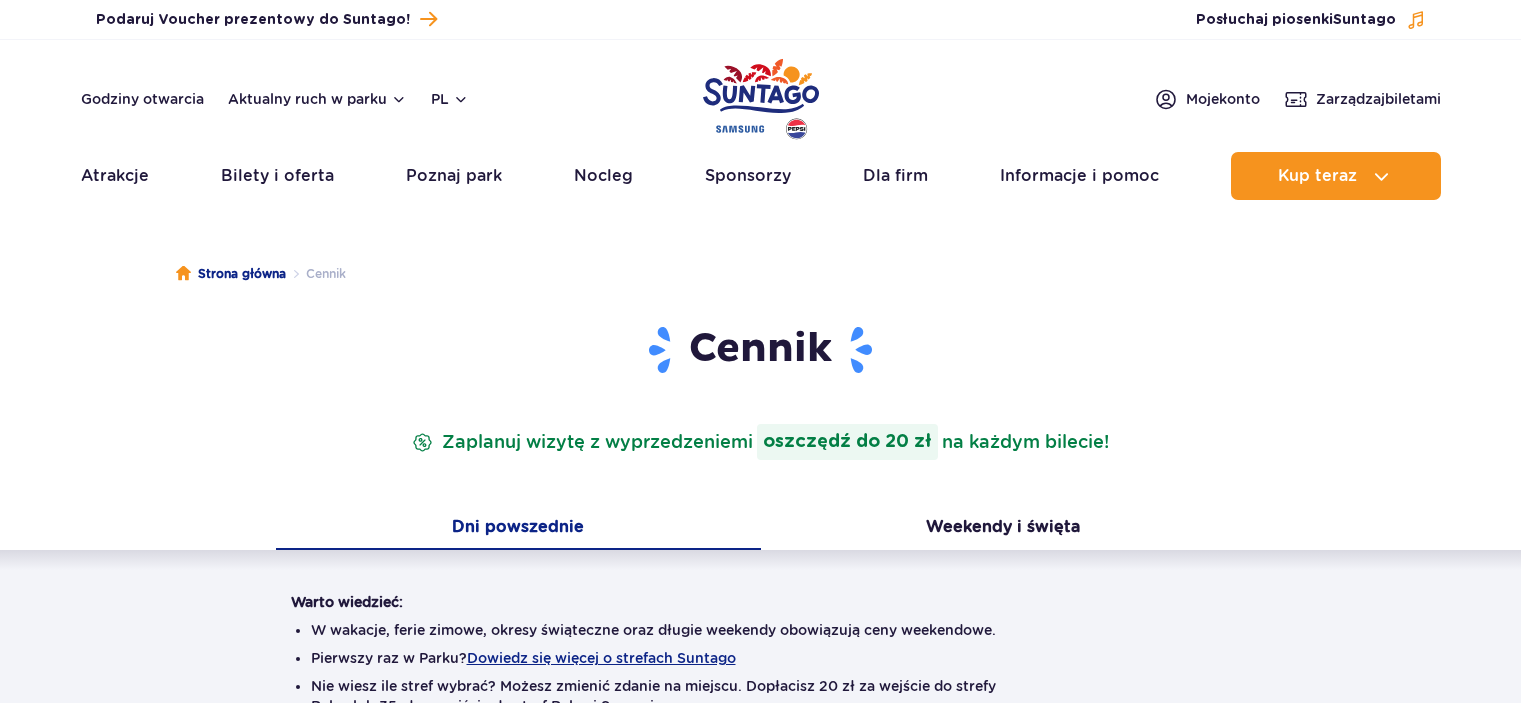 scroll, scrollTop: 0, scrollLeft: 0, axis: both 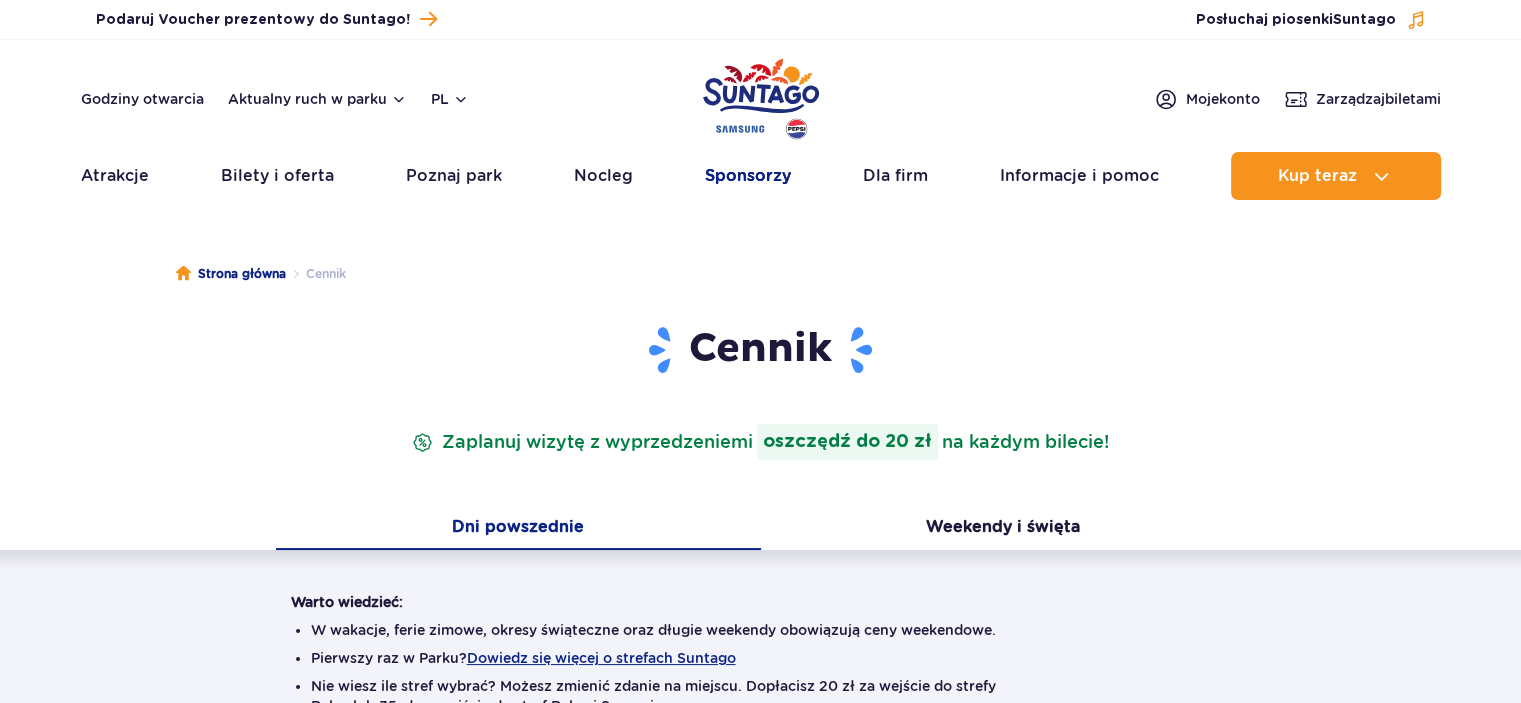 click on "Sponsorzy" at bounding box center (748, 176) 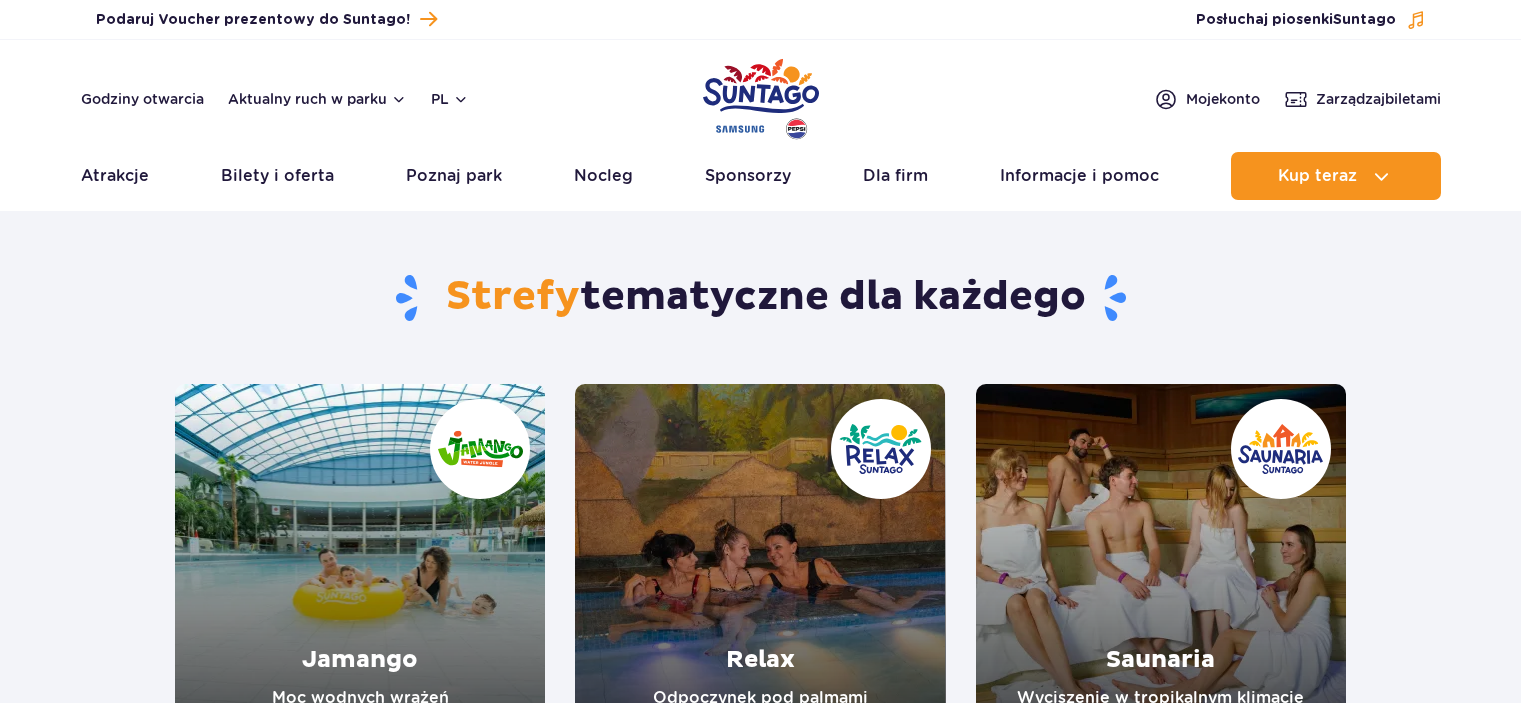 scroll, scrollTop: 0, scrollLeft: 0, axis: both 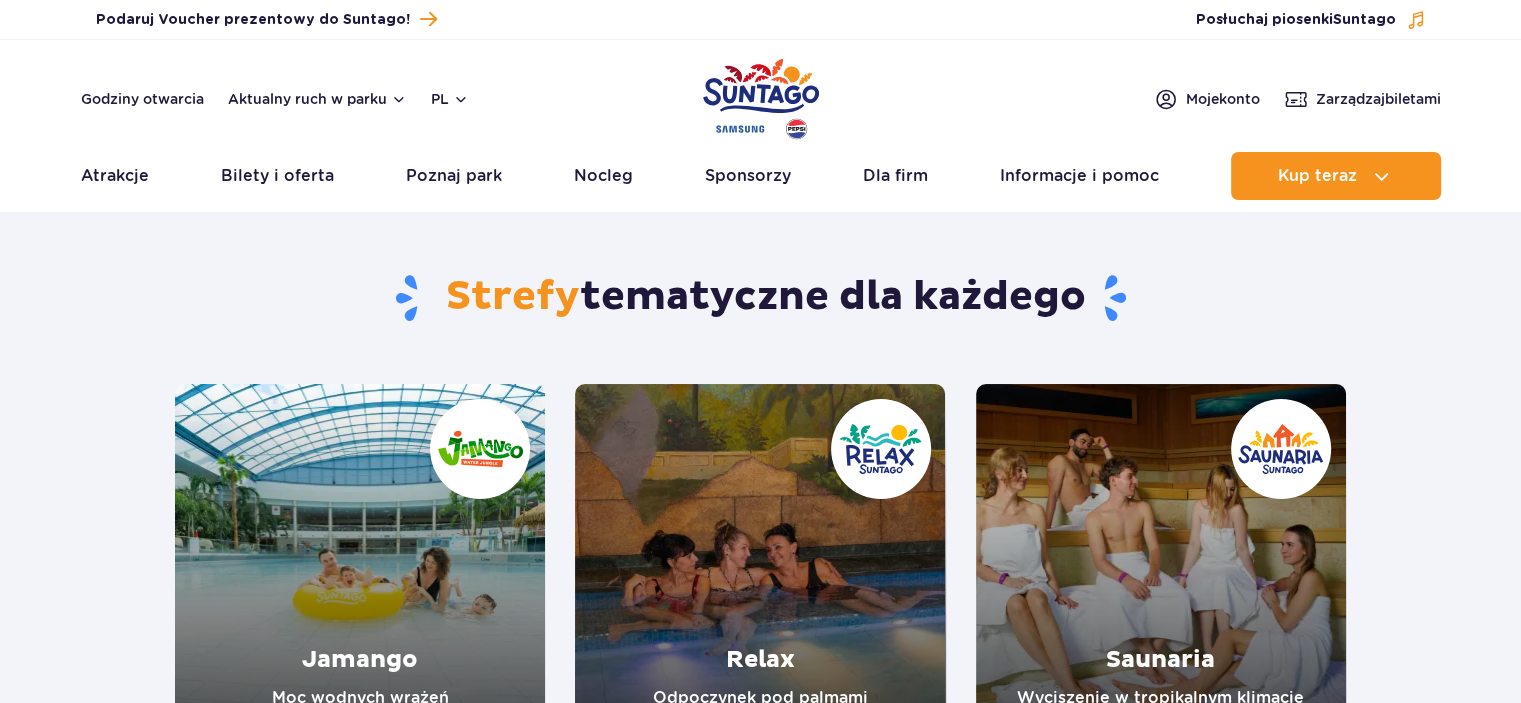 click on "Strefy  tematyczne dla każdego
Jamango
Moc wodnych wrażeń
Nowość:  Crocodile Island !
Relax
Odpoczynek pod palmami
Saunaria
Wyciszenie w tropikalnym klimacie" at bounding box center (760, 489) 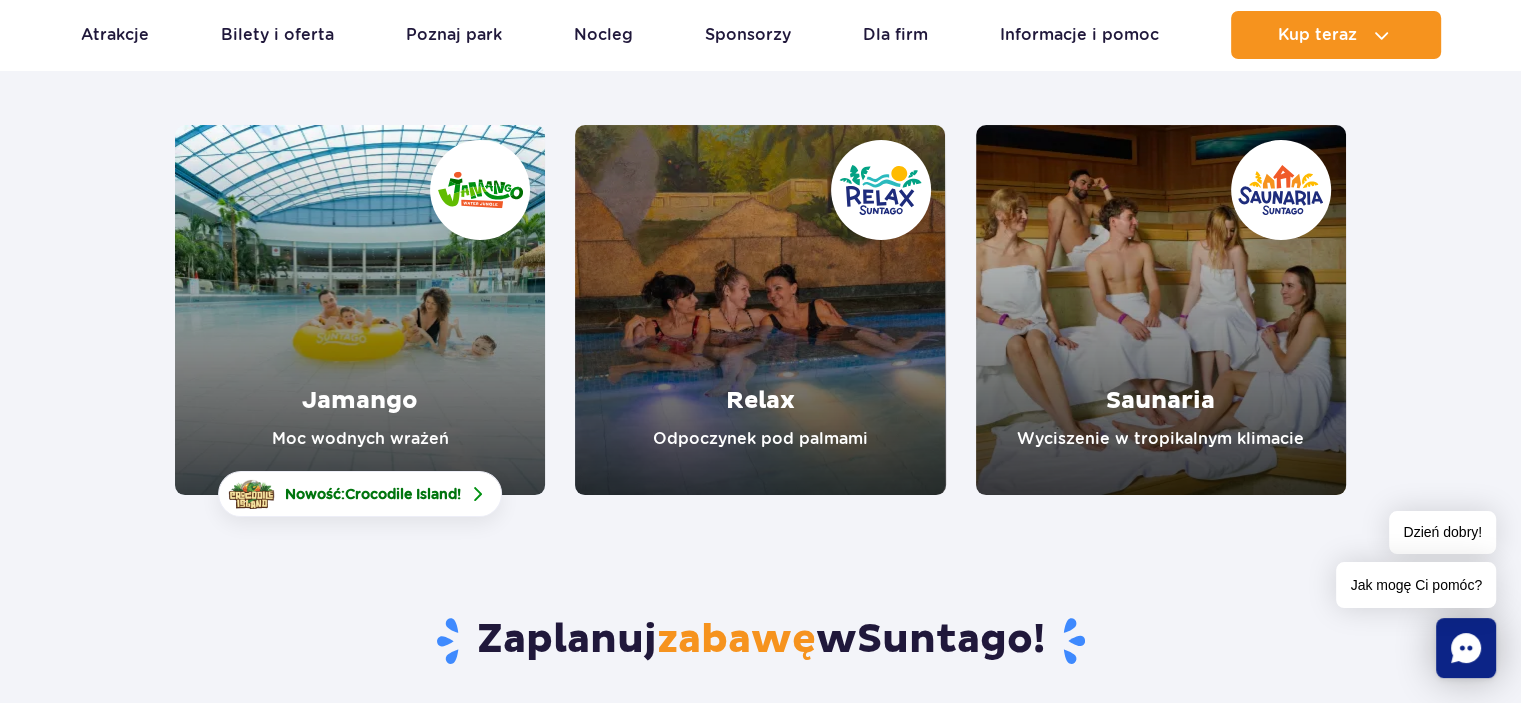 scroll, scrollTop: 360, scrollLeft: 0, axis: vertical 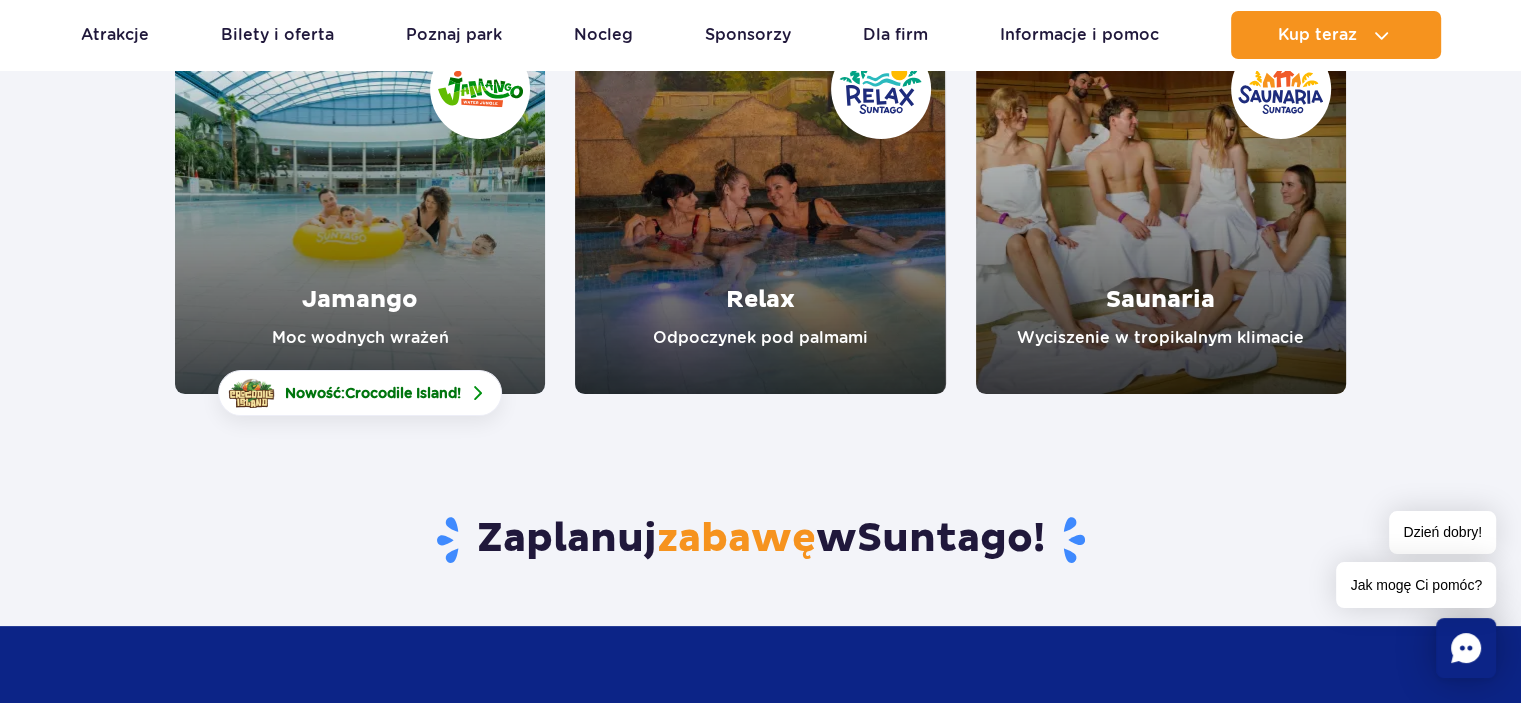 click on "Zaplanuj  zabawę  w  Suntago !" at bounding box center (760, 510) 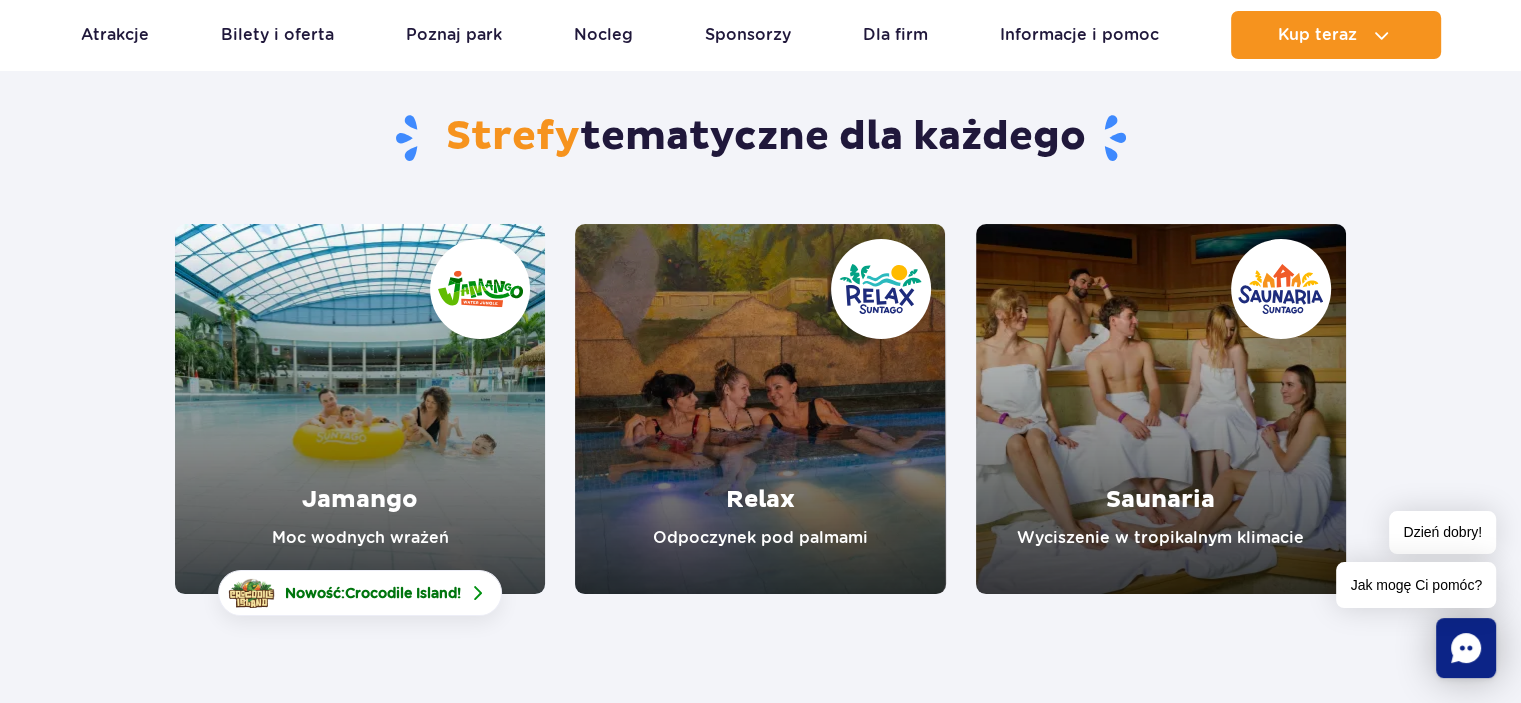 scroll, scrollTop: 120, scrollLeft: 0, axis: vertical 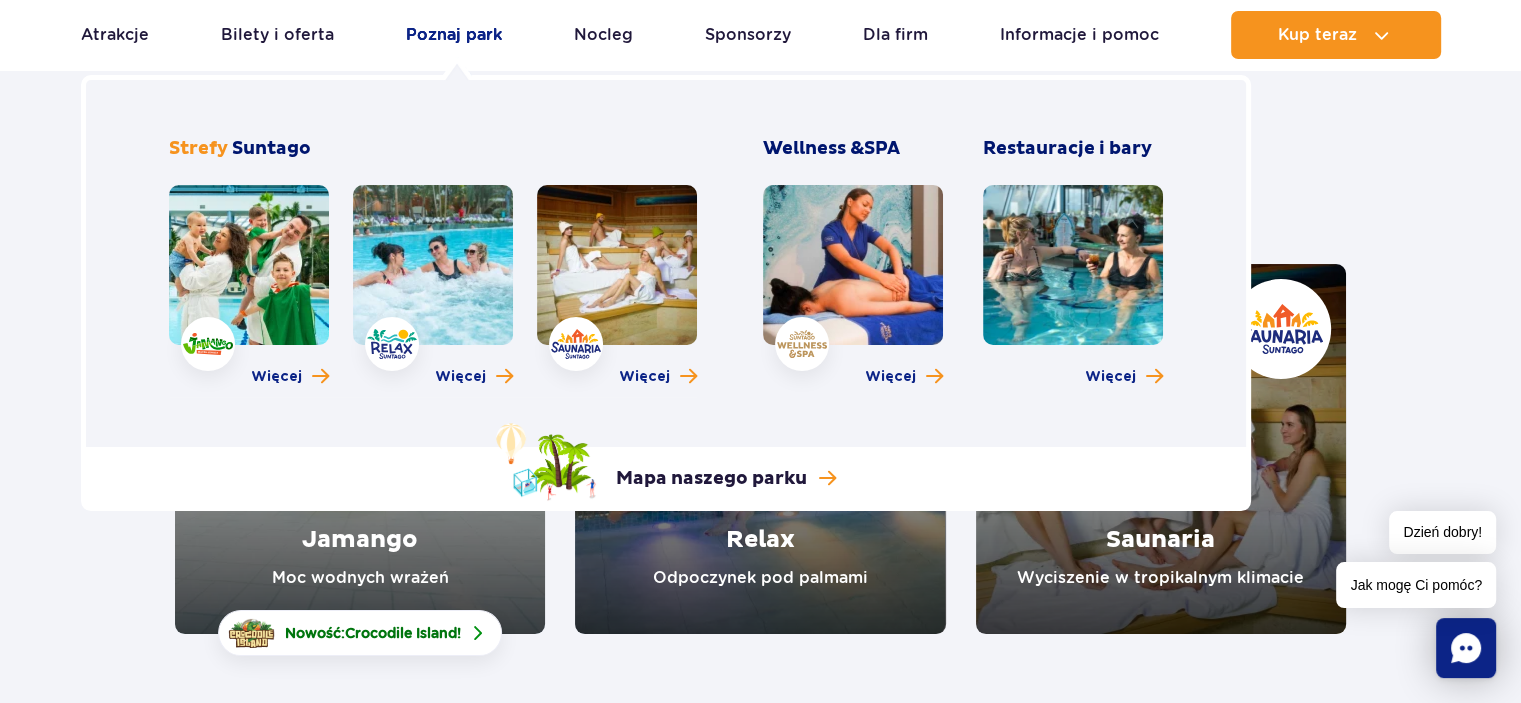 click on "Poznaj park" at bounding box center (454, 35) 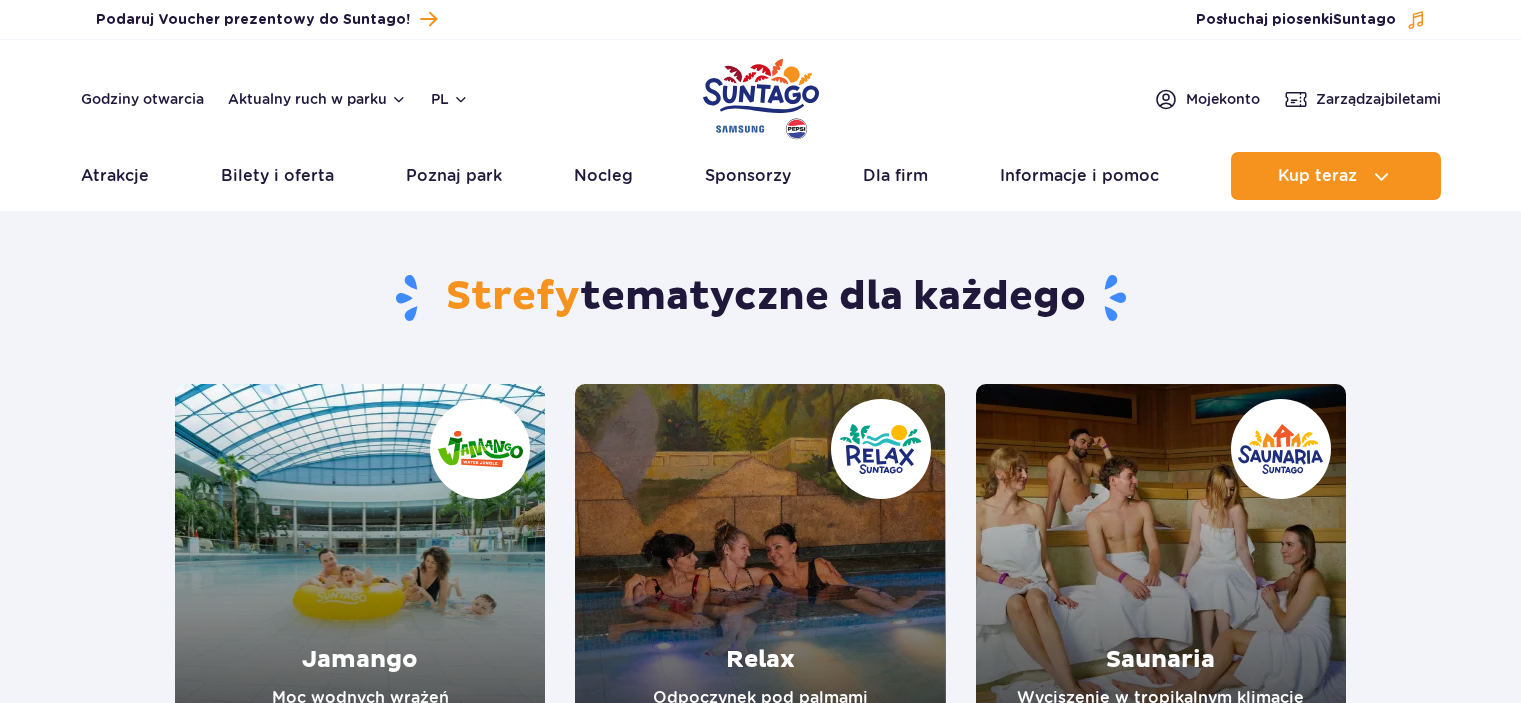 scroll, scrollTop: 0, scrollLeft: 0, axis: both 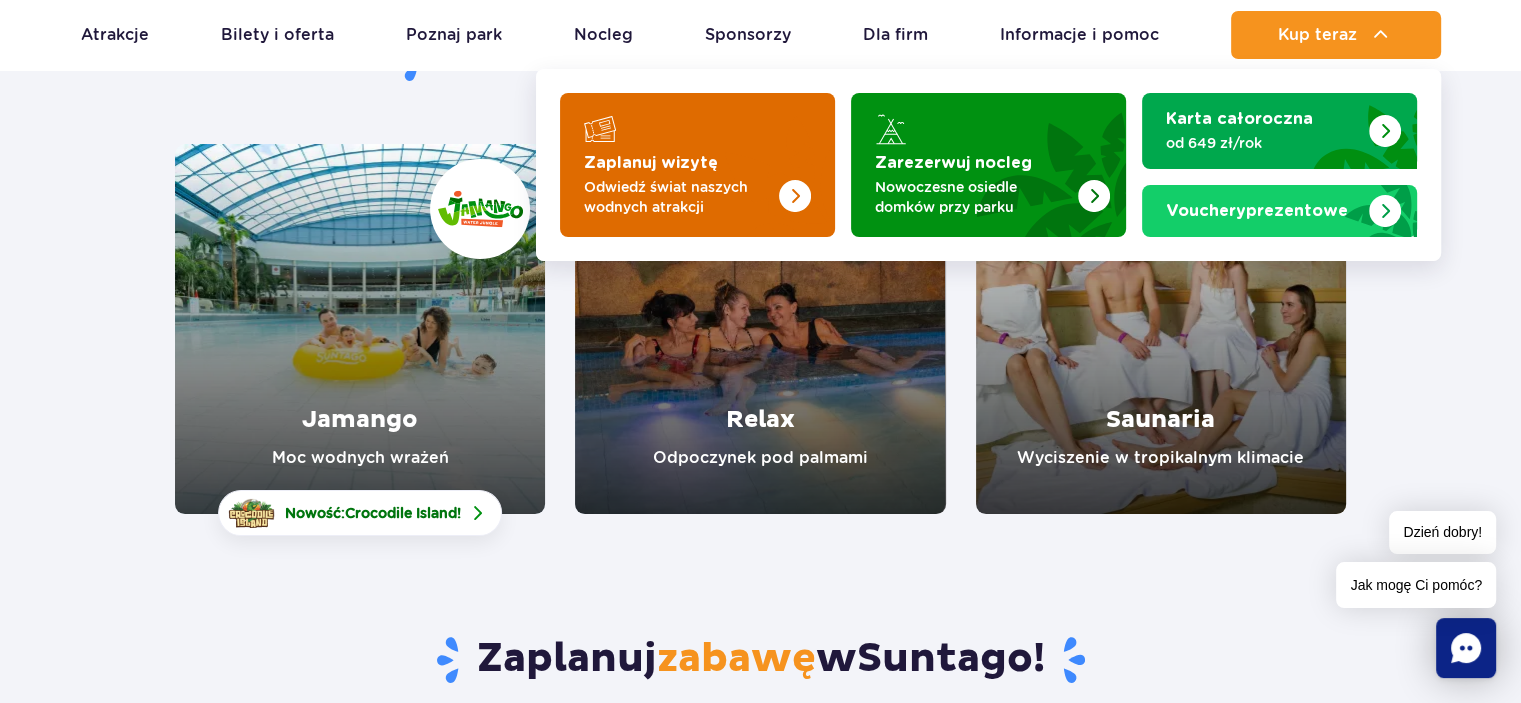 click at bounding box center (755, 159) 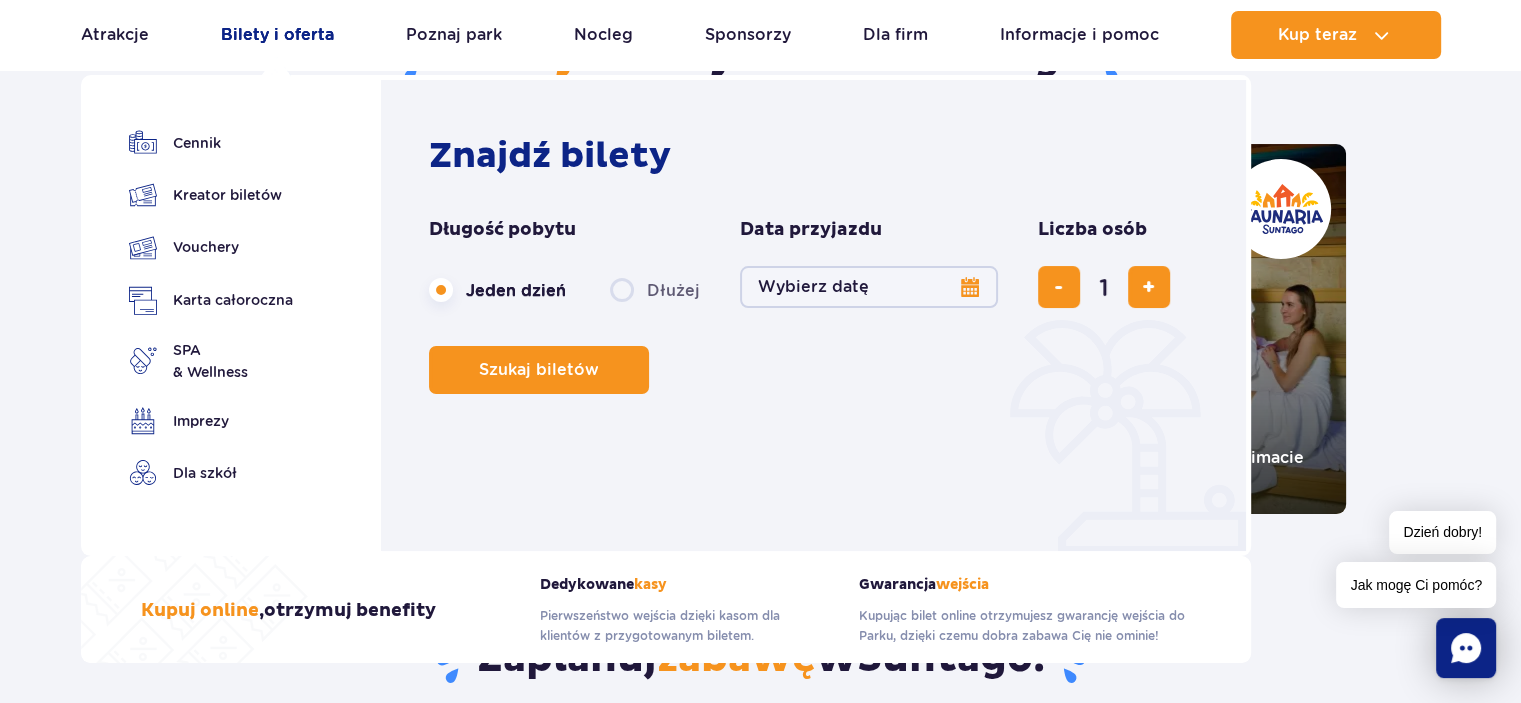 click on "Bilety i oferta" at bounding box center (277, 35) 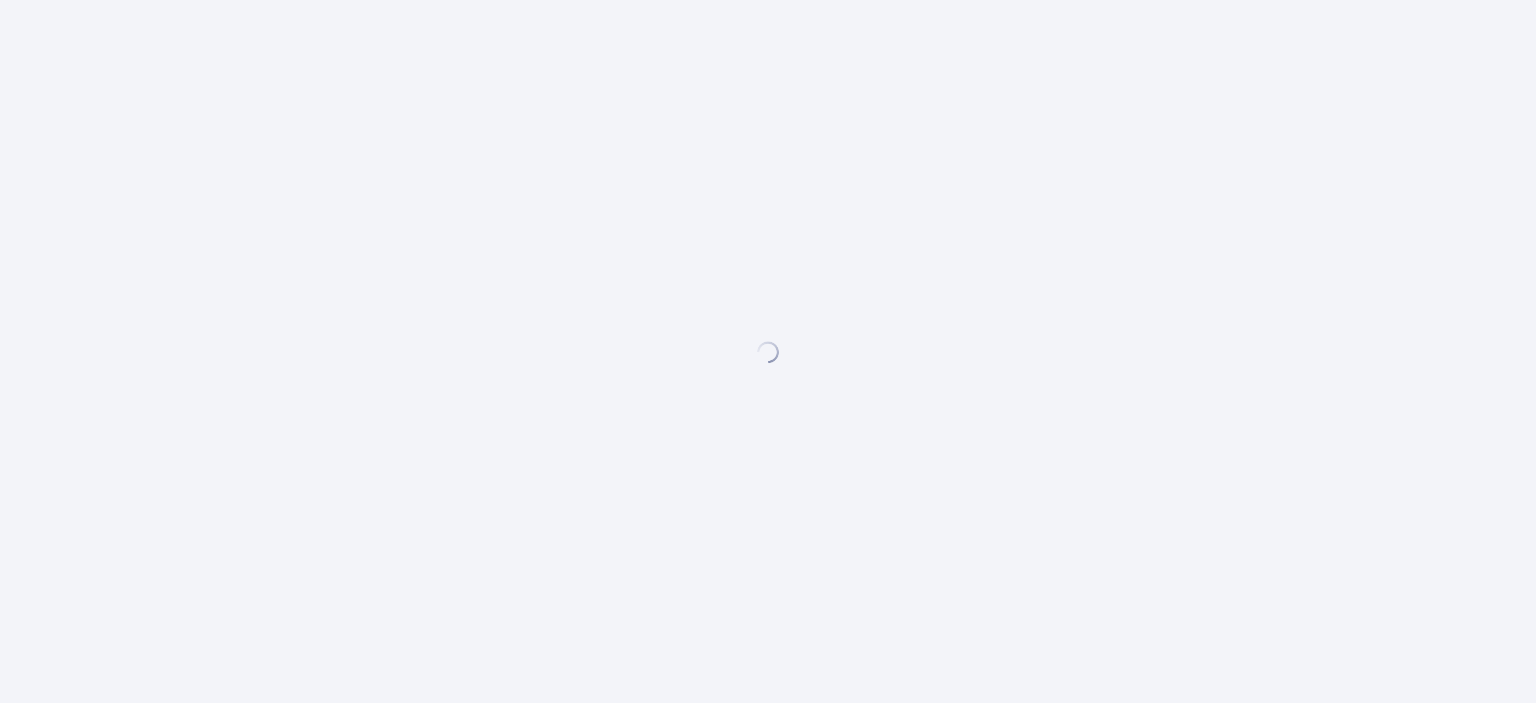 scroll, scrollTop: 0, scrollLeft: 0, axis: both 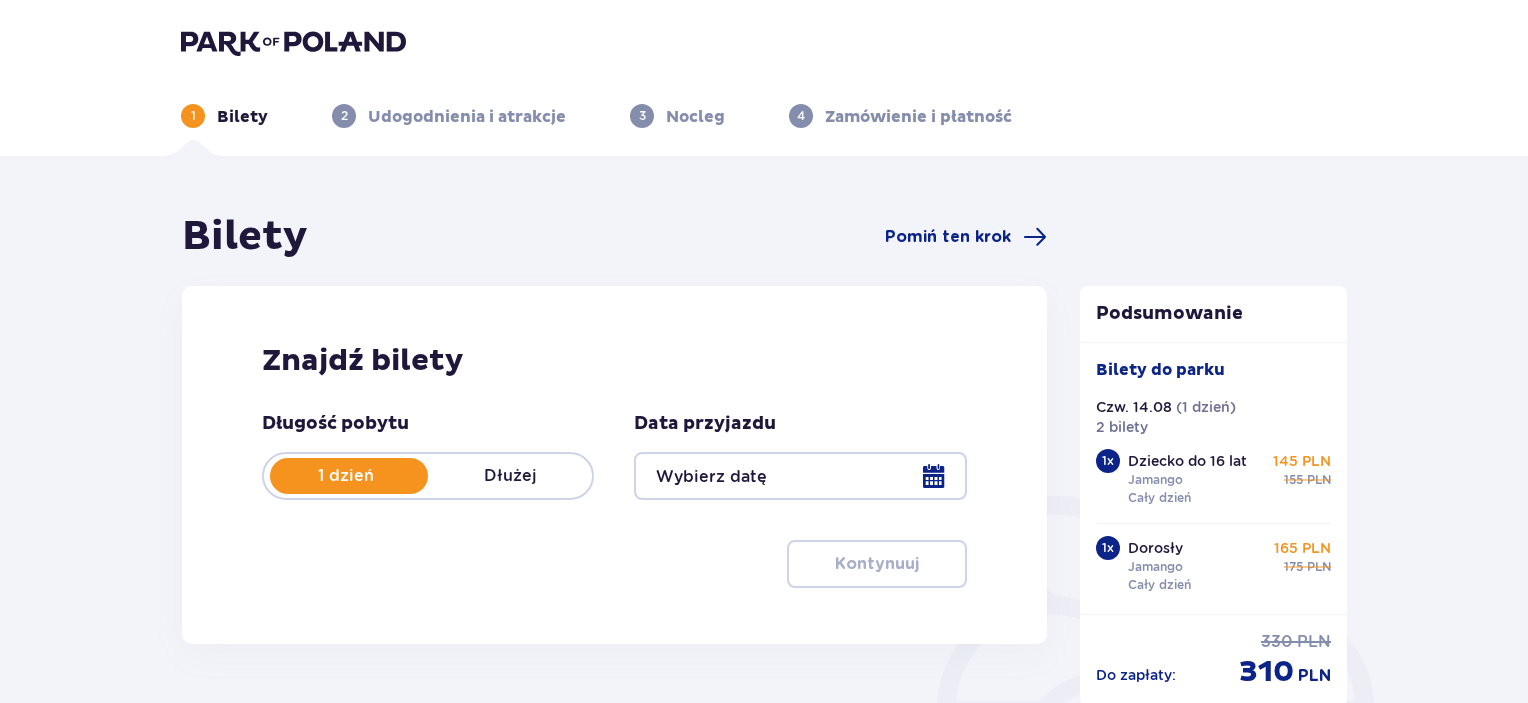 type on "14.08.25" 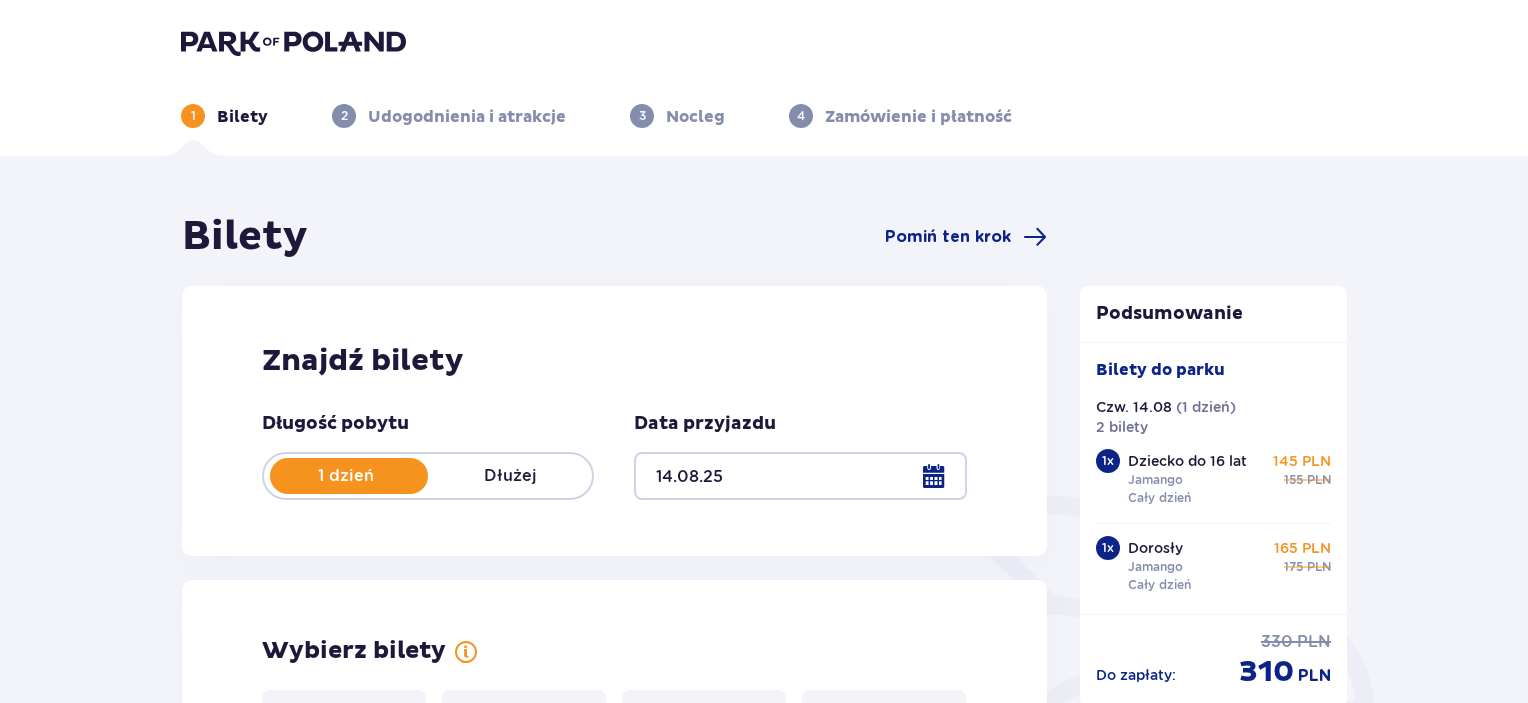 click on "Bilety Pomiń ten krok Znajdź bilety Długość pobytu 1 dzień Dłużej Data przyjazdu 14.08.25 Wybierz bilety Dorosły 18 - 65 lat 1 Dziecko do 90 cm 0 Dziecko do 120 cm 0 Dziecko do 16 lat 1 Nastolatek 16 - 18 lat 0 Senior 65+ lat 0 W ciąży 0 Z niepełno­sprawnością 0 Oferta specjalna Pakiet Family 2+2 -  640 PLN Wybierz strefy dla gości 16+ Pierwszy raz?  Poznaj strefy Suntago Gościom poniżej 16 lat automatycznie przypisaliśmy bilety do strefy Jamango. Trzy strefy 16+ Dwie strefy 16+ Jedna strefa Chcesz dostosować każdy bilet osobno? Edytuj pojedyncze bilety Wybierz czas pobytu Cały dzień   330 PLN / 2 os. 4 godziny   295 PLN / 2 os. 2 godziny   225 PLN / 2 os. „Tropikalne wieczory" (Ndz. - Pt.): Wejdź po 17:00 i zostań do 5 godzin w cenie 2. Zobacz zasady promocji Chcesz dostosować każdy bilet osobno? Edytuj pojedyncze bilety Przed wizytą w parku sprawdź godziny otwarcia Godziny otwarcia Kontynuuj Podsumowanie Bilety do parku Czw. 14.08   ( 1 dzień ) 2 bilety 1 x Dziecko do 16 lat" at bounding box center [764, 1507] 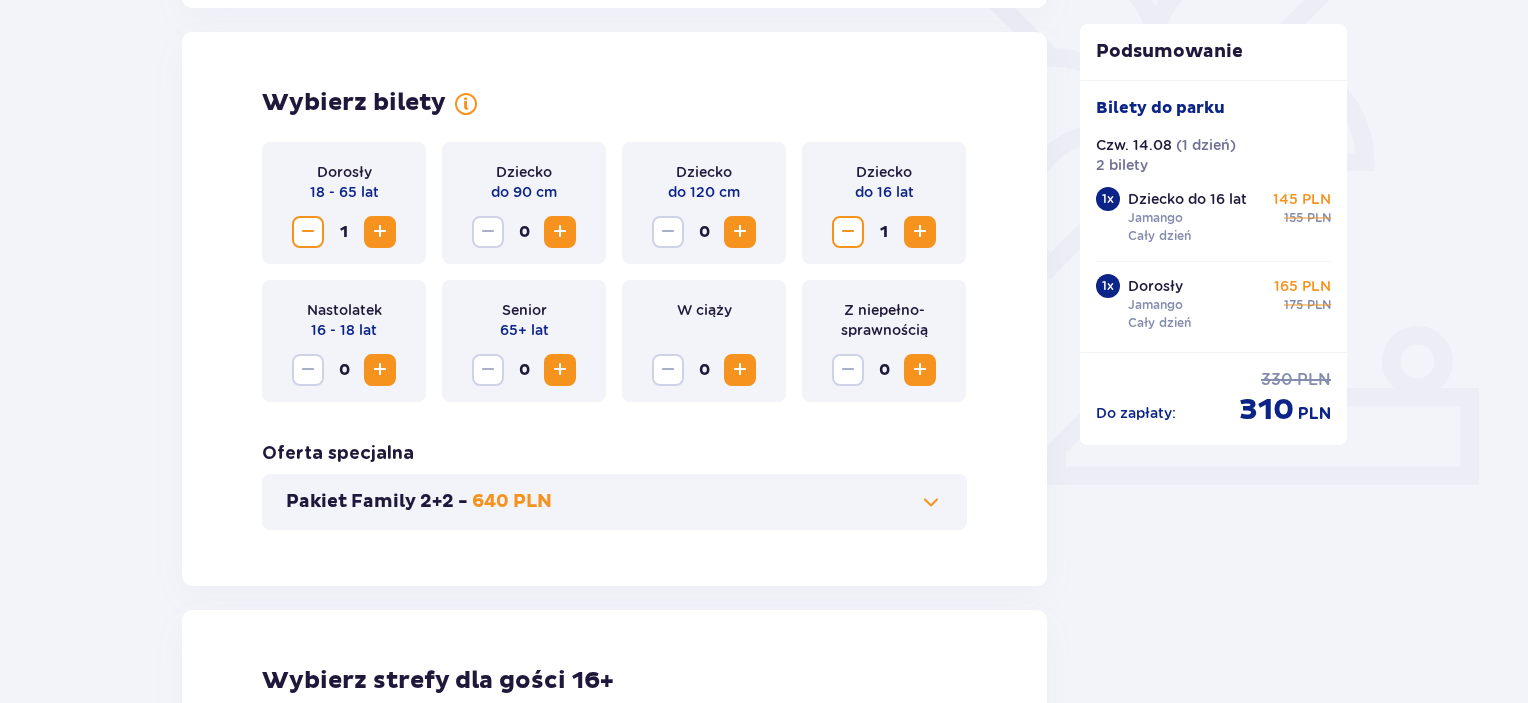 scroll, scrollTop: 560, scrollLeft: 0, axis: vertical 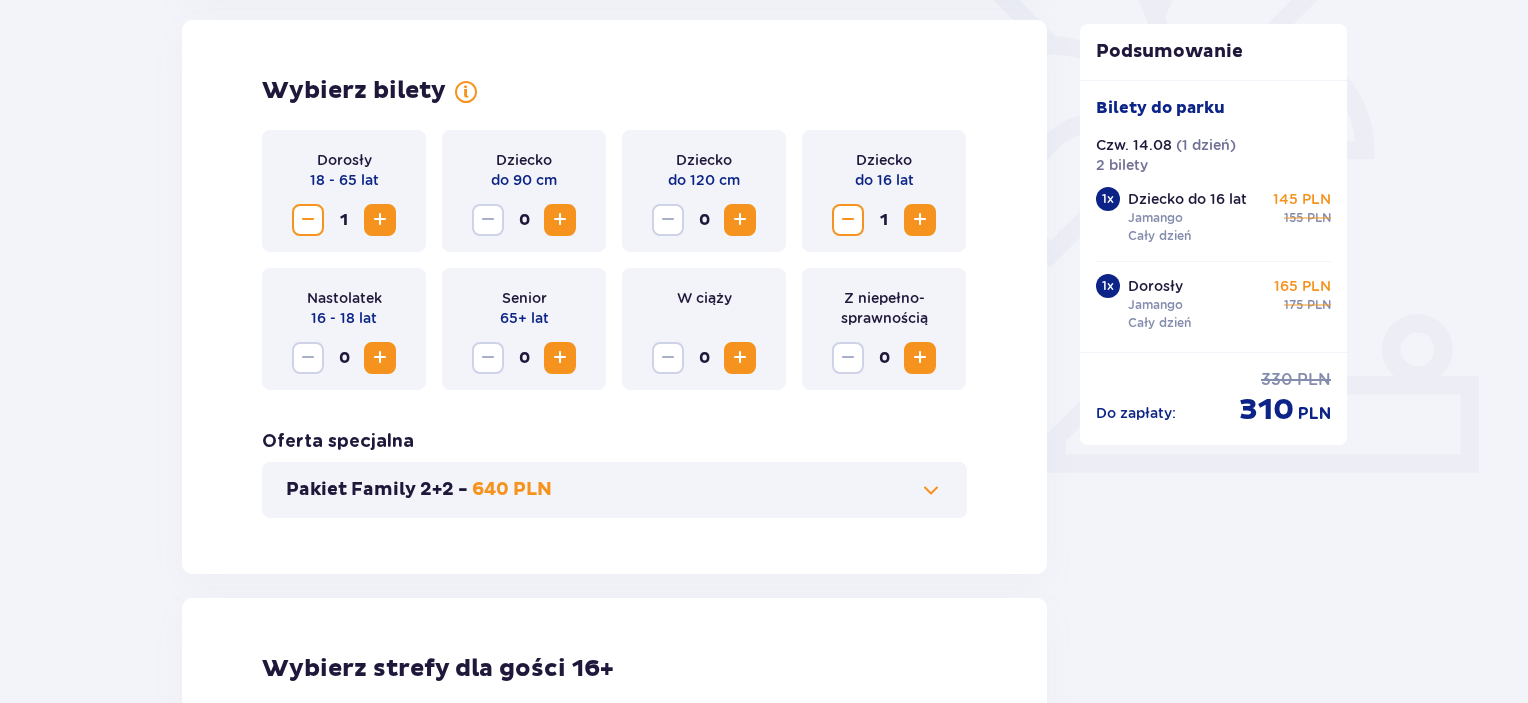 click on "Podsumowanie Bilety do parku Czw. 14.08   ( 1 dzień ) 2 bilety 1 x Dziecko do 16 lat Jamango Cały dzień 145 PLN 155 PLN 1 x Dorosły Jamango Cały dzień 165 PLN 175 PLN Do zapłaty : 330 PLN 310 PLN" at bounding box center (1214, 915) 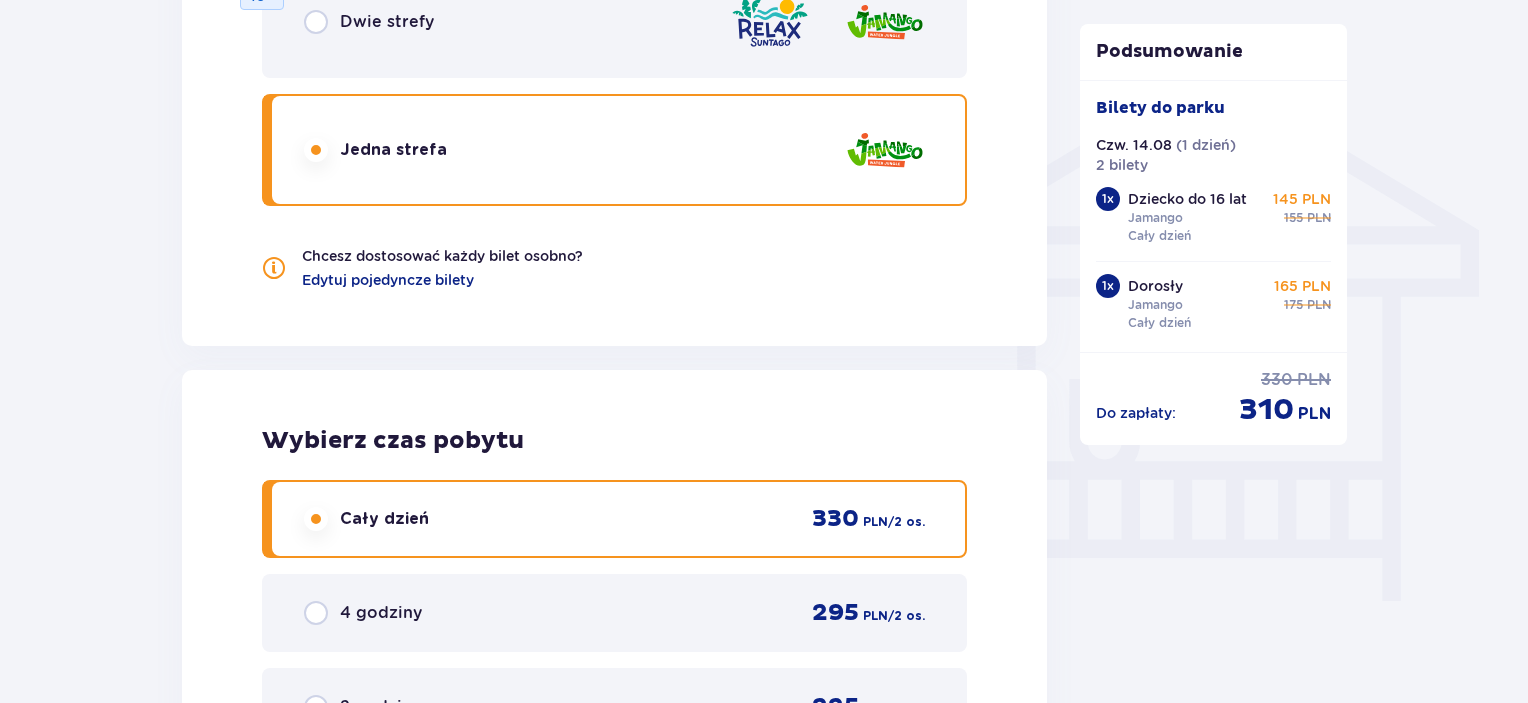 scroll, scrollTop: 1520, scrollLeft: 0, axis: vertical 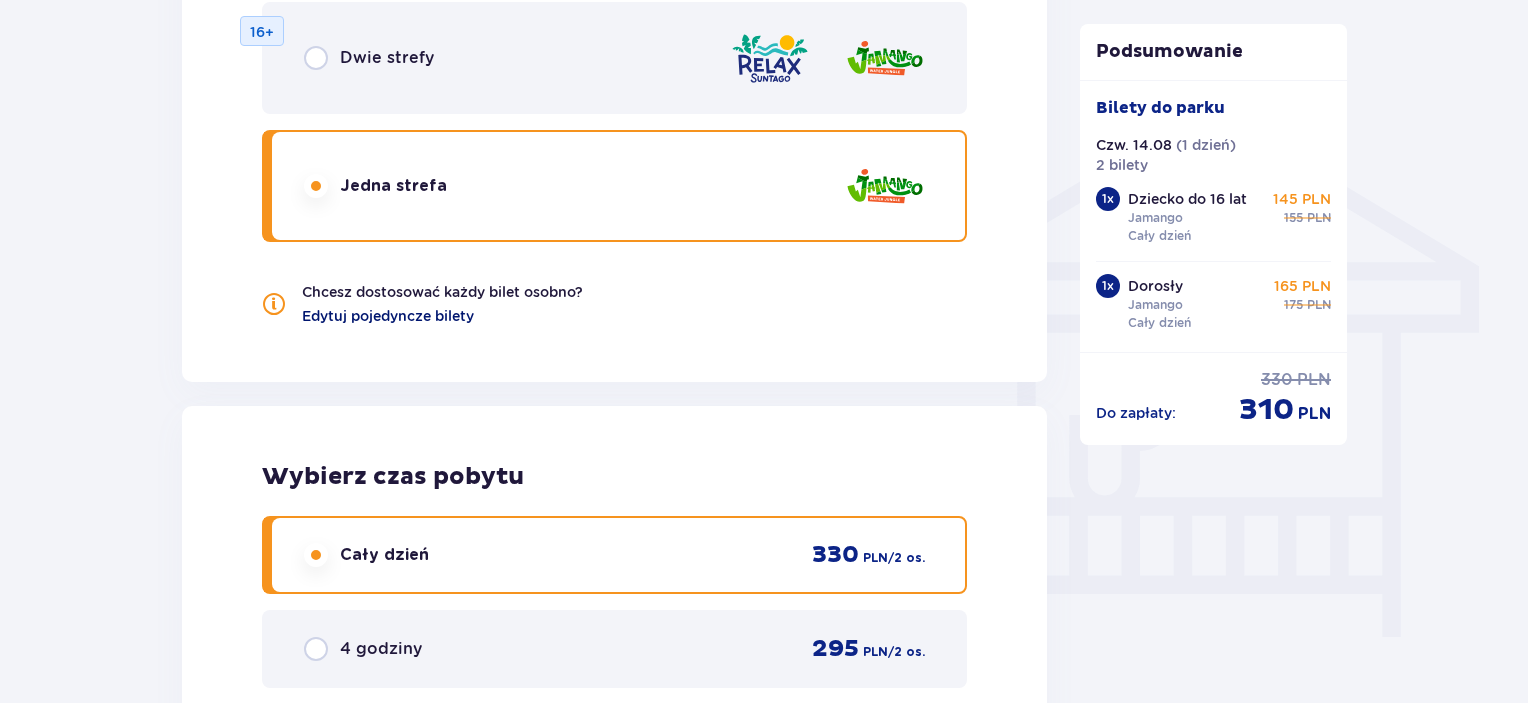 click on "Edytuj pojedyncze bilety" at bounding box center (388, 316) 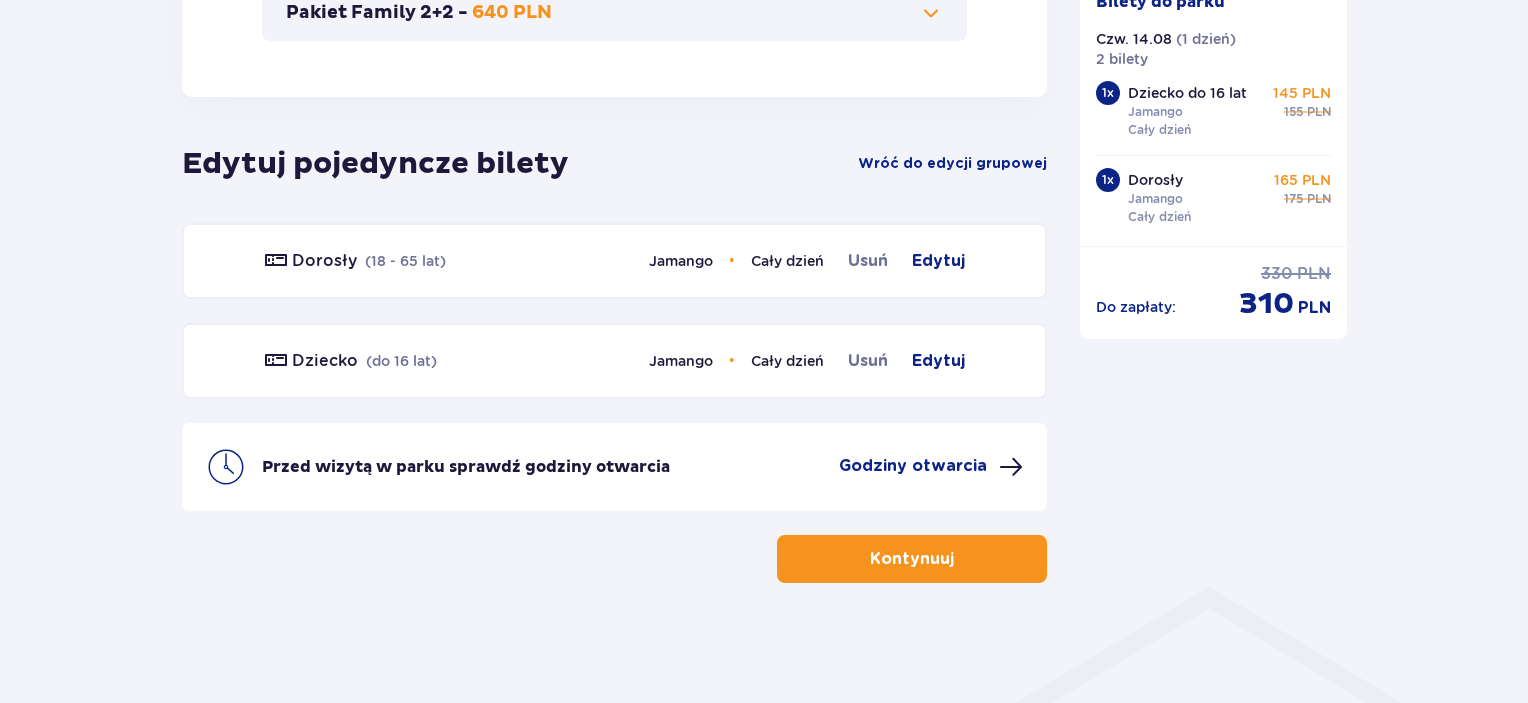scroll, scrollTop: 1035, scrollLeft: 0, axis: vertical 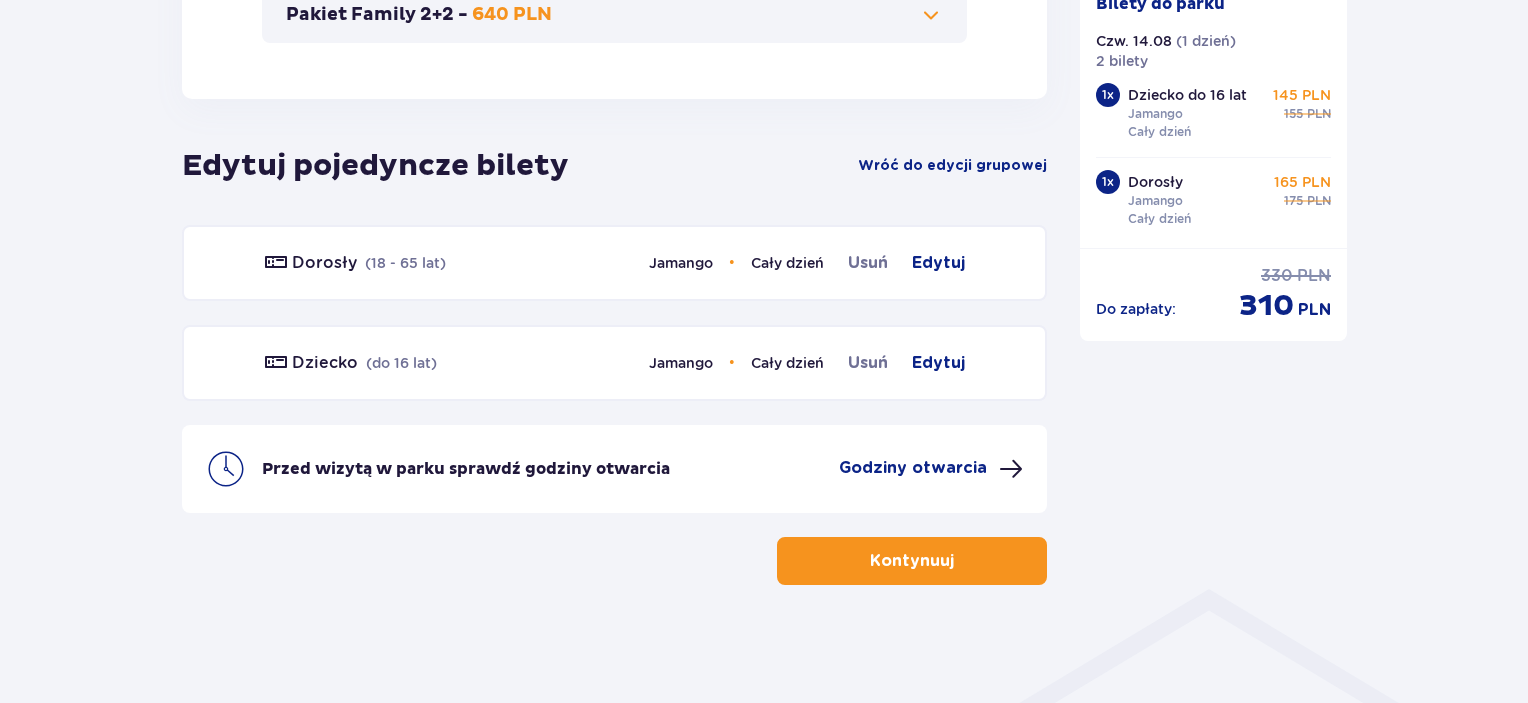 click on "Bilety Pomiń ten krok Znajdź bilety Długość pobytu 1 dzień Dłużej Data przyjazdu 14.08.25 Wybierz bilety Dorosły 18 - 65 lat 1 Dziecko do 90 cm 0 Dziecko do 120 cm 0 Dziecko do 16 lat 1 Nastolatek 16 - 18 lat 0 Senior 65+ lat 0 W ciąży 0 Z niepełno­sprawnością 0 Oferta specjalna Pakiet Family 2+2 -  640 PLN Edytuj pojedyncze bilety Wróć do edycji grupowej Dorosły ( 18 - 65 lat ) Jamango • Cały dzień Usuń Edytuj Dziecko ( do 16 lat ) Jamango • Cały dzień Usuń Edytuj Przed wizytą w parku sprawdź godziny otwarcia Godziny otwarcia Kontynuuj Podsumowanie Bilety do parku Czw. 14.08   ( 1 dzień ) 2 bilety 1 x Dziecko do 16 lat Jamango Cały dzień 145 PLN 155 PLN 1 x Dorosły Jamango Cały dzień 165 PLN 175 PLN Do zapłaty : 330 PLN 310 PLN" at bounding box center [764, -87] 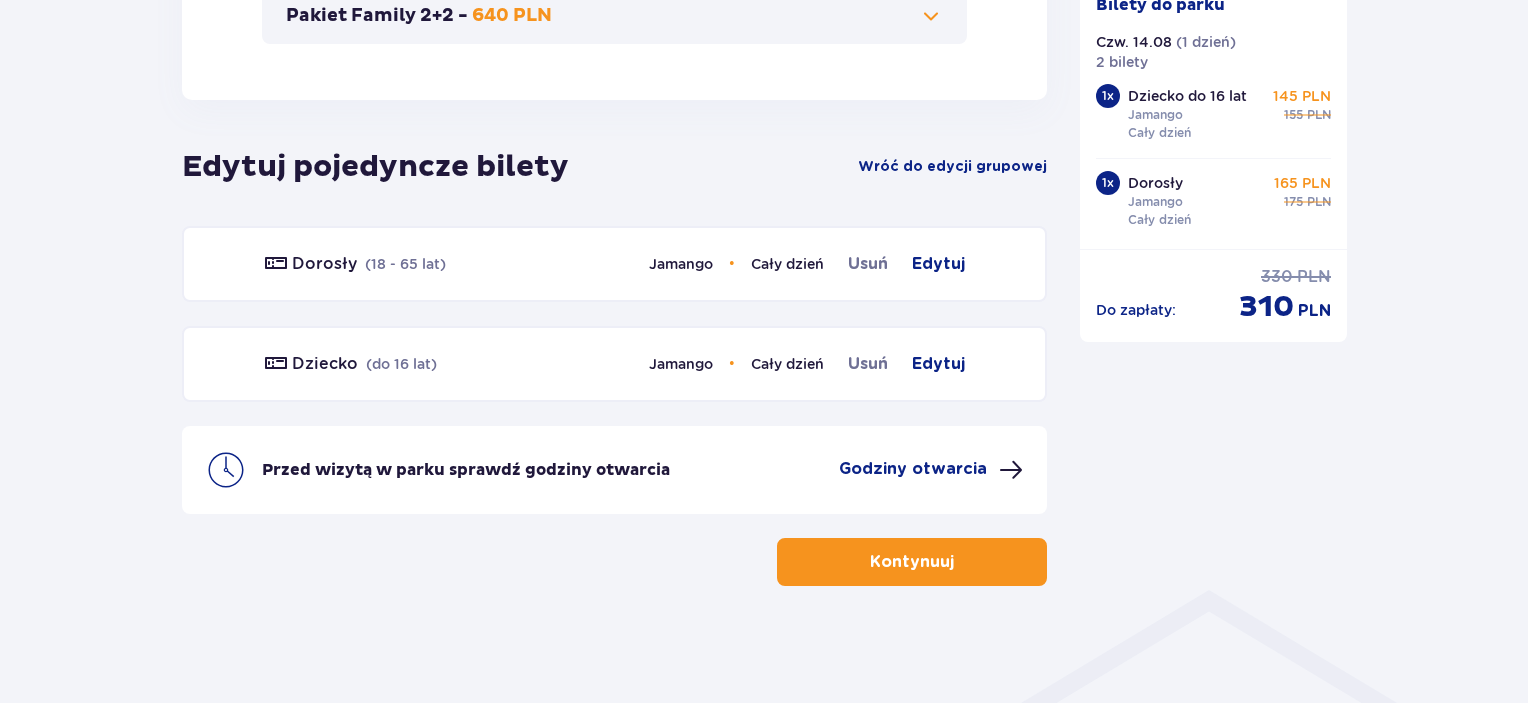 scroll, scrollTop: 1035, scrollLeft: 0, axis: vertical 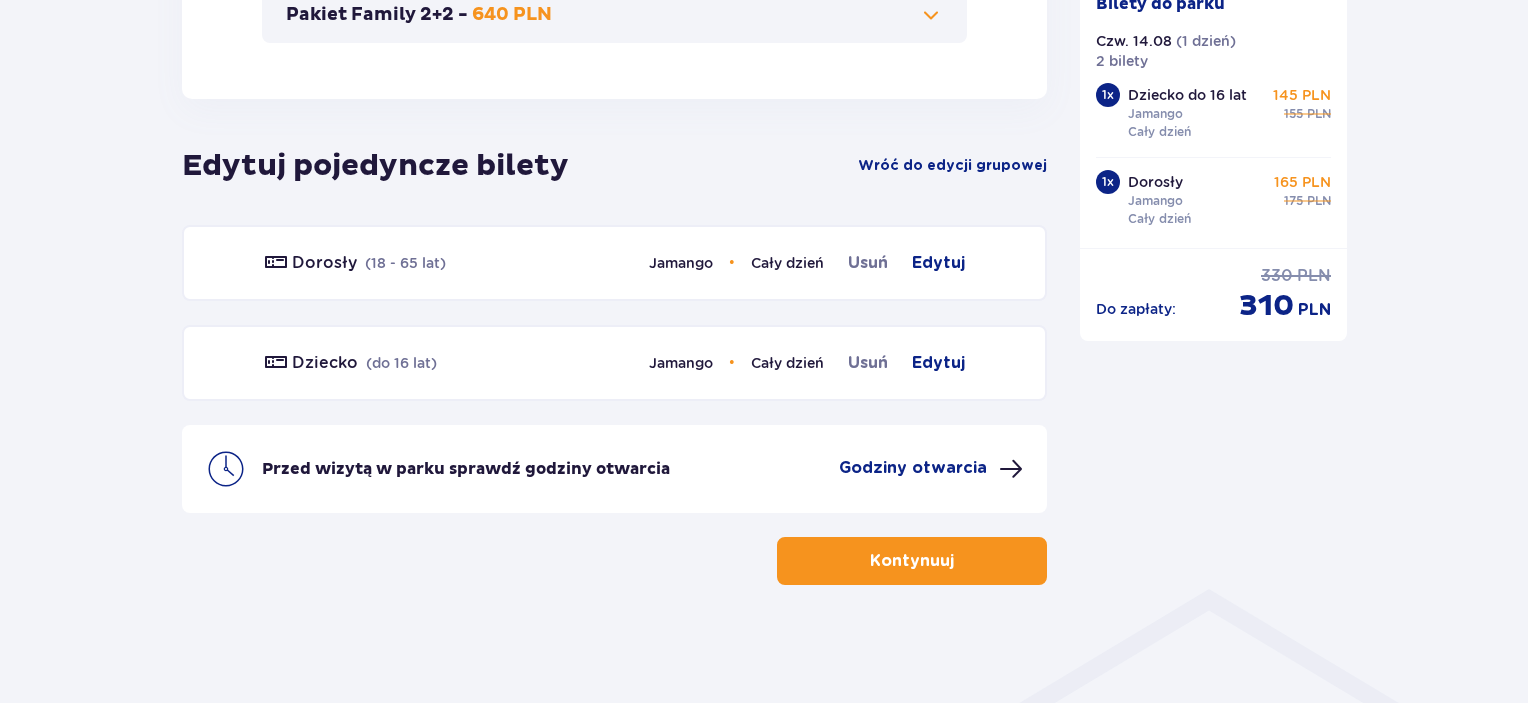 click at bounding box center [958, 561] 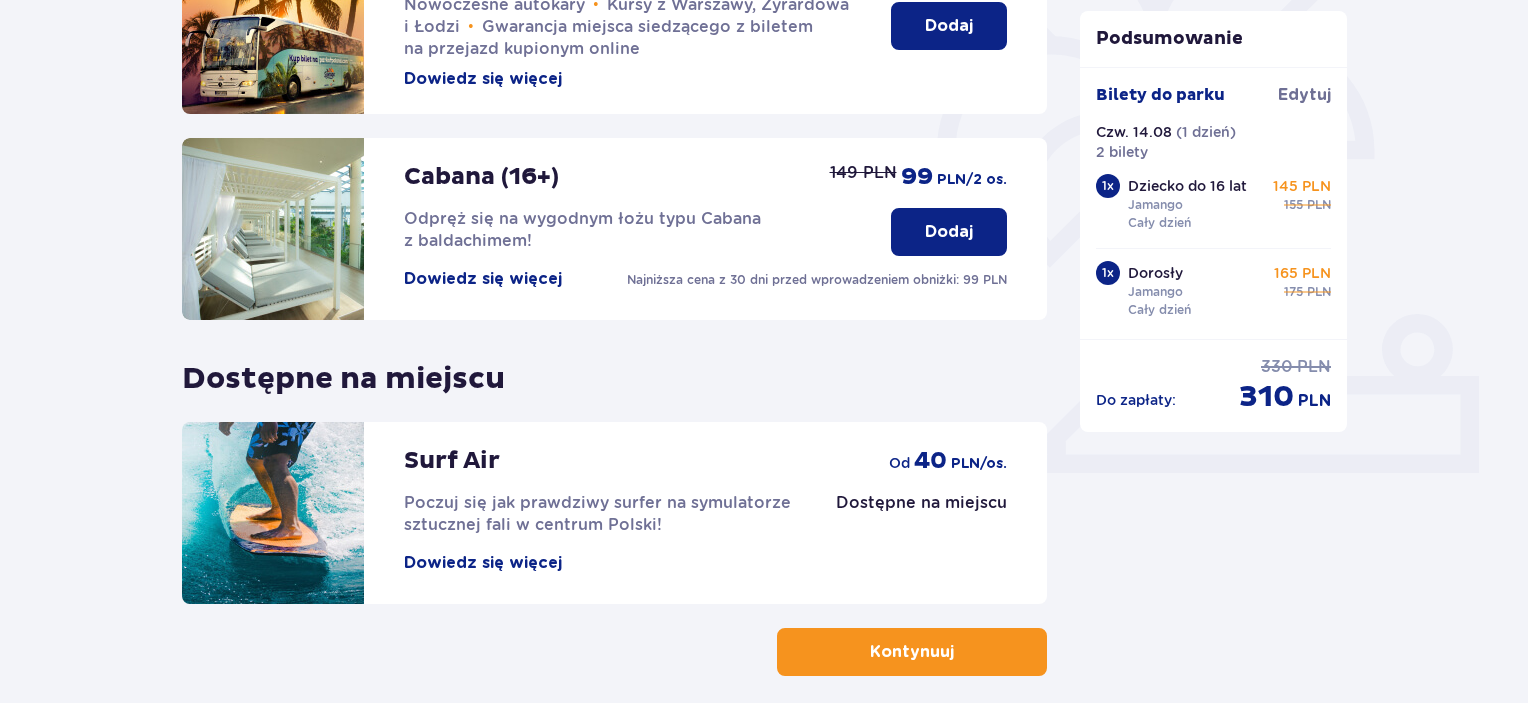 scroll, scrollTop: 652, scrollLeft: 0, axis: vertical 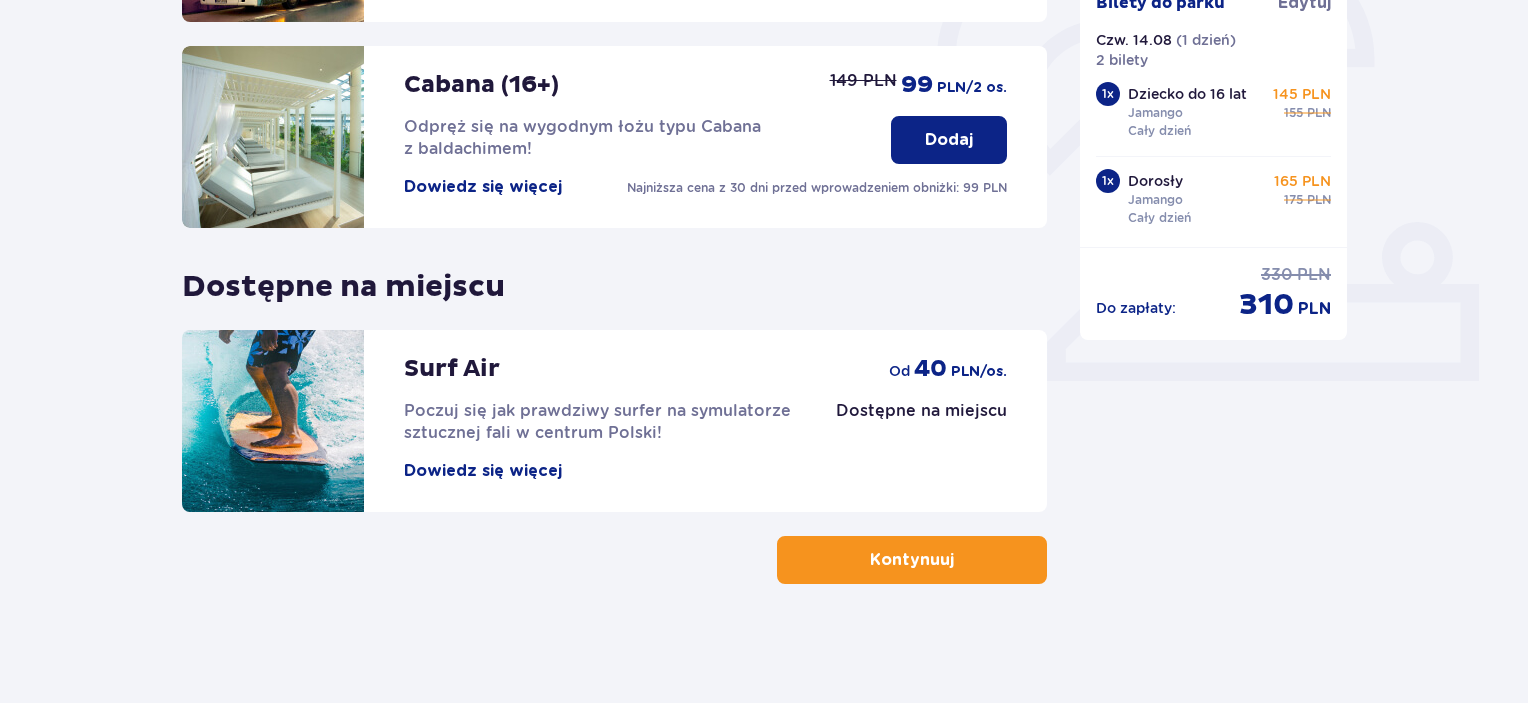 click at bounding box center [958, 560] 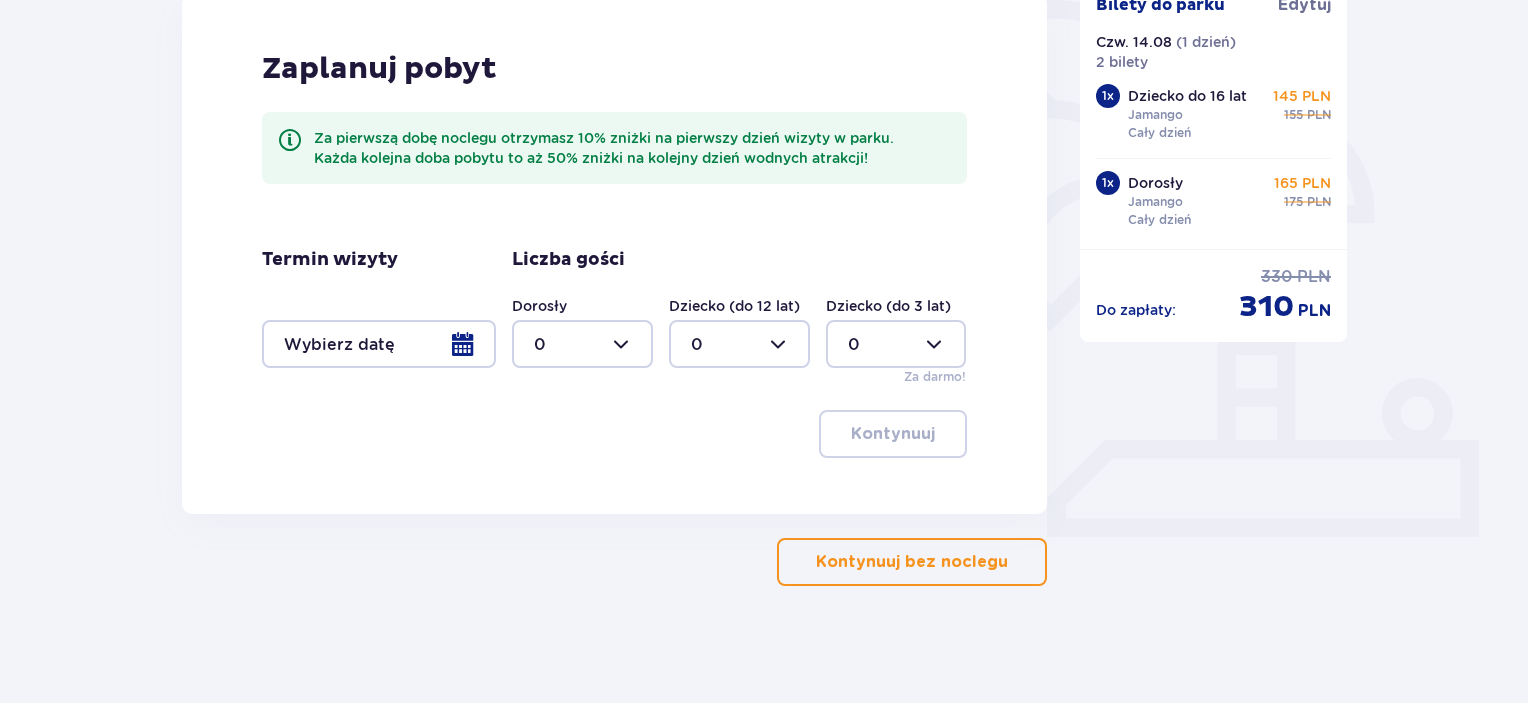 scroll, scrollTop: 499, scrollLeft: 0, axis: vertical 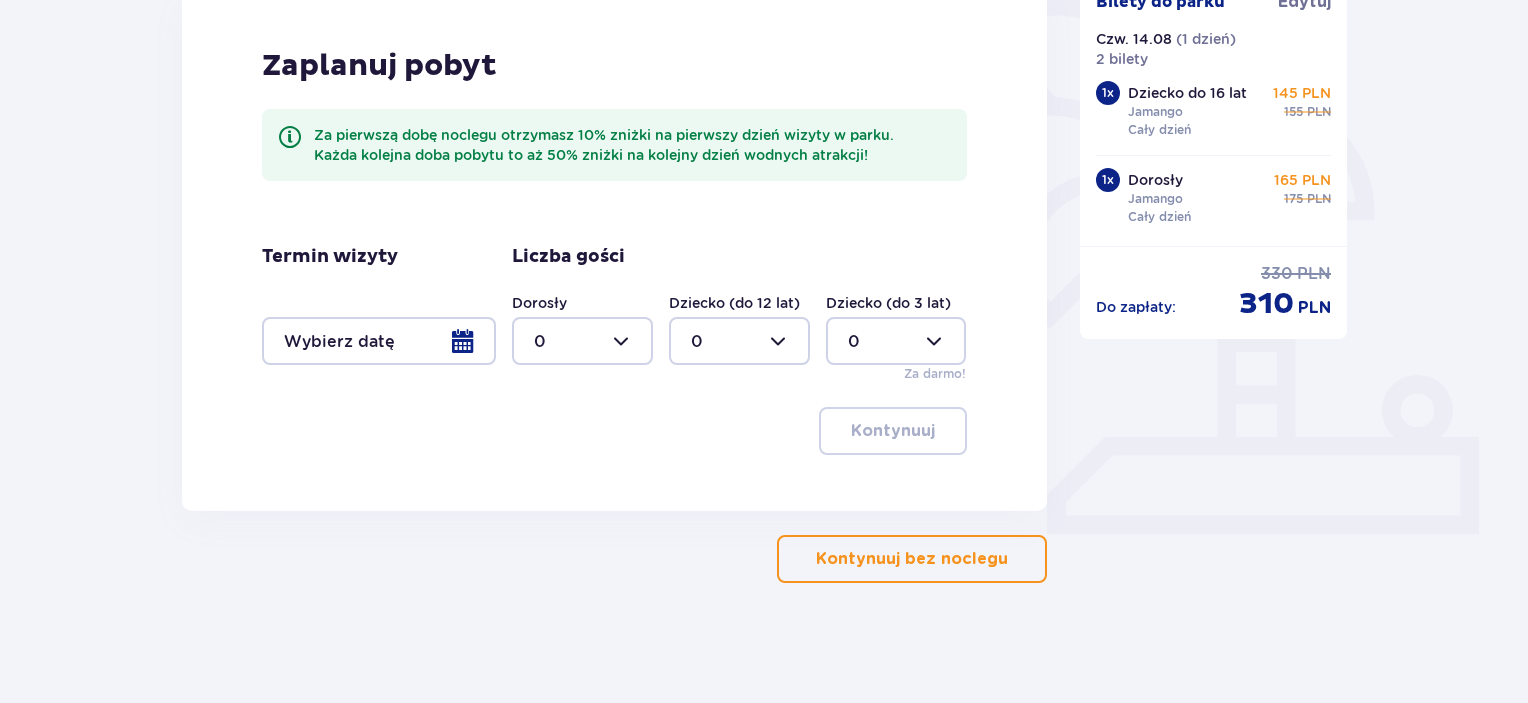 click on "Kontynuuj bez noclegu" at bounding box center (912, 559) 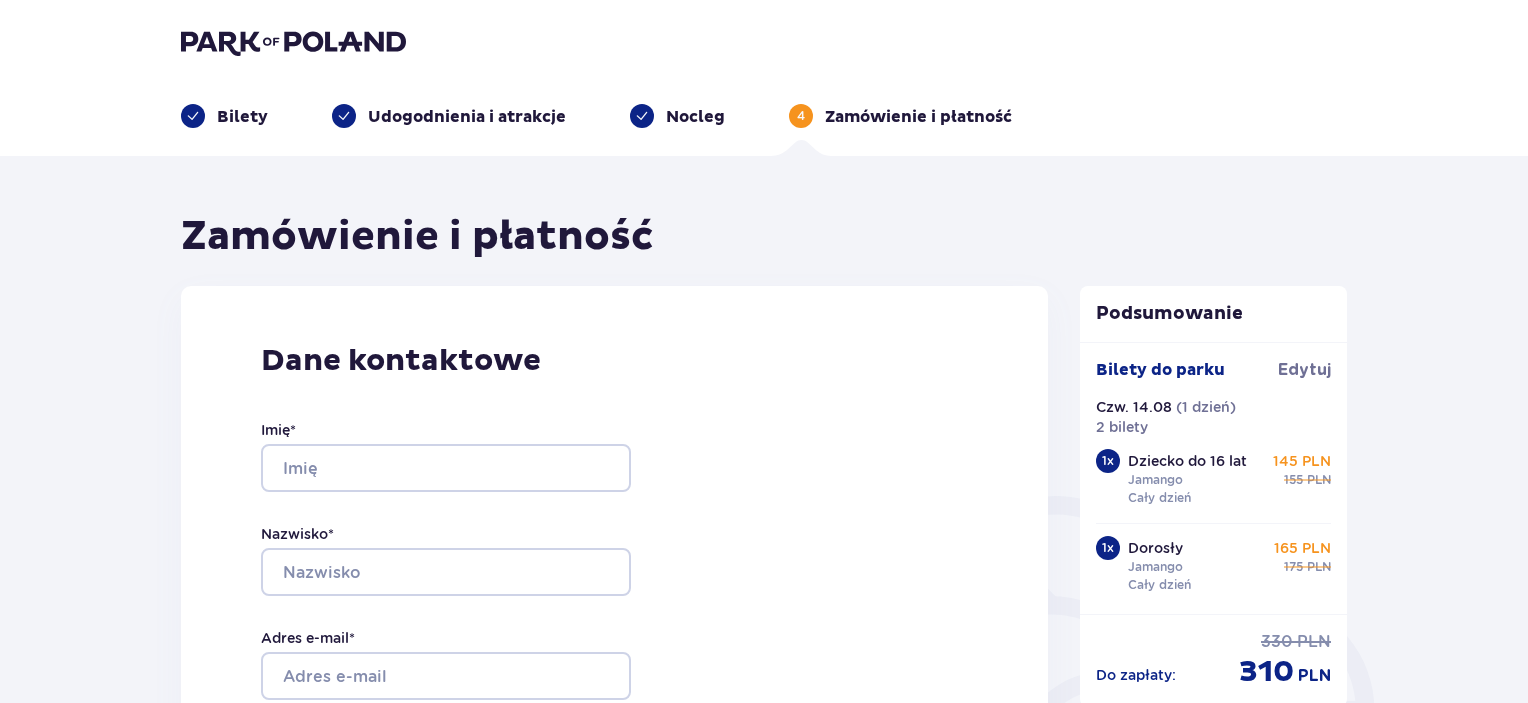 scroll, scrollTop: 0, scrollLeft: 0, axis: both 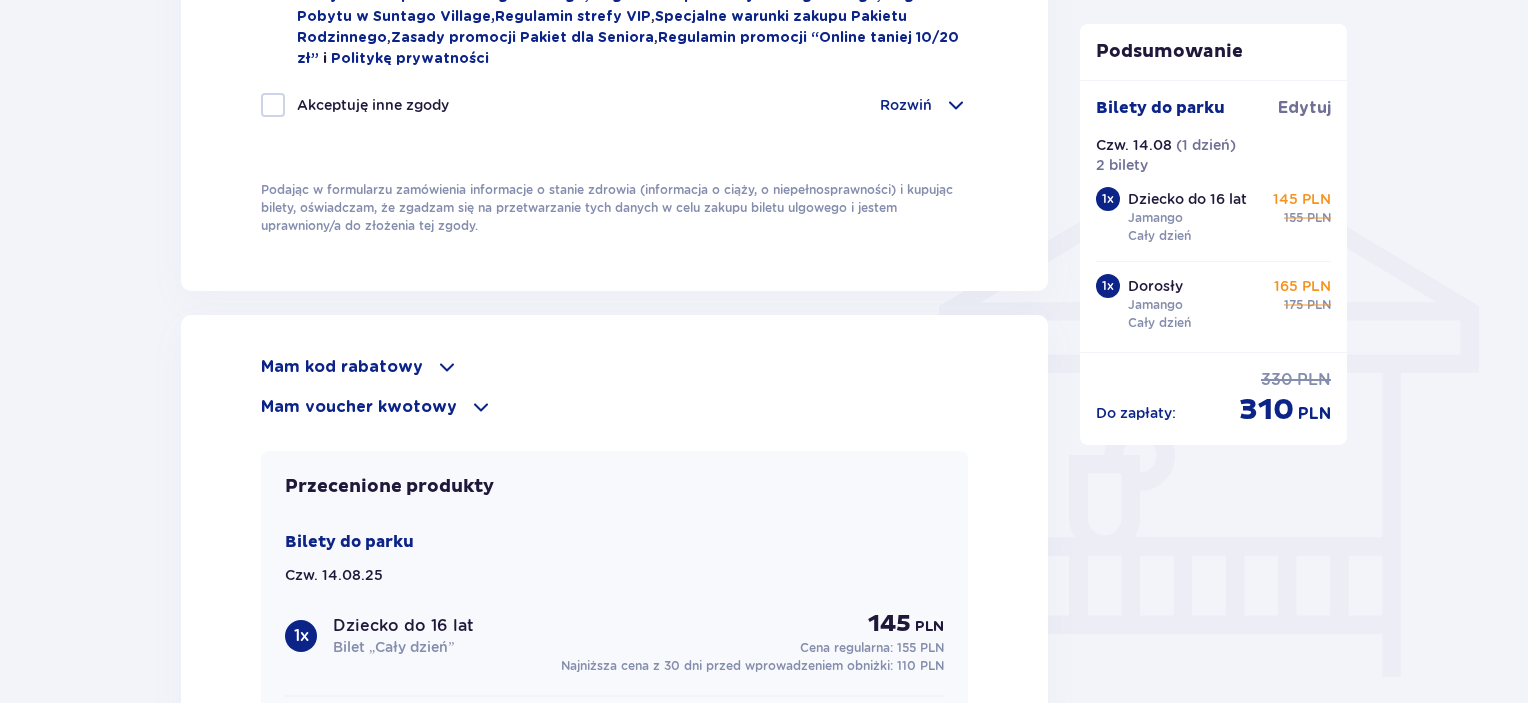 click on "Mam voucher kwotowy" at bounding box center [359, 407] 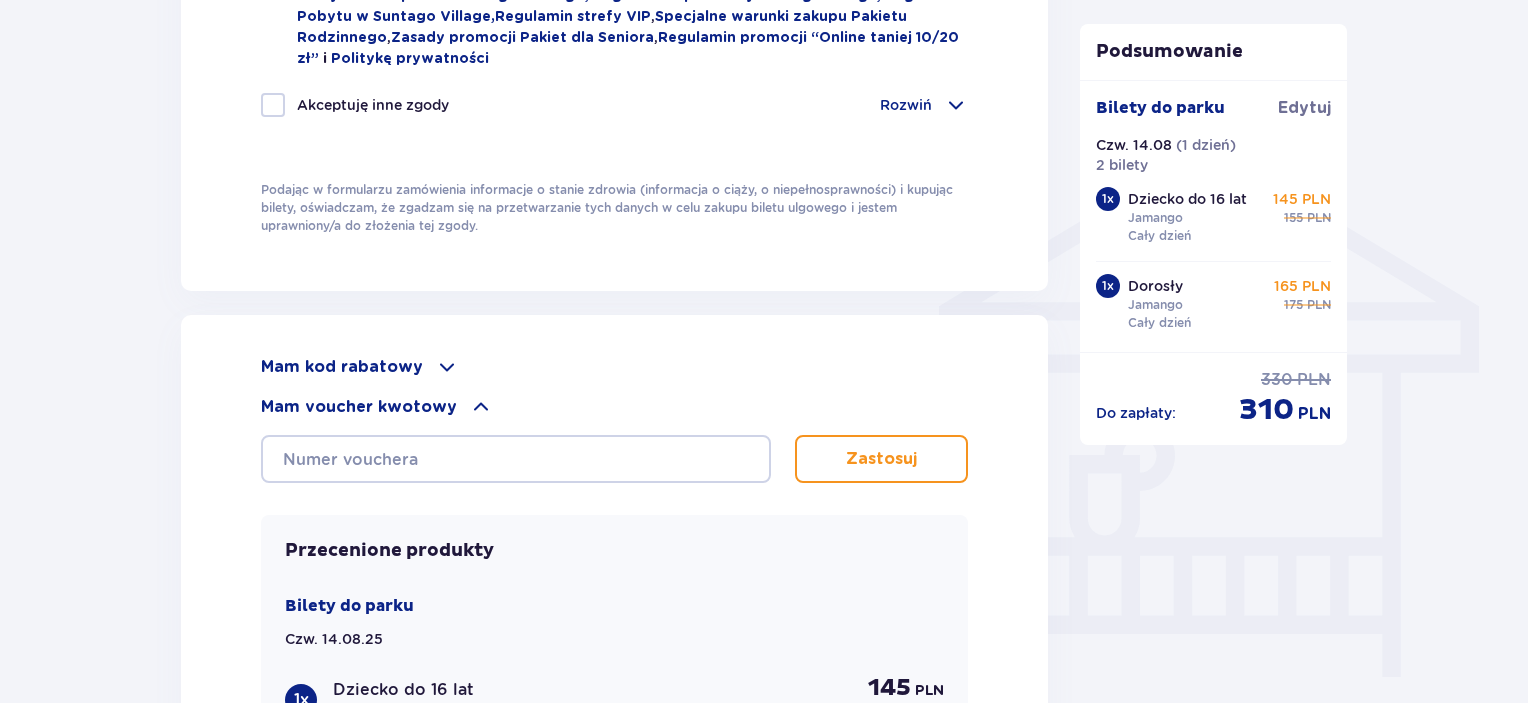 click on "Mam kod rabatowy" at bounding box center (342, 367) 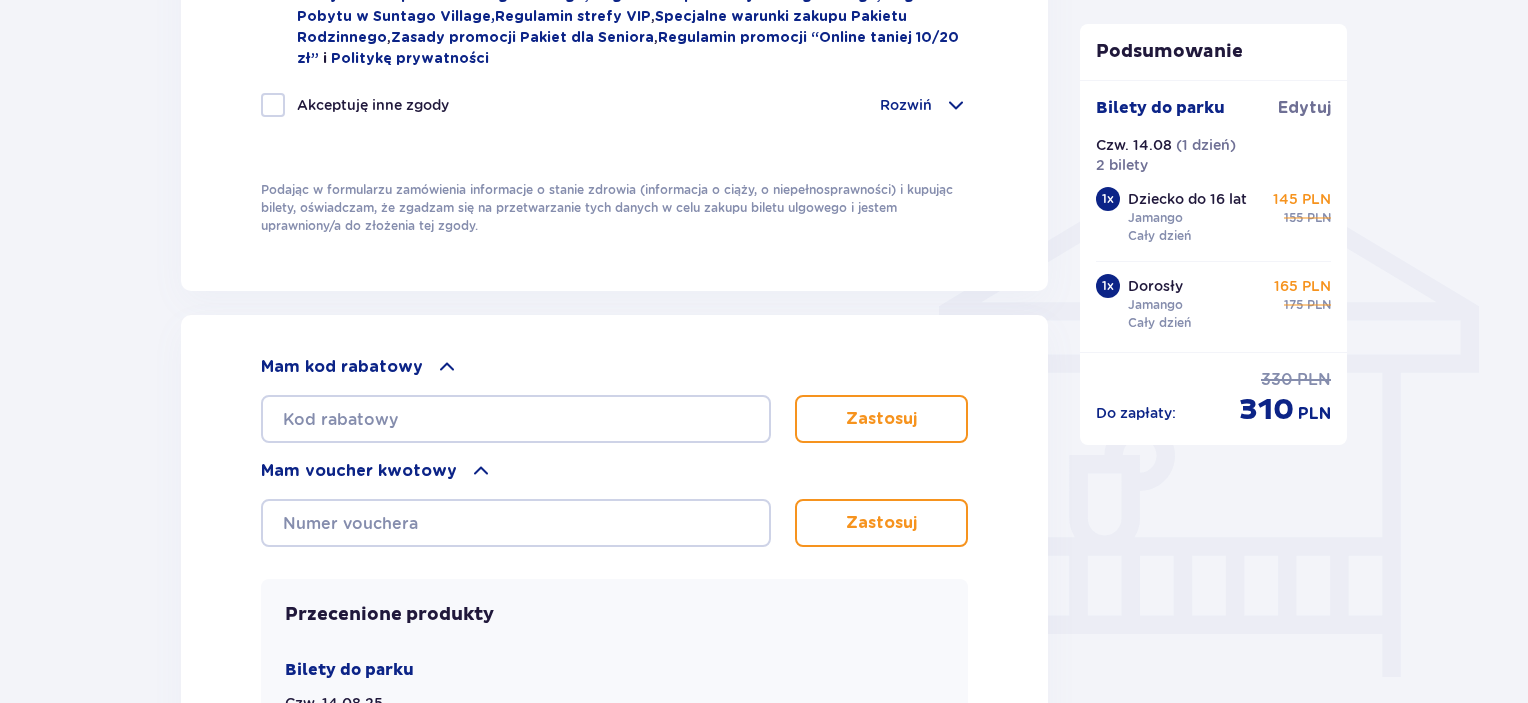 click on "Mam kod rabatowy Zastosuj Mam voucher kwotowy Zastosuj Przecenione produkty Bilety do parku Czw. 14.08.25 1 x Dziecko do 16 lat Bilet „Cały dzień” 145 PLN Cena regularna:   155 PLN Najniższa cena z 30 dni przed wprowadzeniem obniżki:   110 PLN 1 x Dorosły Bilet „Cały dzień” 165 PLN Cena regularna:   175 PLN Najniższa cena z 30 dni przed wprowadzeniem obniżki:   130 PLN Podsumowanie Do zapłaty : 310 PLN 330 PLN Kupuję i płacę Zapłać w ciągu 60 minut, inaczej zamówienie zostanie anulowane." at bounding box center [614, 752] 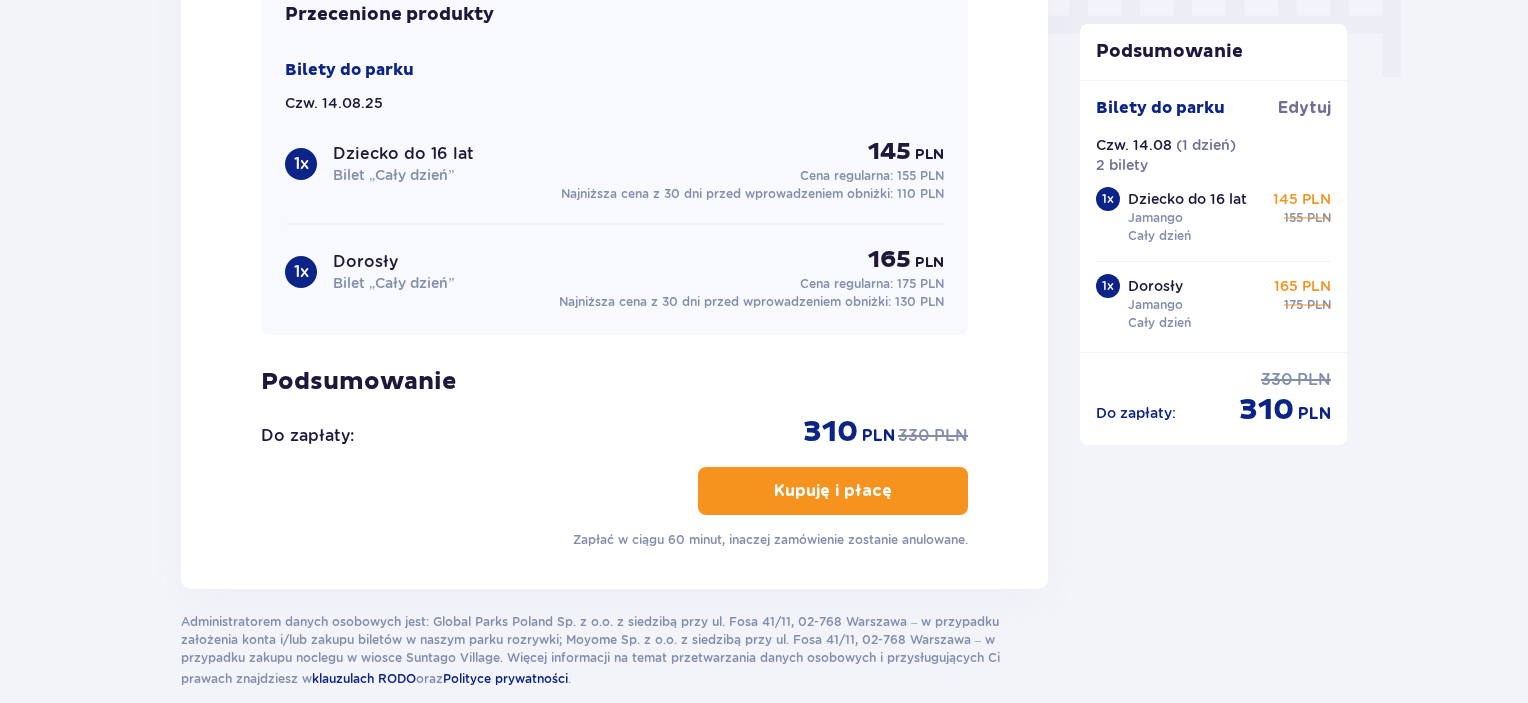 scroll, scrollTop: 2080, scrollLeft: 0, axis: vertical 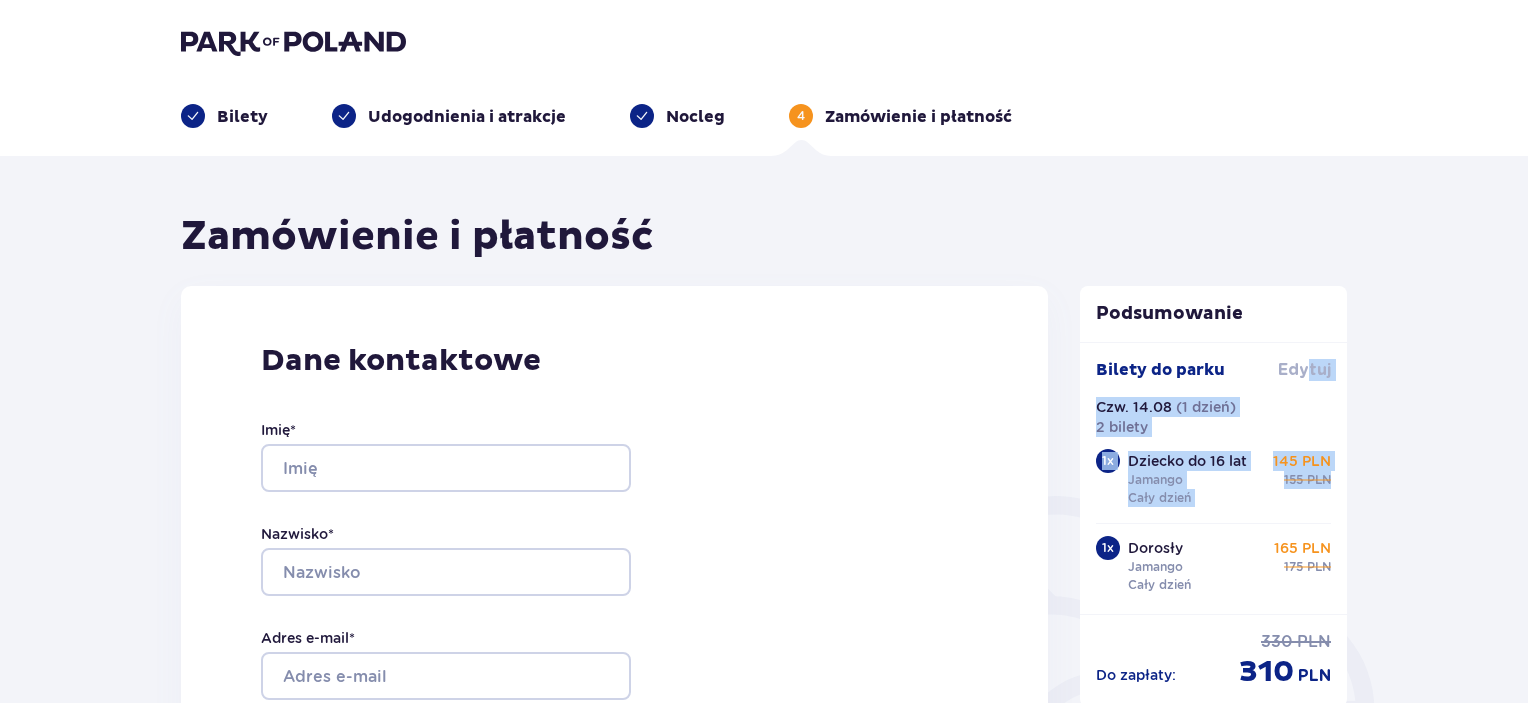 drag, startPoint x: 1375, startPoint y: 514, endPoint x: 1307, endPoint y: 365, distance: 163.78339 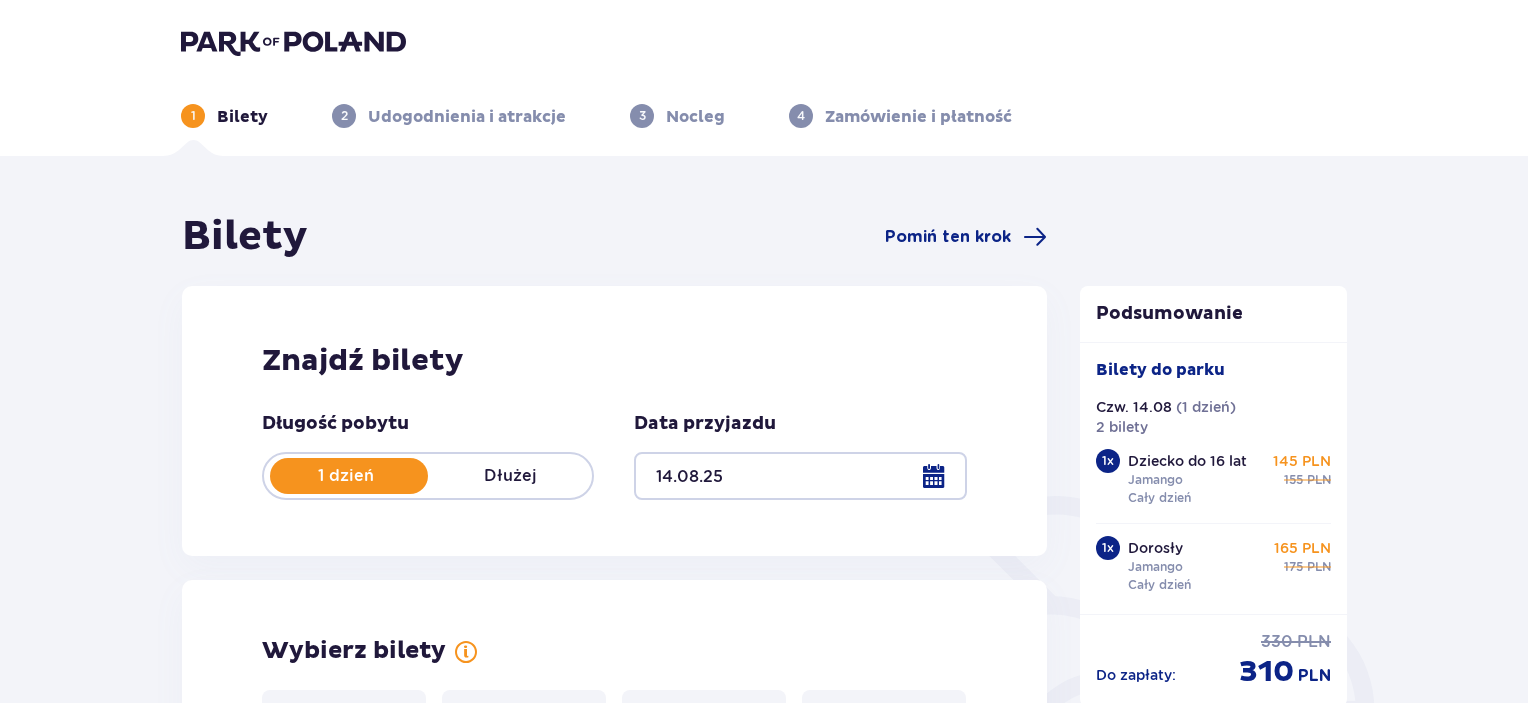click on "Bilety Pomiń ten krok Znajdź bilety Długość pobytu 1 dzień Dłużej Data przyjazdu 14.08.25 Wybierz bilety Dorosły 18 - 65 lat 1 Dziecko do 90 cm 0 Dziecko do 120 cm 0 Dziecko do 16 lat 1 Nastolatek 16 - 18 lat 0 Senior 65+ lat 0 W ciąży 0 Z niepełno­sprawnością 0 Oferta specjalna Pakiet Family 2+2 -  640 PLN Wybierz strefy dla gości 16+ Pierwszy raz?  Poznaj strefy Suntago Gościom poniżej 16 lat automatycznie przypisaliśmy bilety do strefy Jamango. Trzy strefy 16+ Dwie strefy 16+ Jedna strefa Chcesz dostosować każdy bilet osobno? Edytuj pojedyncze bilety Wybierz czas pobytu Cały dzień   330 PLN / 2 os. 4 godziny   295 PLN / 2 os. 2 godziny   225 PLN / 2 os. „Tropikalne wieczory" (Ndz. - Pt.): Wejdź po 17:00 i zostań do 5 godzin w cenie 2. Zobacz zasady promocji Chcesz dostosować każdy bilet osobno? Edytuj pojedyncze bilety Przed wizytą w parku sprawdź godziny otwarcia Godziny otwarcia Kontynuuj Podsumowanie Bilety do parku Czw. 14.08   ( 1 dzień ) 2 bilety 1 x Dziecko do 16 lat" at bounding box center [764, 1507] 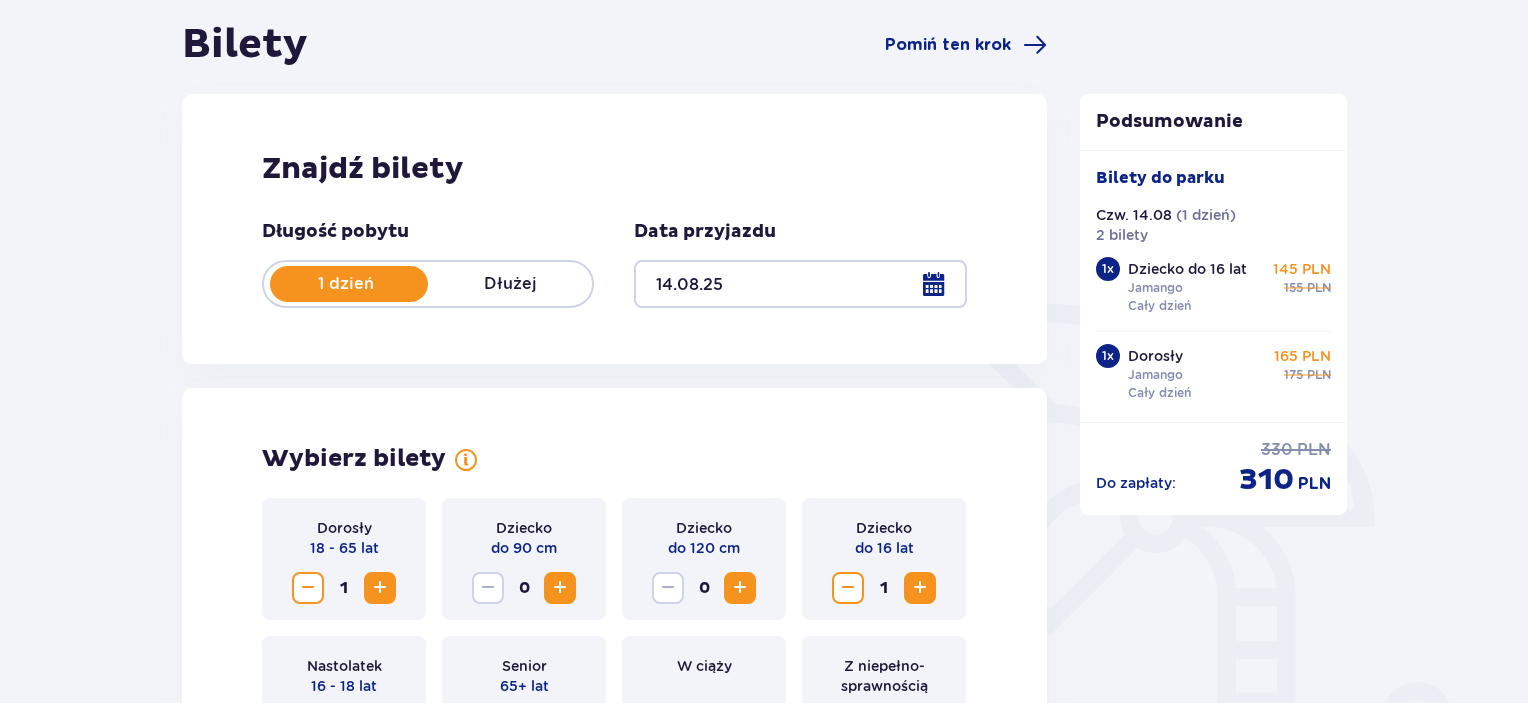 scroll, scrollTop: 72, scrollLeft: 0, axis: vertical 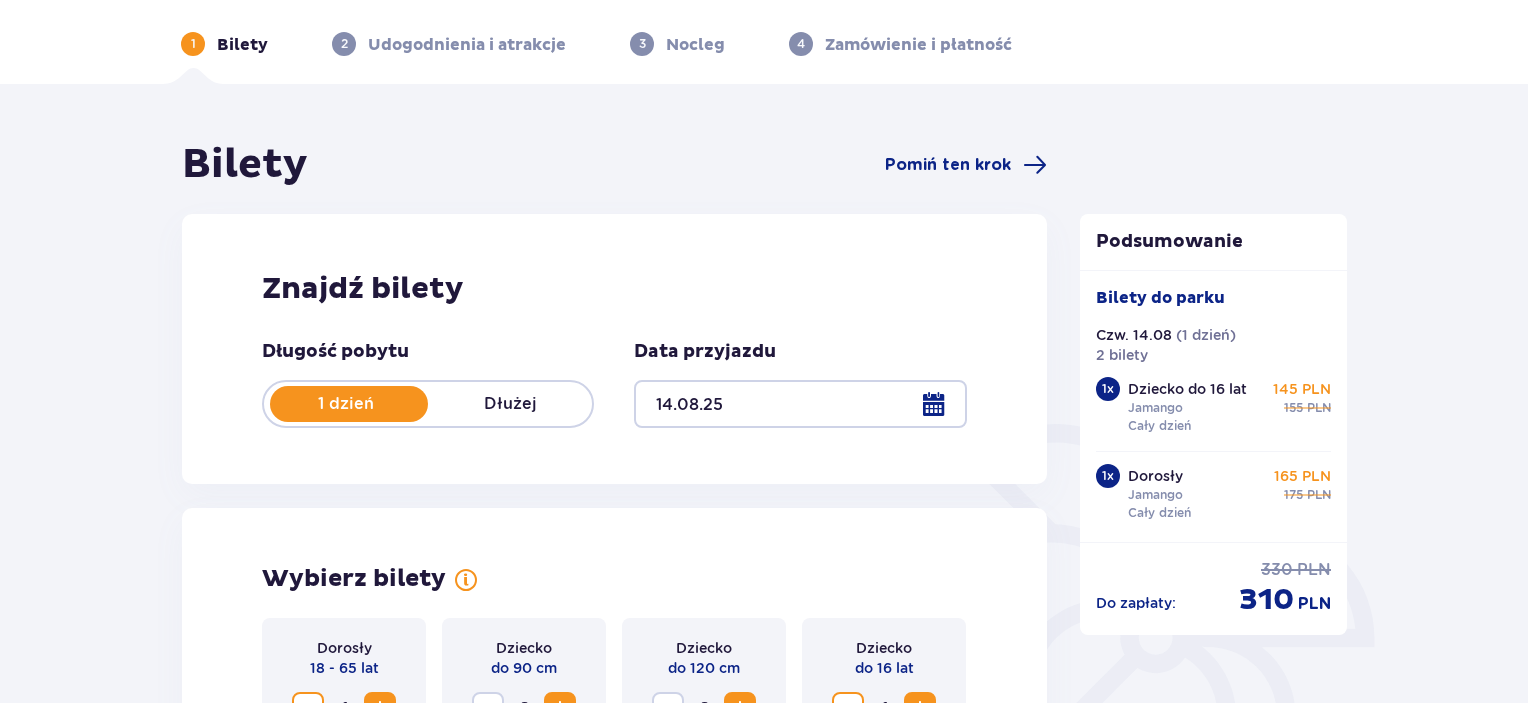 click at bounding box center [800, 404] 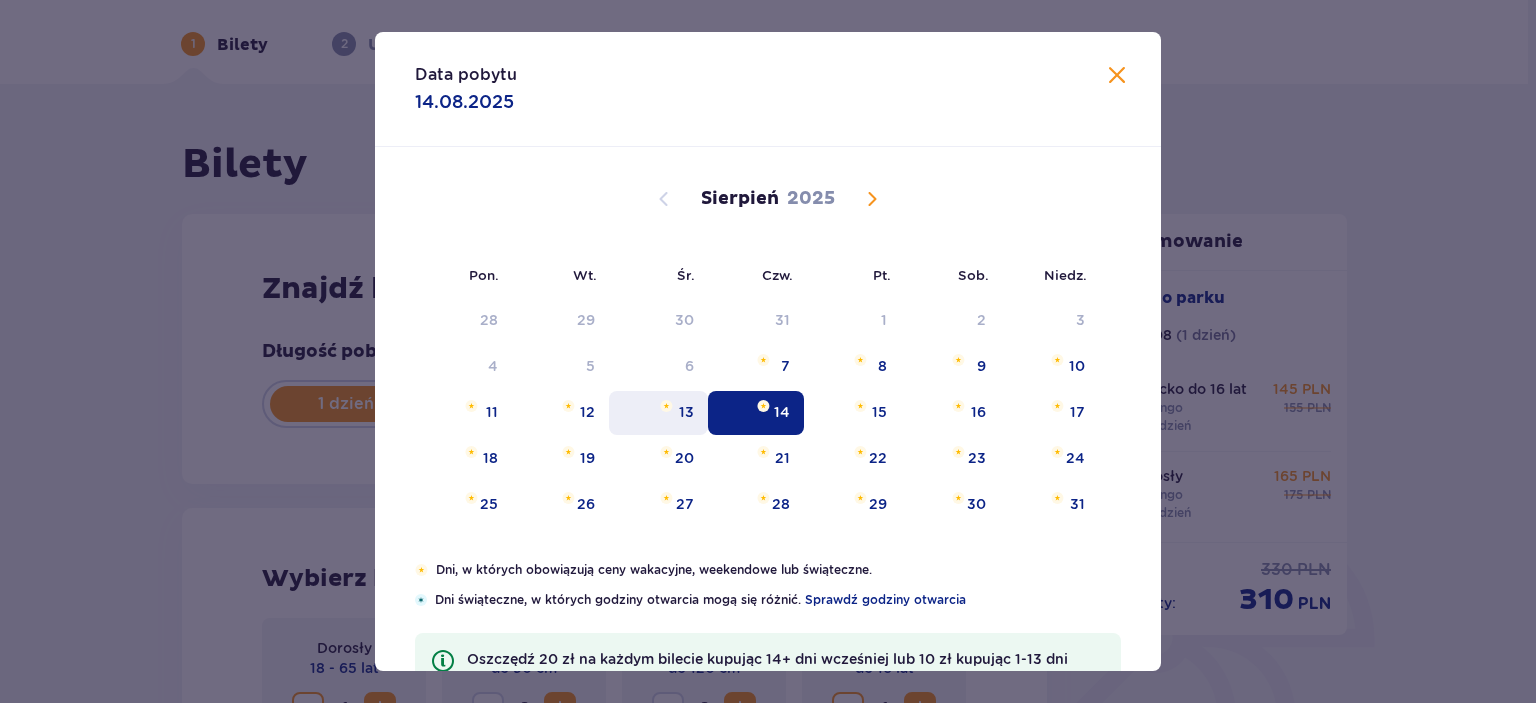 click on "13" at bounding box center (658, 413) 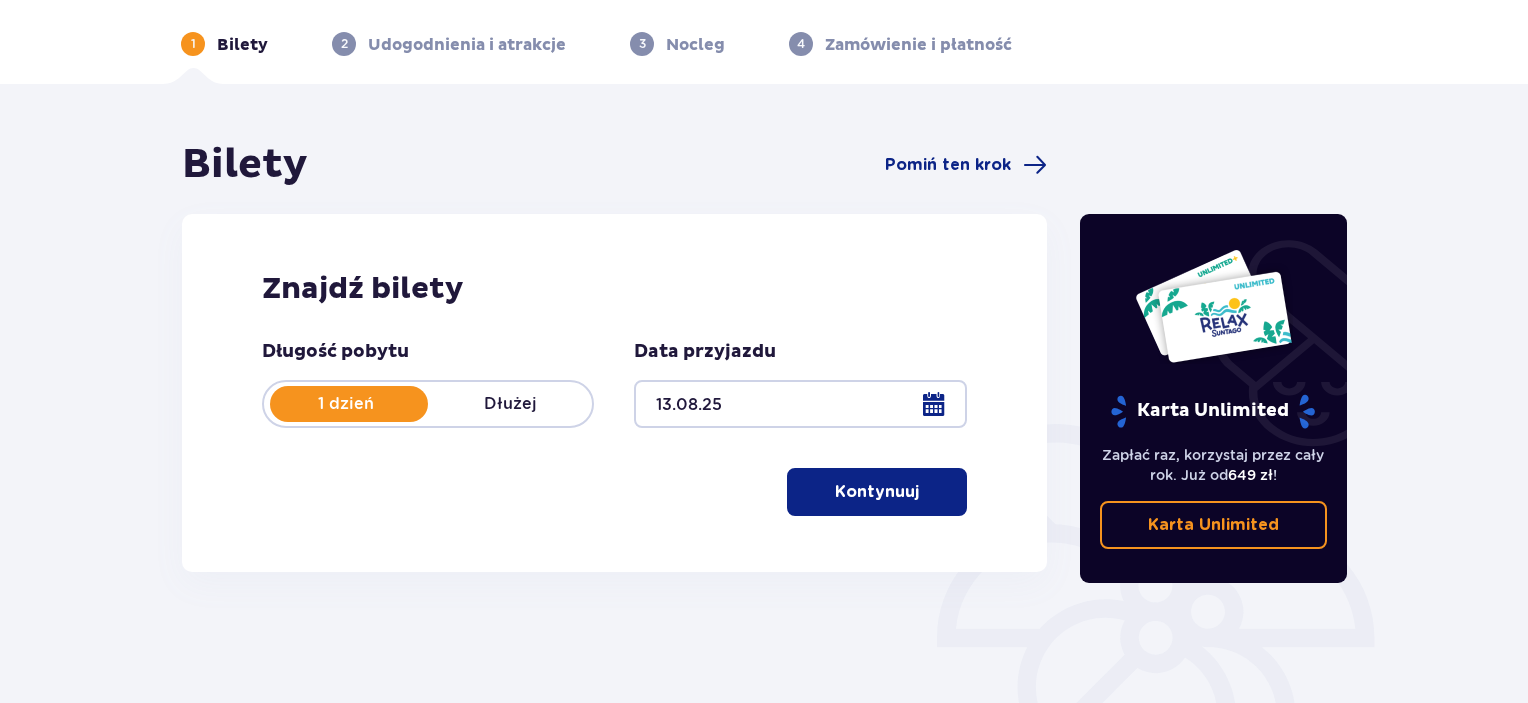 click on "Znajdź bilety Długość pobytu 1 dzień Dłużej Data przyjazdu 13.08.25 Kontynuuj" at bounding box center (614, 393) 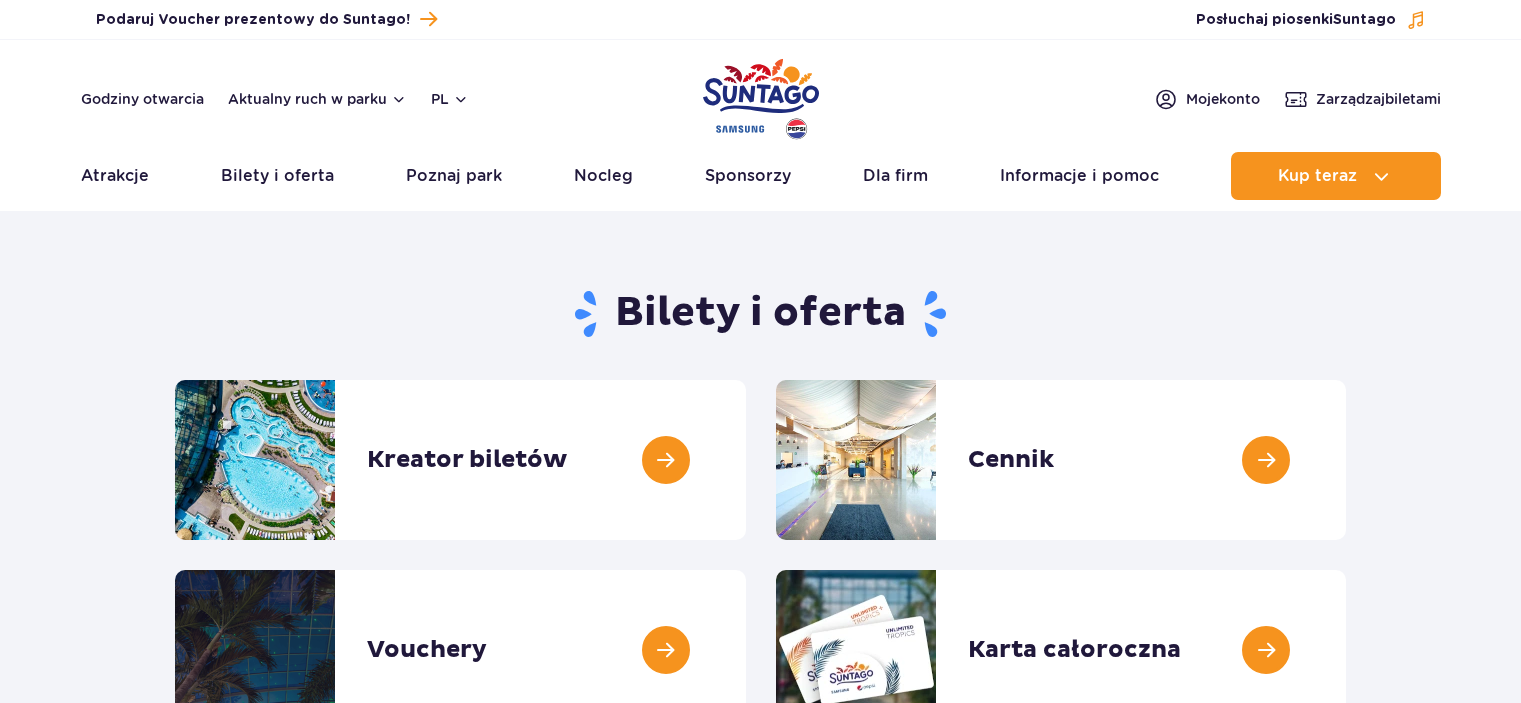 scroll, scrollTop: 0, scrollLeft: 0, axis: both 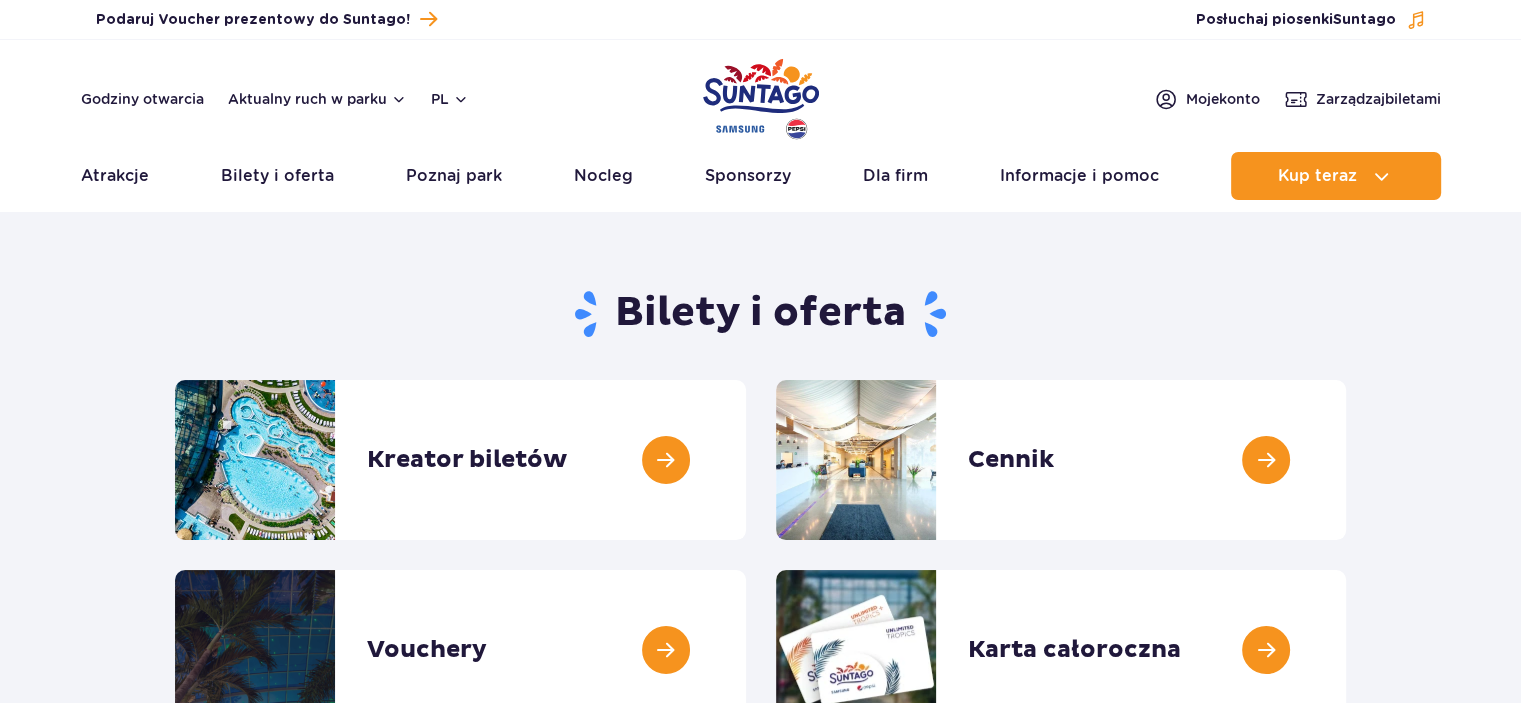 click on "Bilety i oferta
Kreator biletów
Kreator biletów
Cennik
Cennik
Vouchery
Vouchery" at bounding box center [760, 1277] 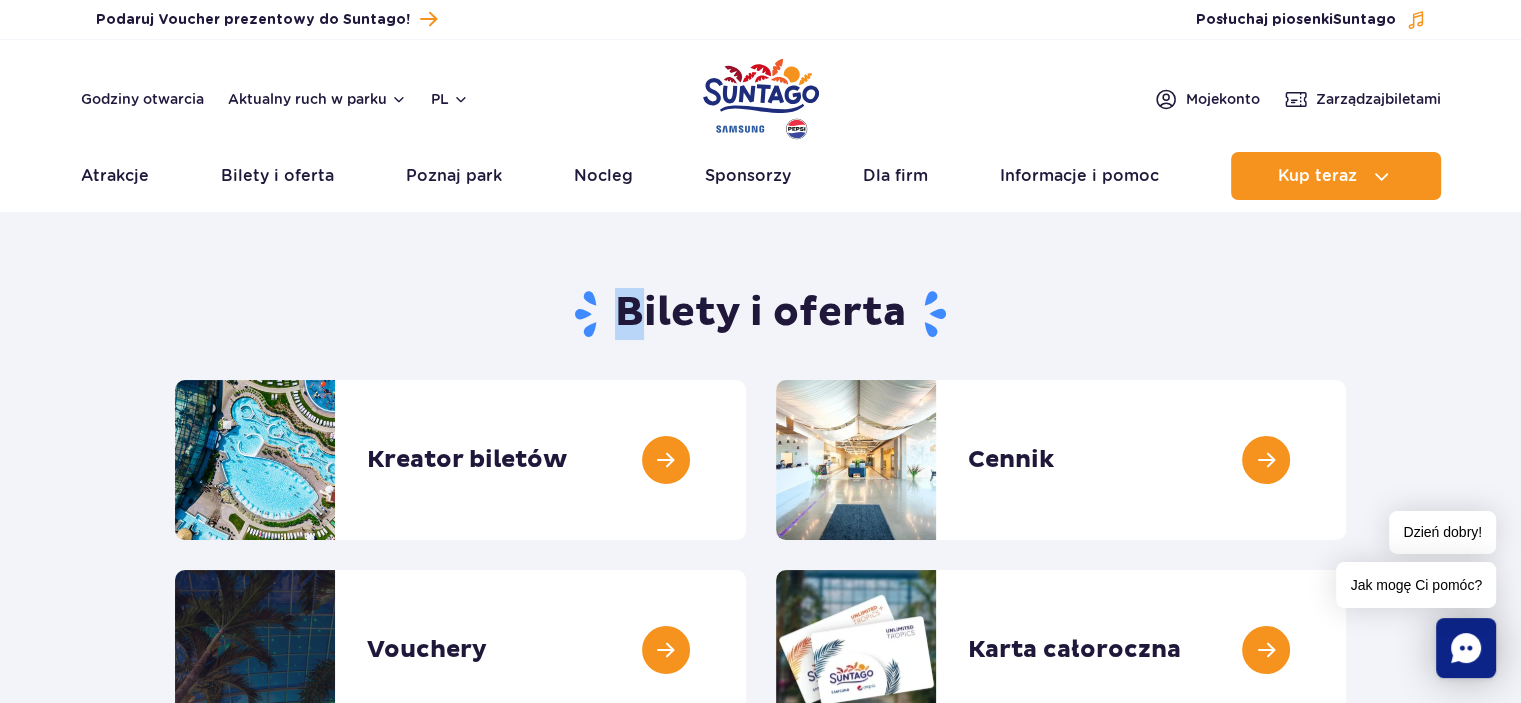 click on "Bilety i oferta
Kreator biletów
Kreator biletów
Cennik
Cennik
Vouchery
Vouchery" at bounding box center [760, 1277] 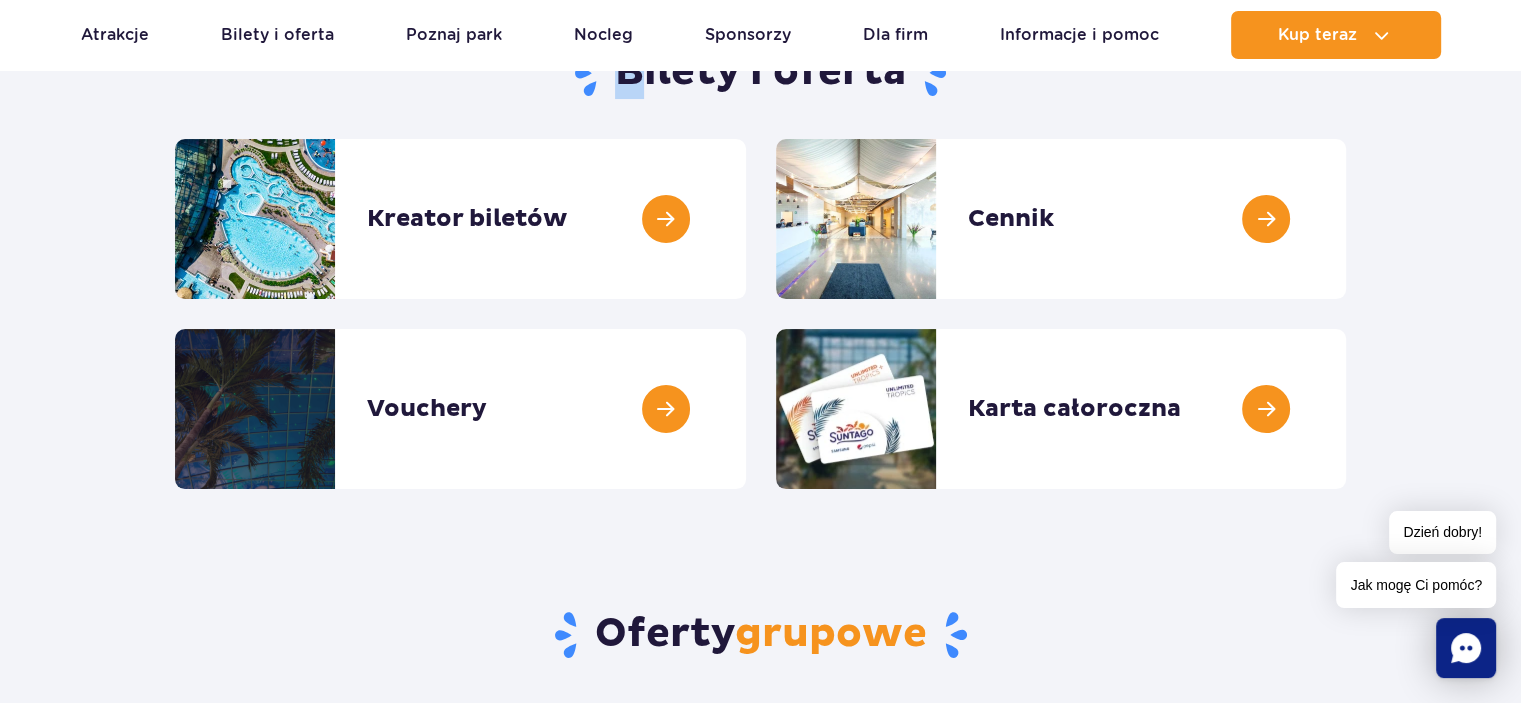 scroll, scrollTop: 200, scrollLeft: 0, axis: vertical 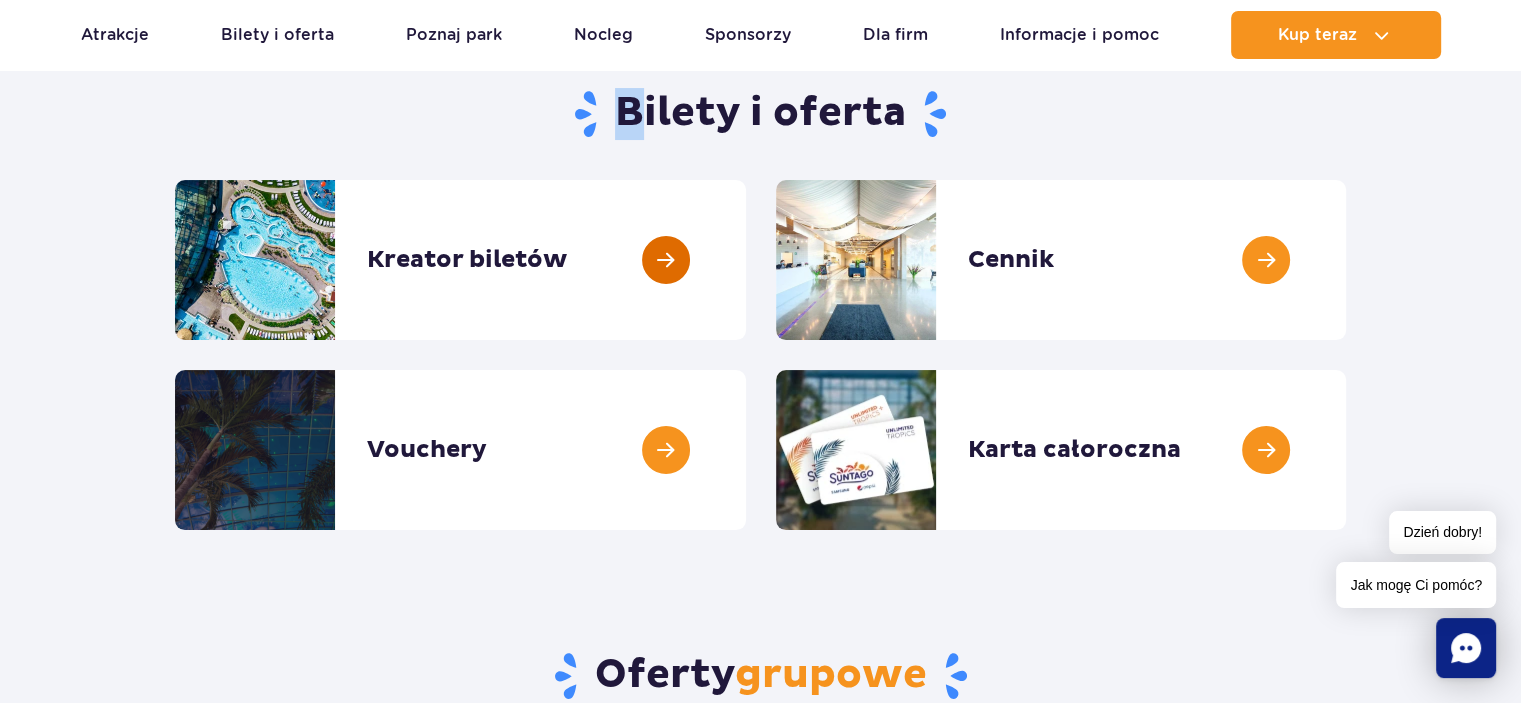 click at bounding box center [746, 260] 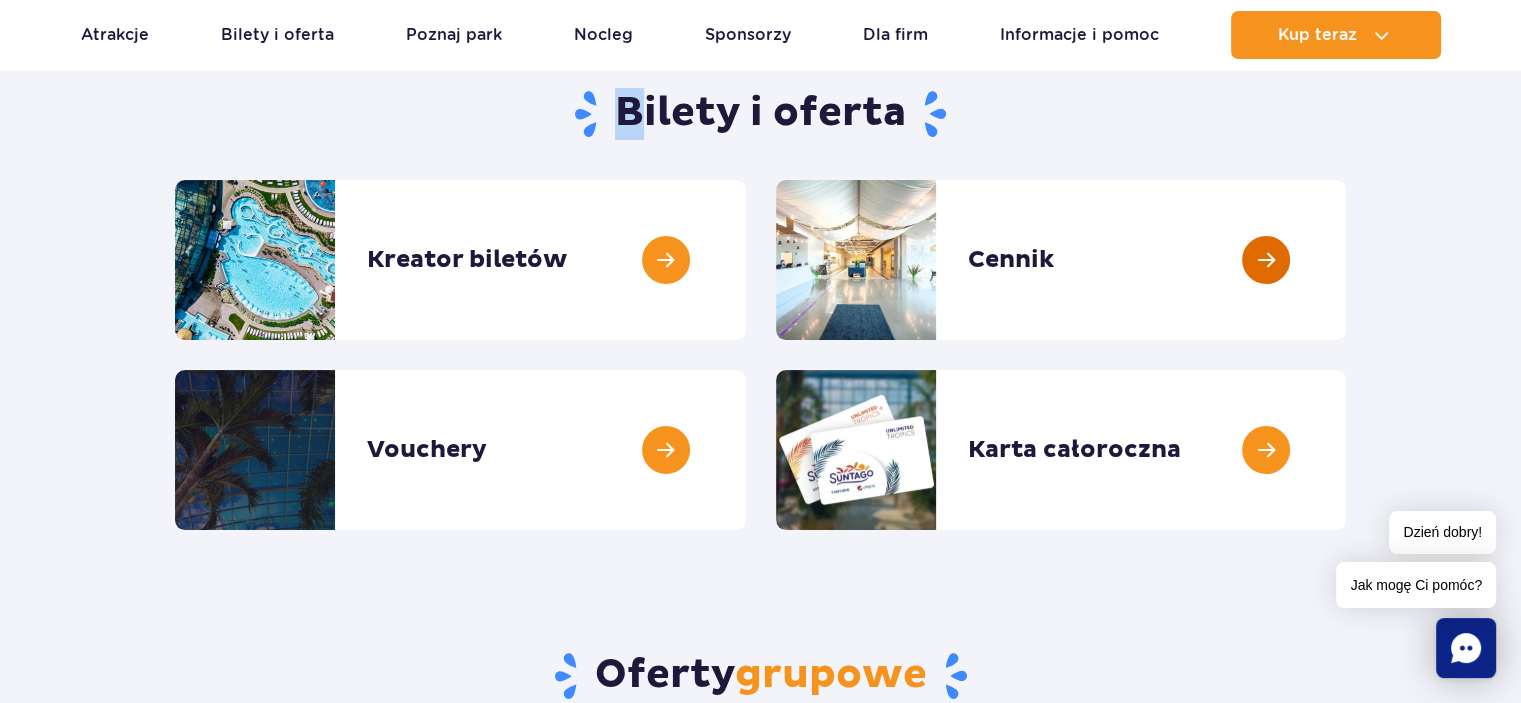 click at bounding box center [1346, 260] 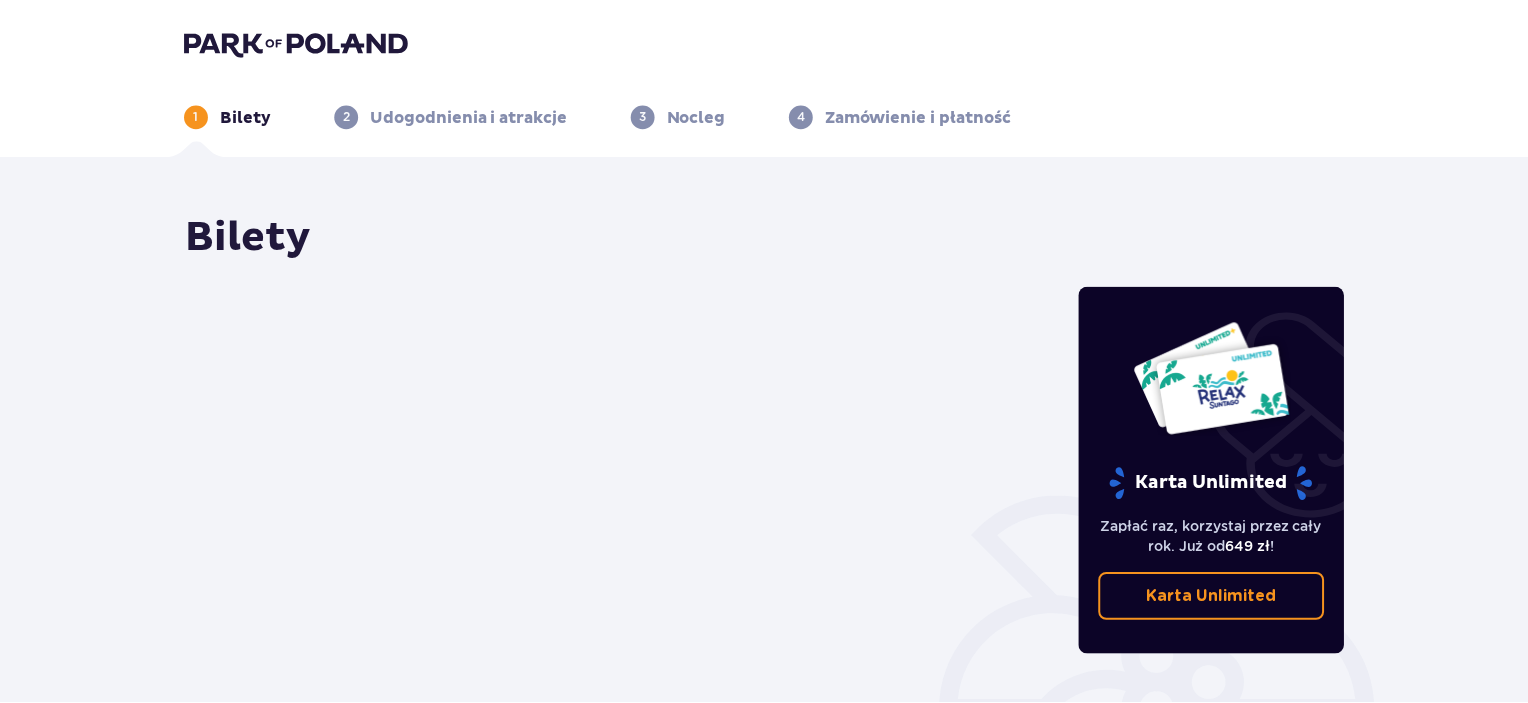 scroll, scrollTop: 0, scrollLeft: 0, axis: both 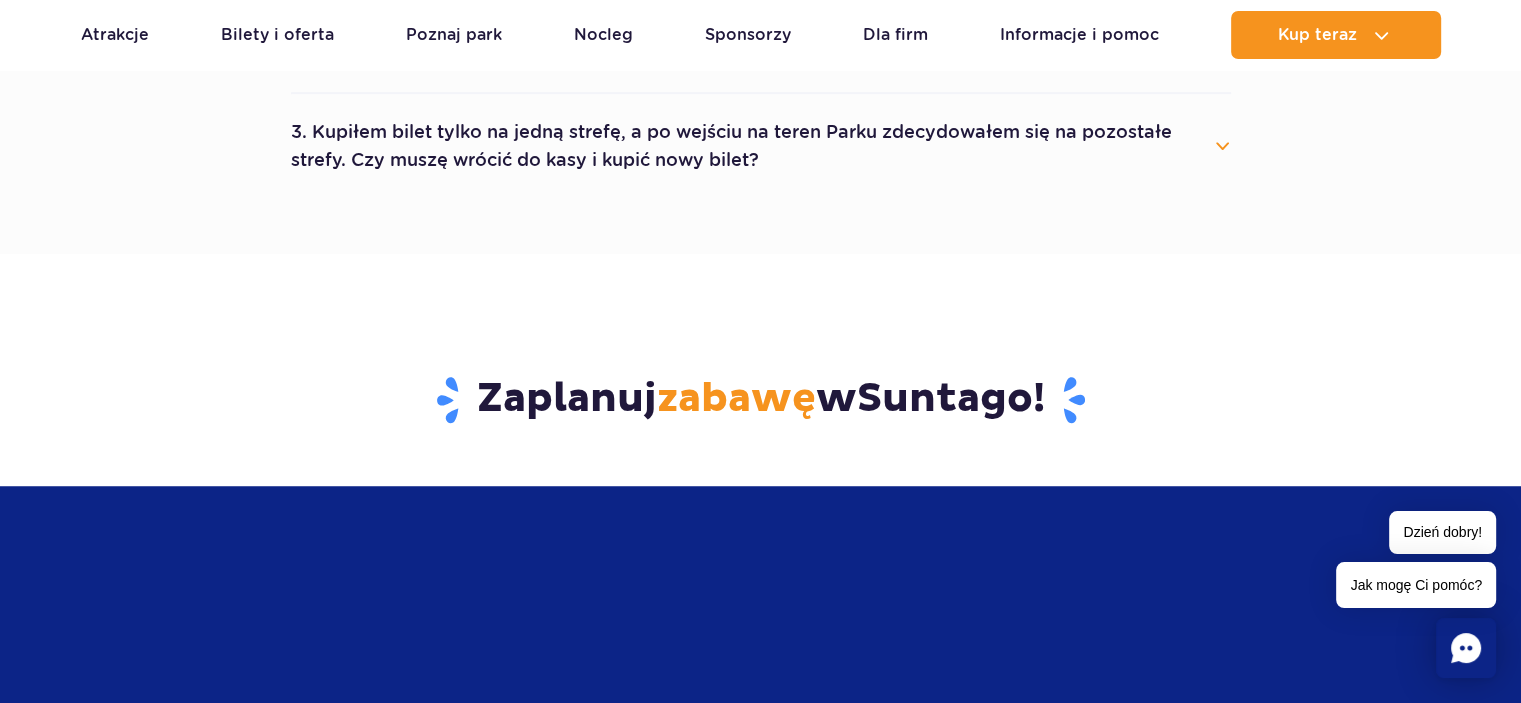 click on "3. Kupiłem bilet tylko na jedną strefę, a po wejściu na teren Parku zdecydowałem się na pozostałe strefy. Czy muszę wrócić do kasy i kupić nowy bilet?" at bounding box center (761, 146) 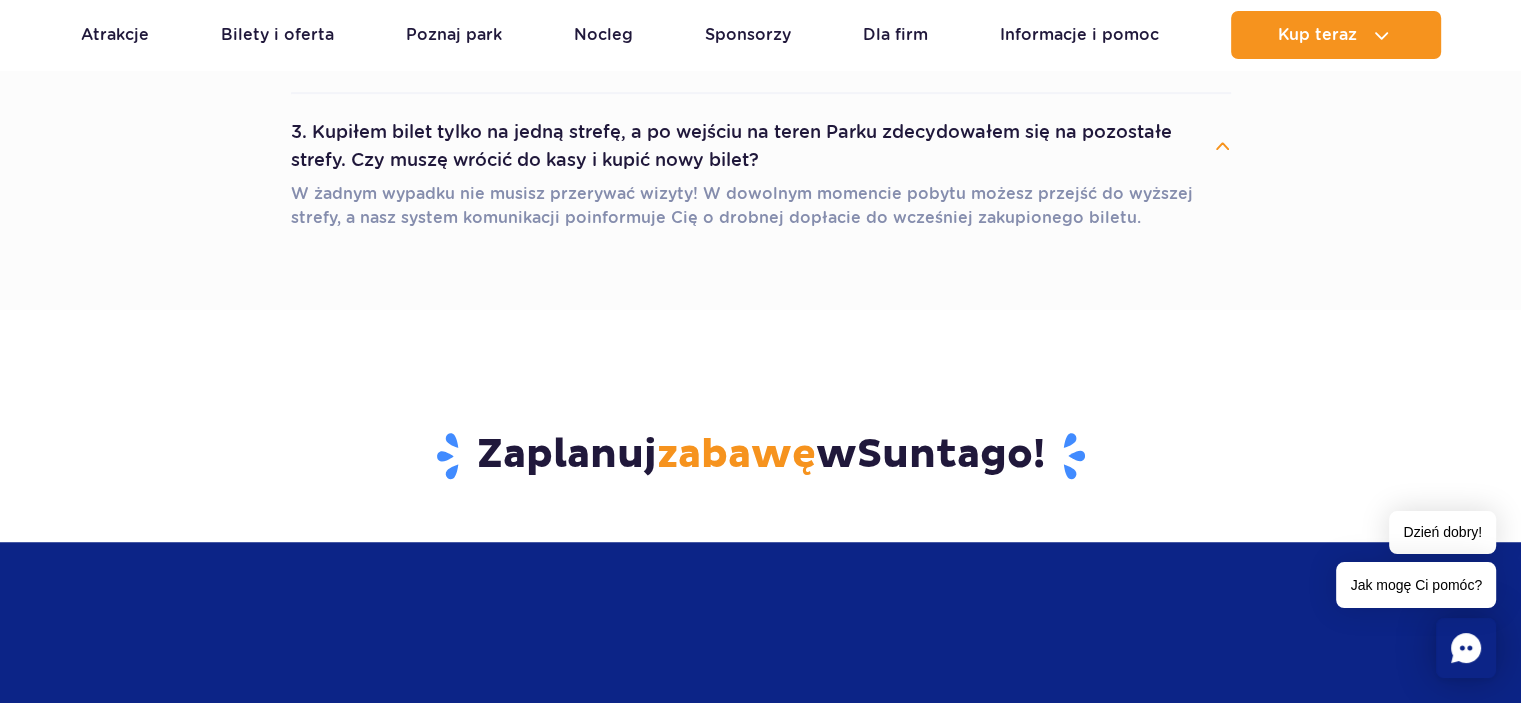 click on "Najczęściej zadawane  pytania
1. Ile kosztuje parking?
Parking kosztuje 25 zł za każdy rozpoczęty dzień kalendarzowy.  Posiadacze kart Unlimited i Unlimited+ mają 50% zniżki.  Parking jest bezpłatny dla posiadaczy kart Unlimited Blue/Red, Unlimited+ Blue/Red oraz gości Suntago Village.
2. Co obejmuje cena biletu?
Cena biletu obejmuje wejście do wybranych stref parku (Jamango, Relax, Saunaria). Cena nie obejmuje zabiegów w Wellness & SPA, oraz produktów sprzedawanych w restauracjach i sklepach." at bounding box center (760, 56) 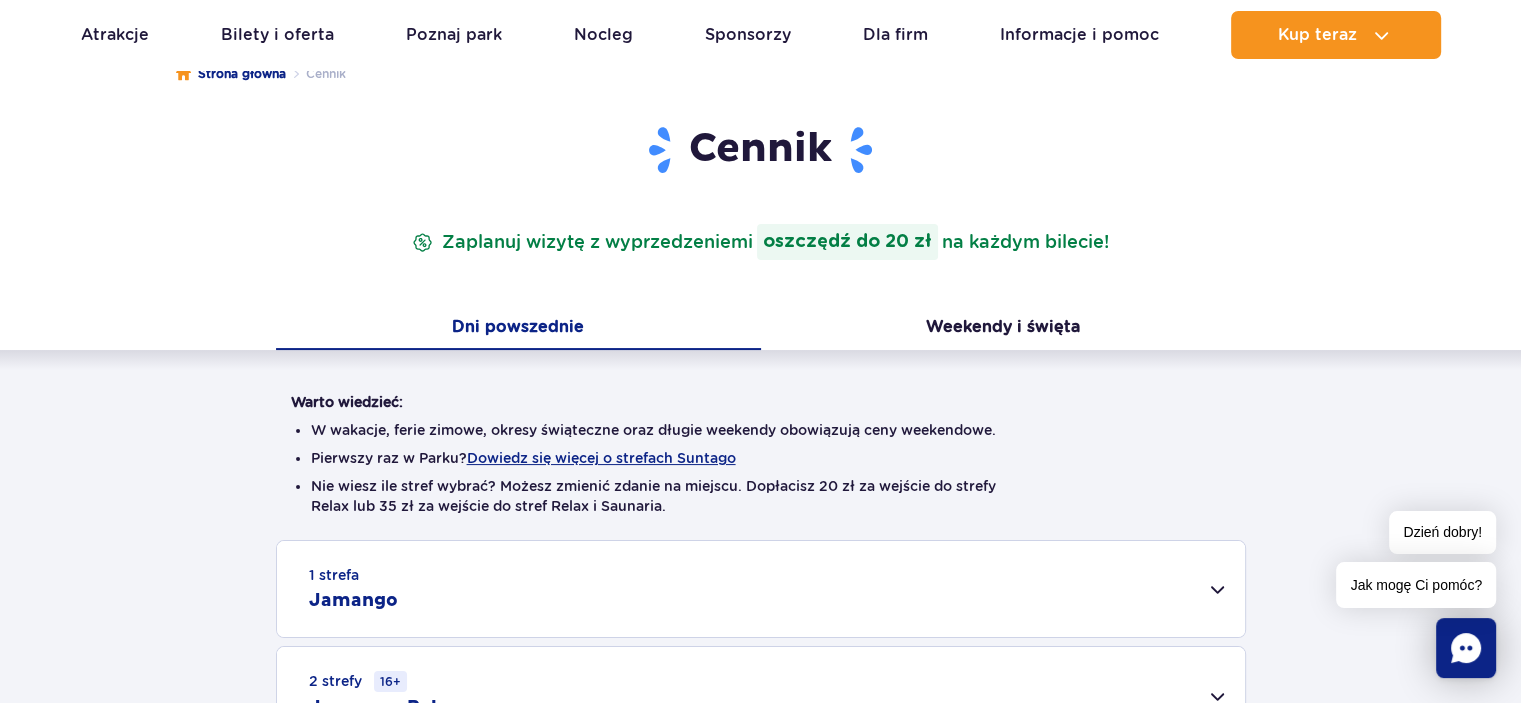 scroll, scrollTop: 160, scrollLeft: 0, axis: vertical 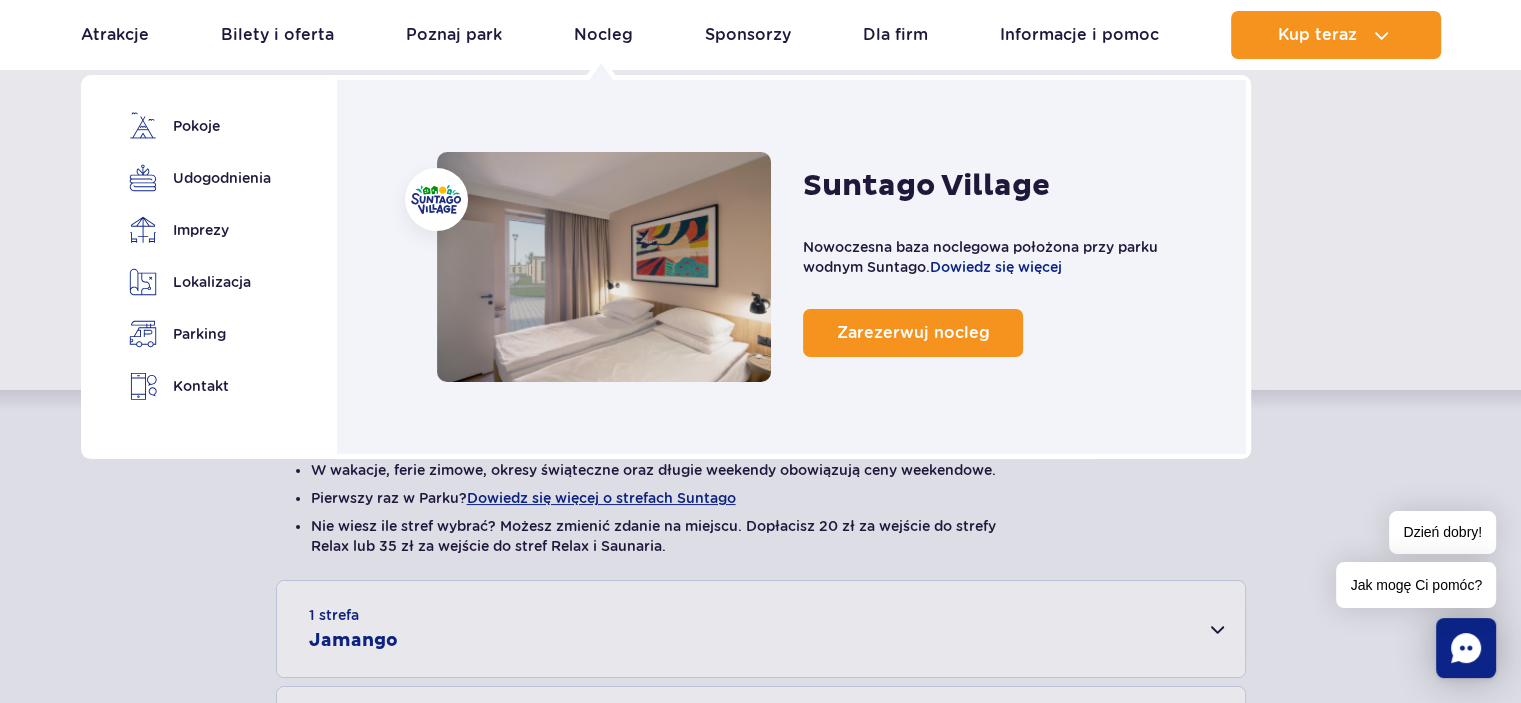 click on "Nocleg
Suntago Village
Pokoje
Udogodnienia
Imprezy" at bounding box center [206, 267] 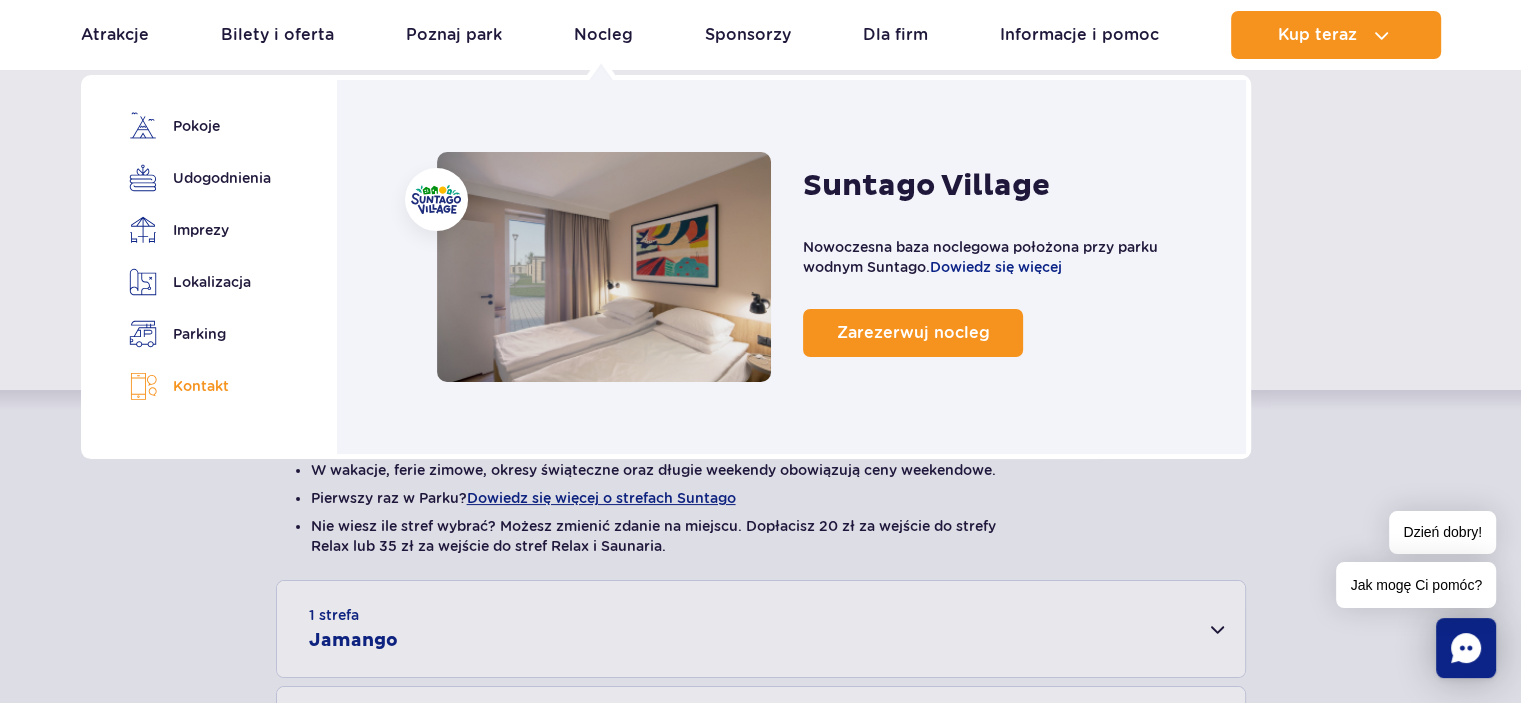 click on "Kontakt" at bounding box center [196, 386] 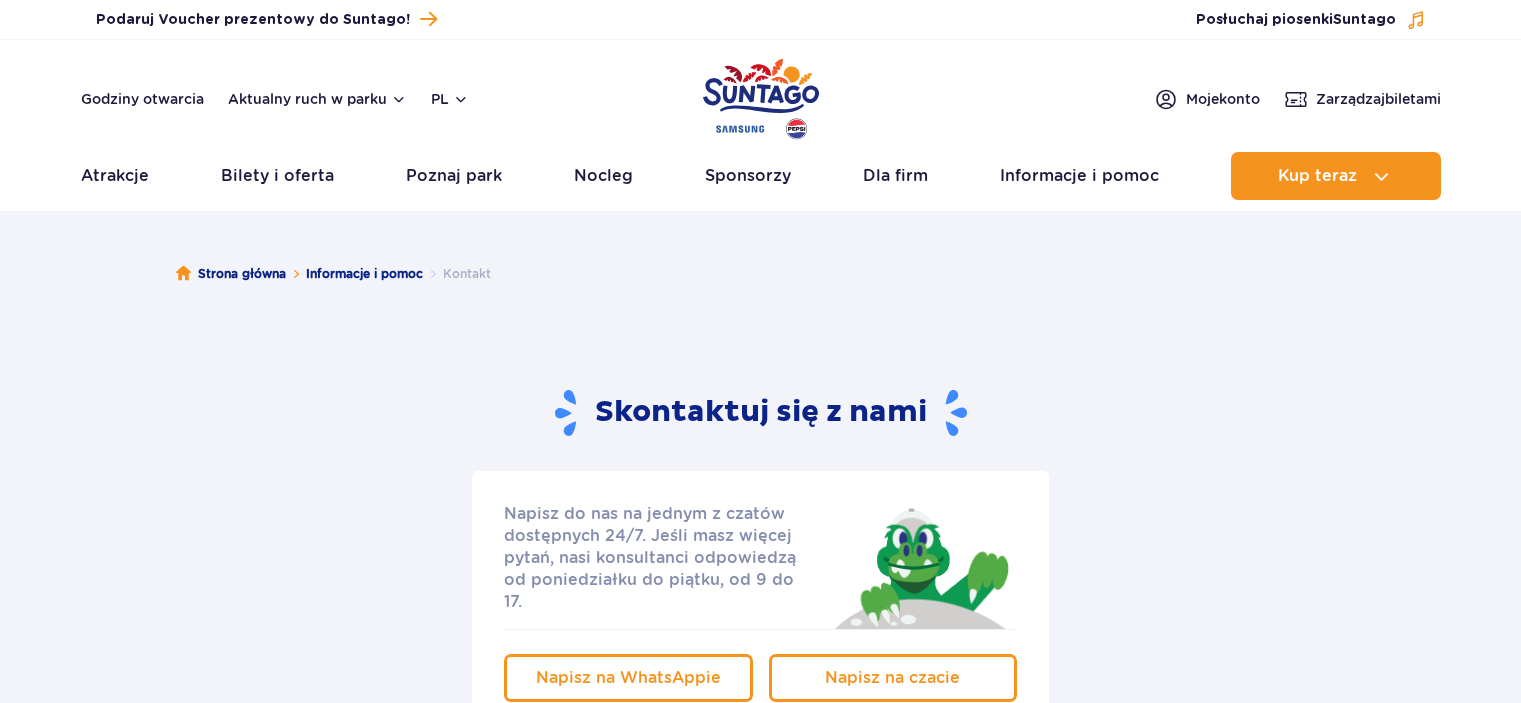 scroll, scrollTop: 0, scrollLeft: 0, axis: both 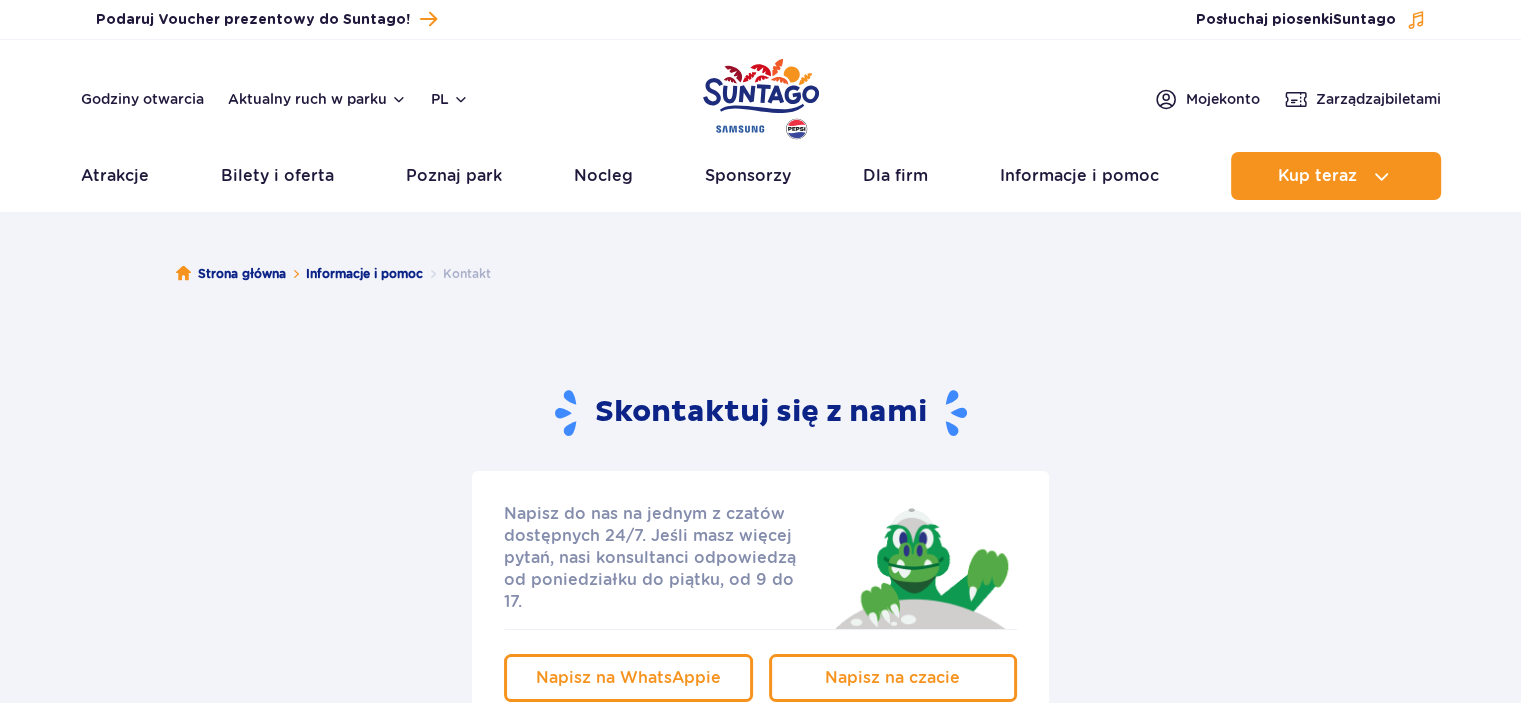 click on "Skontaktuj się z nami" at bounding box center [760, 413] 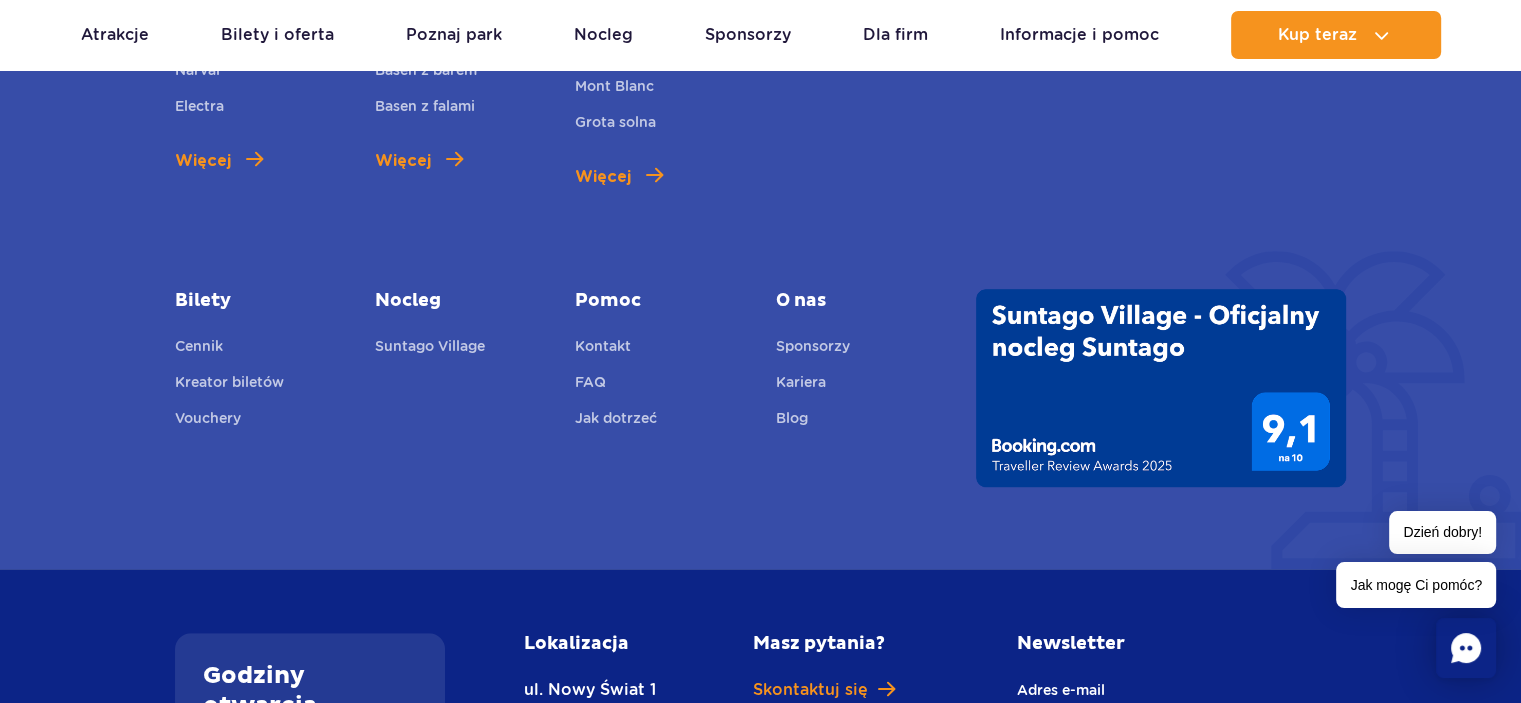 scroll, scrollTop: 1120, scrollLeft: 0, axis: vertical 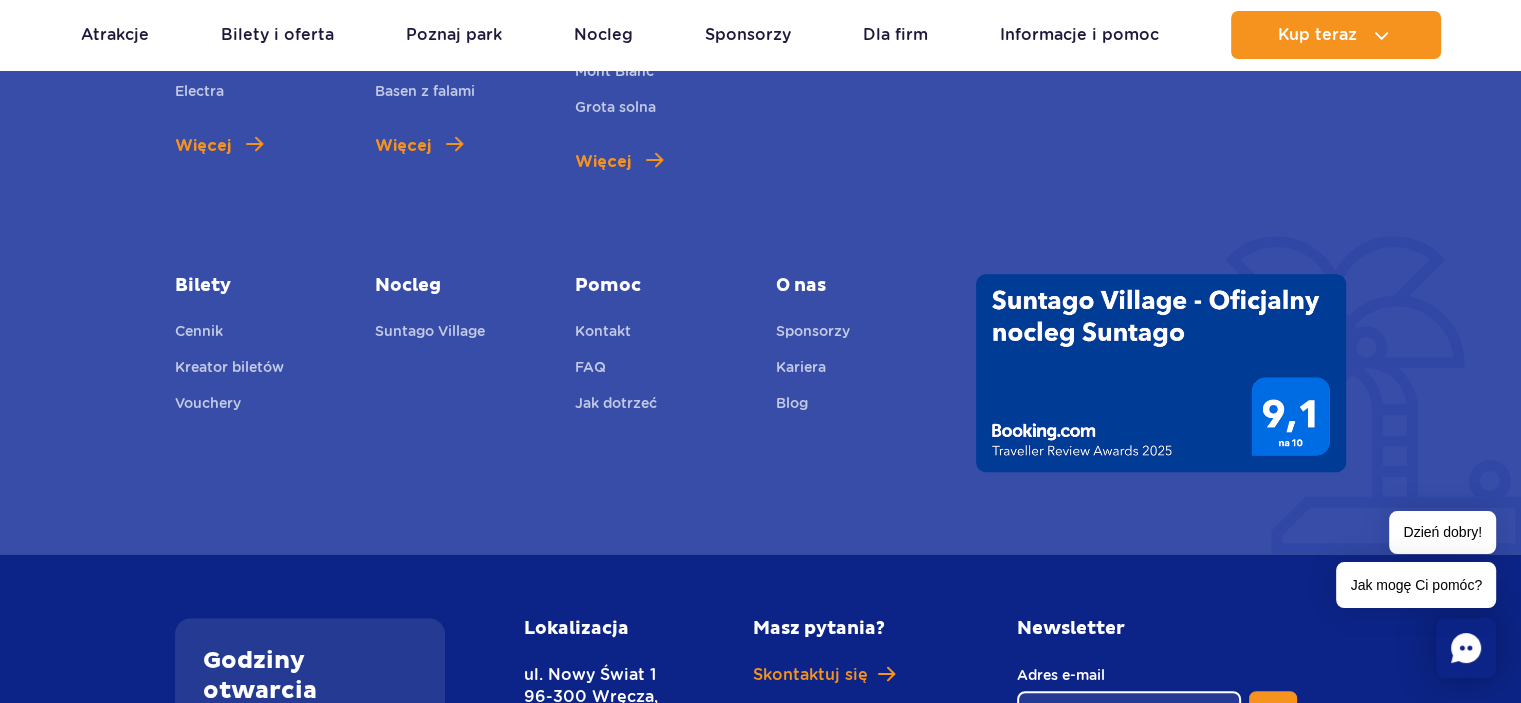 click on "Bilety
Cennik
Kreator biletów
Vouchery
Nocleg
Suntago Village" at bounding box center (360, 373) 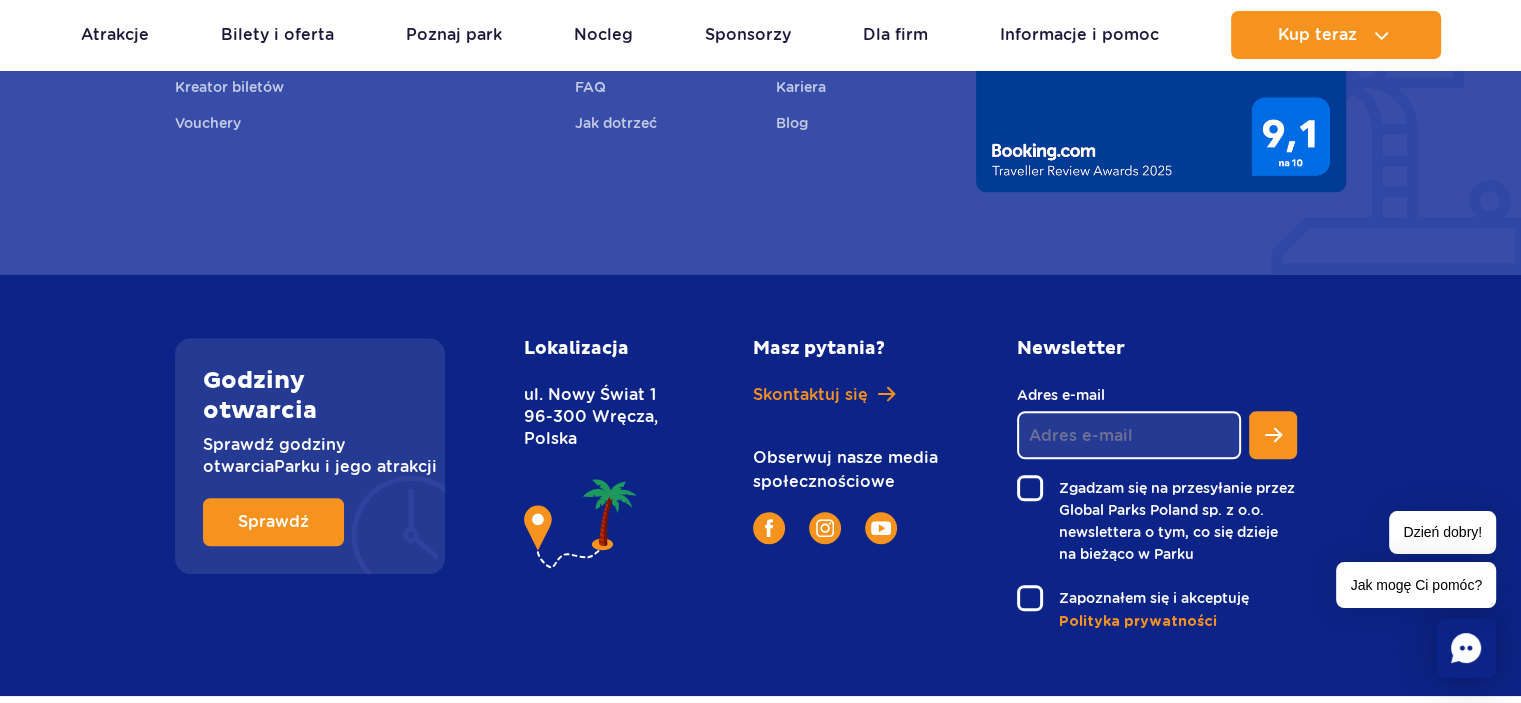 scroll, scrollTop: 1413, scrollLeft: 0, axis: vertical 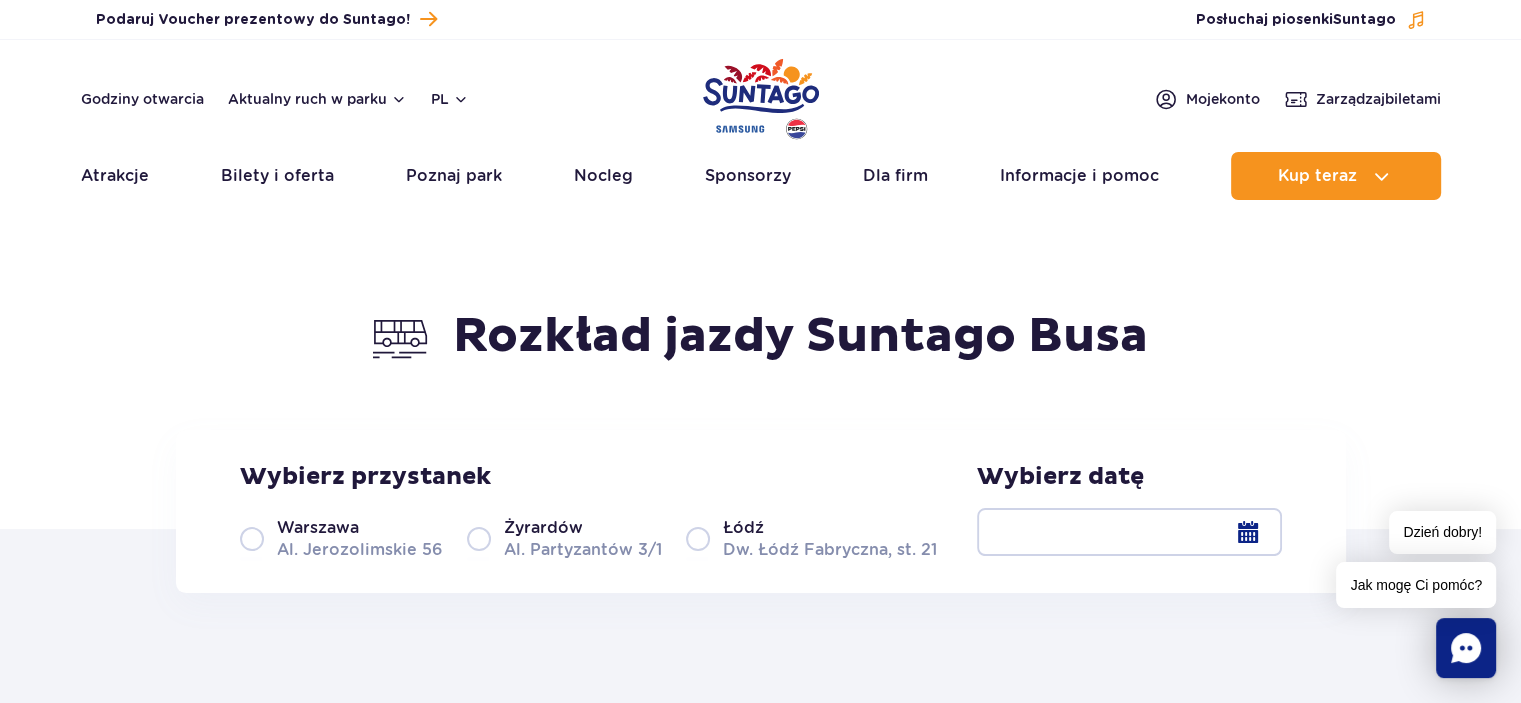 click on "[CITY] [STREET], st. 21" at bounding box center (811, 538) 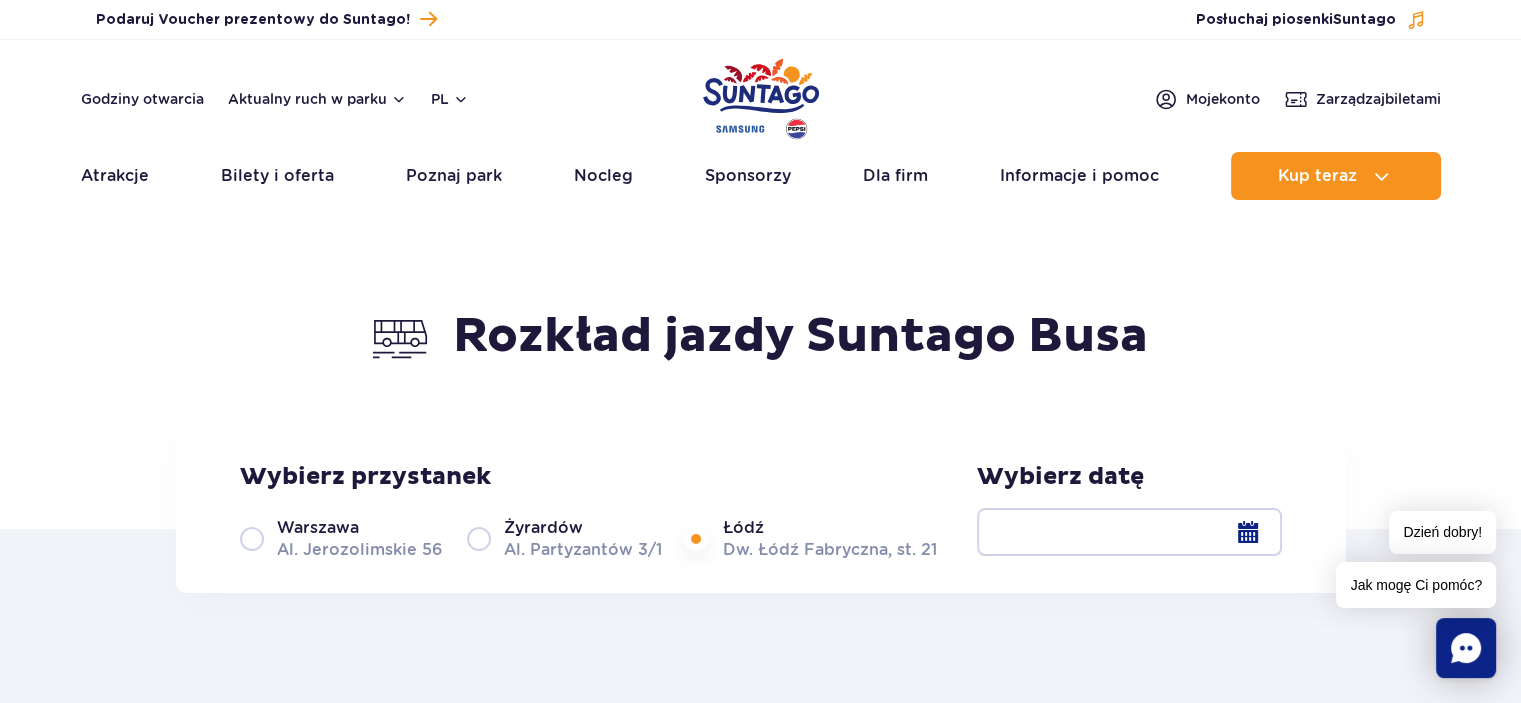 click at bounding box center (1129, 532) 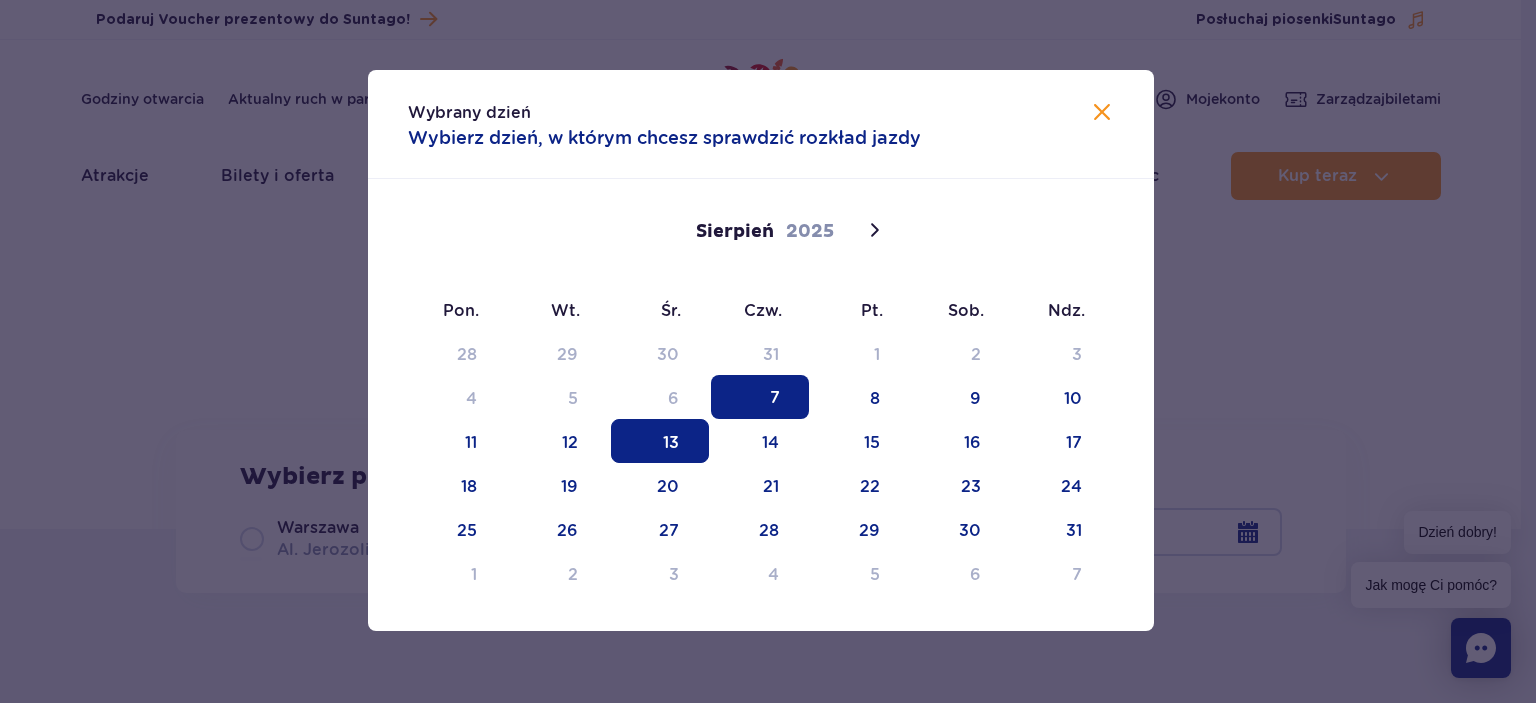 click on "13" at bounding box center [660, 441] 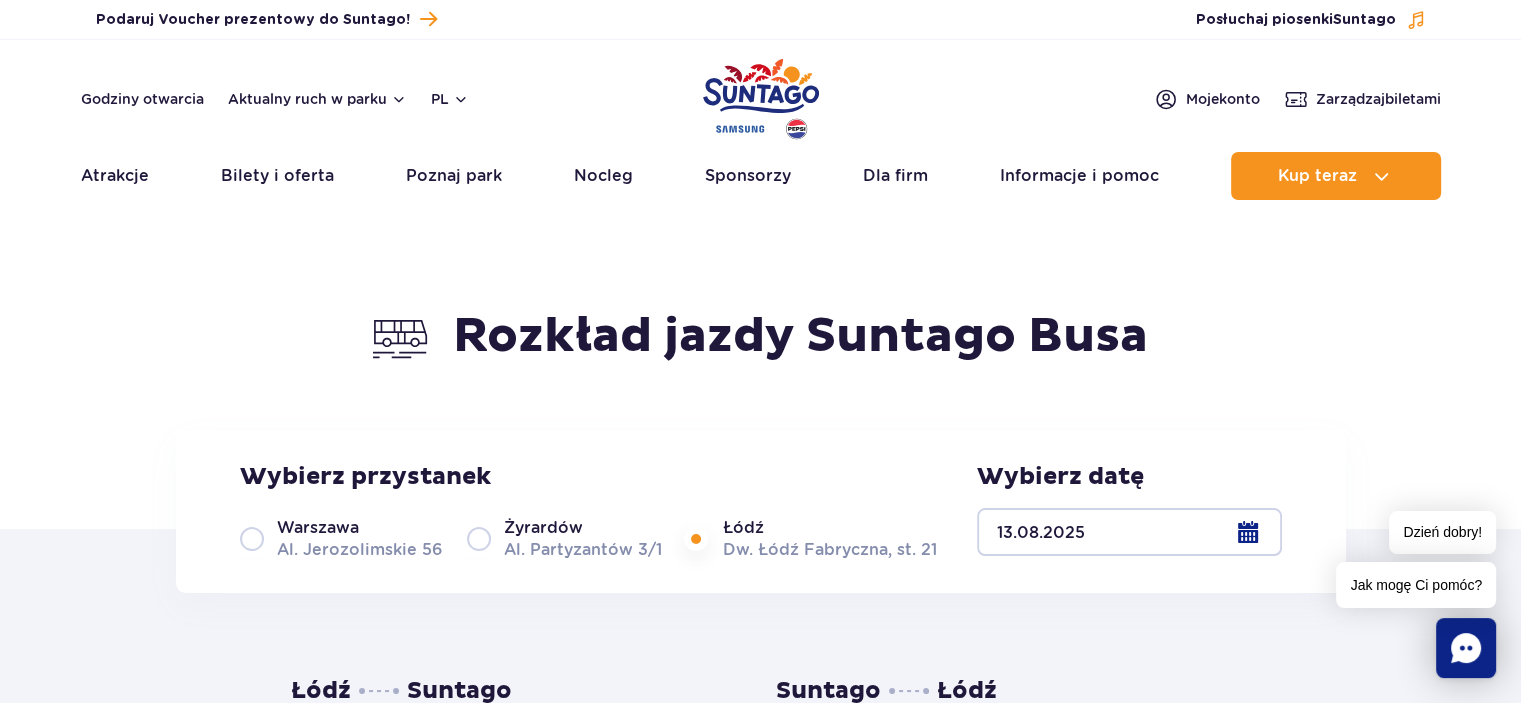click on "Rozkład jazdy Suntago Busa Wybierz przystanek [CITY] [STREET] [CITY] [STREET] [CITY] [STREET], st. 21 Wybierz datę" at bounding box center (760, 376) 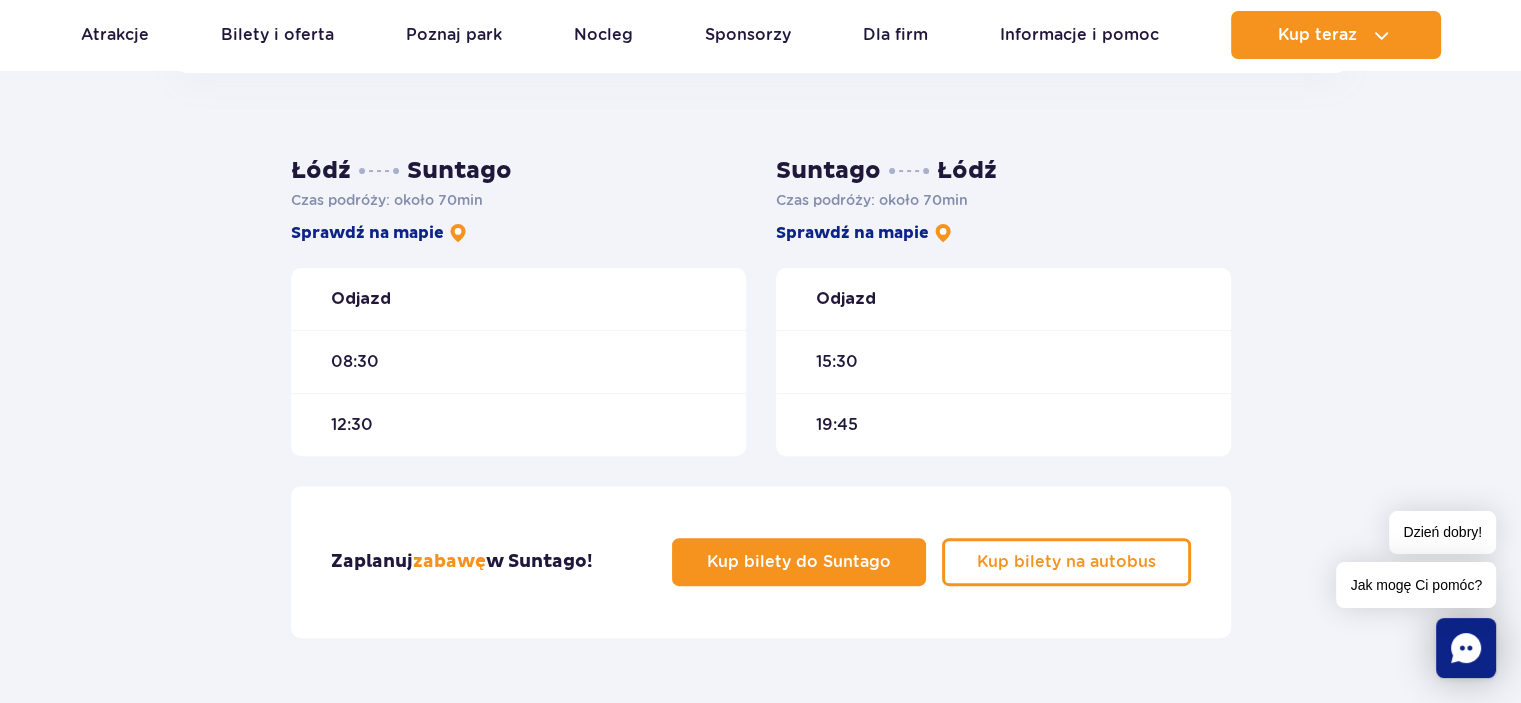 scroll, scrollTop: 560, scrollLeft: 0, axis: vertical 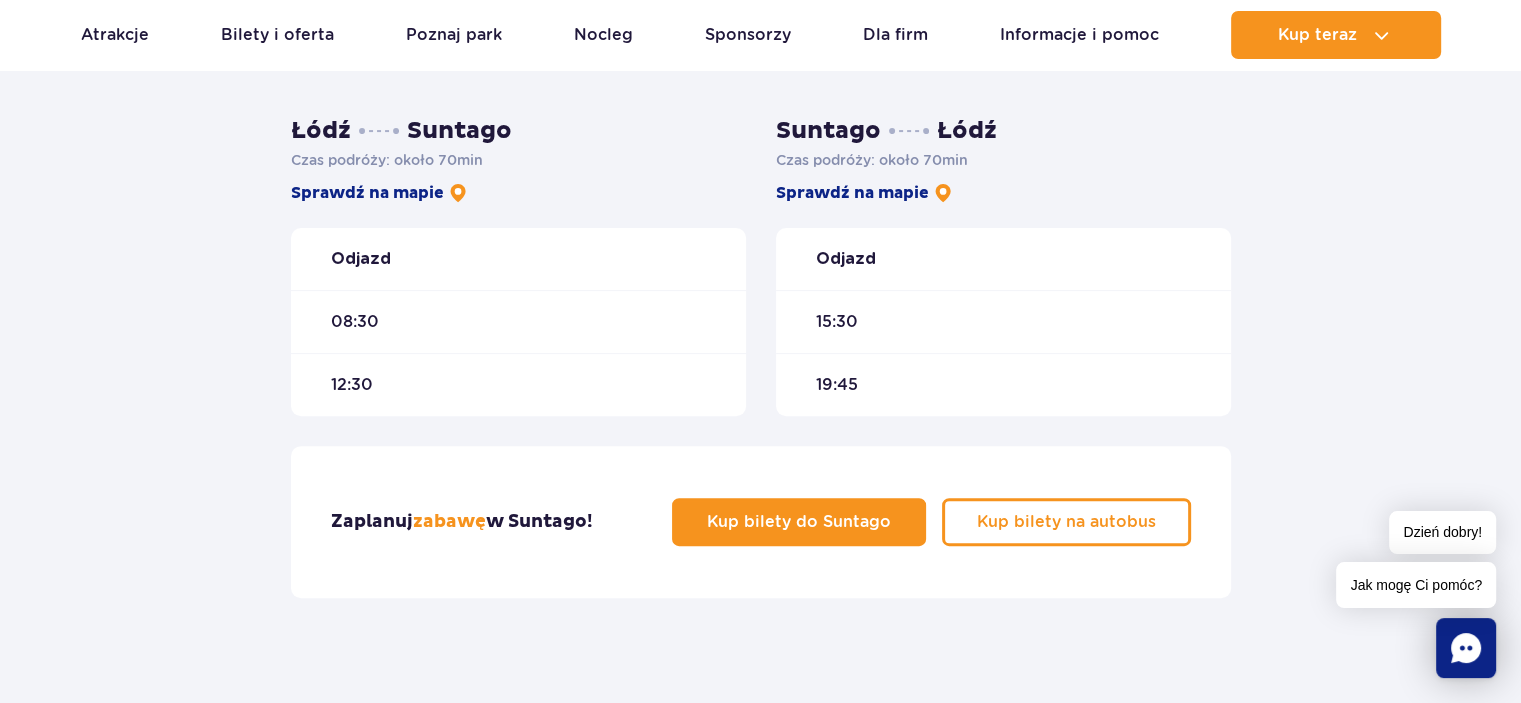 click on "08:30" at bounding box center [518, 321] 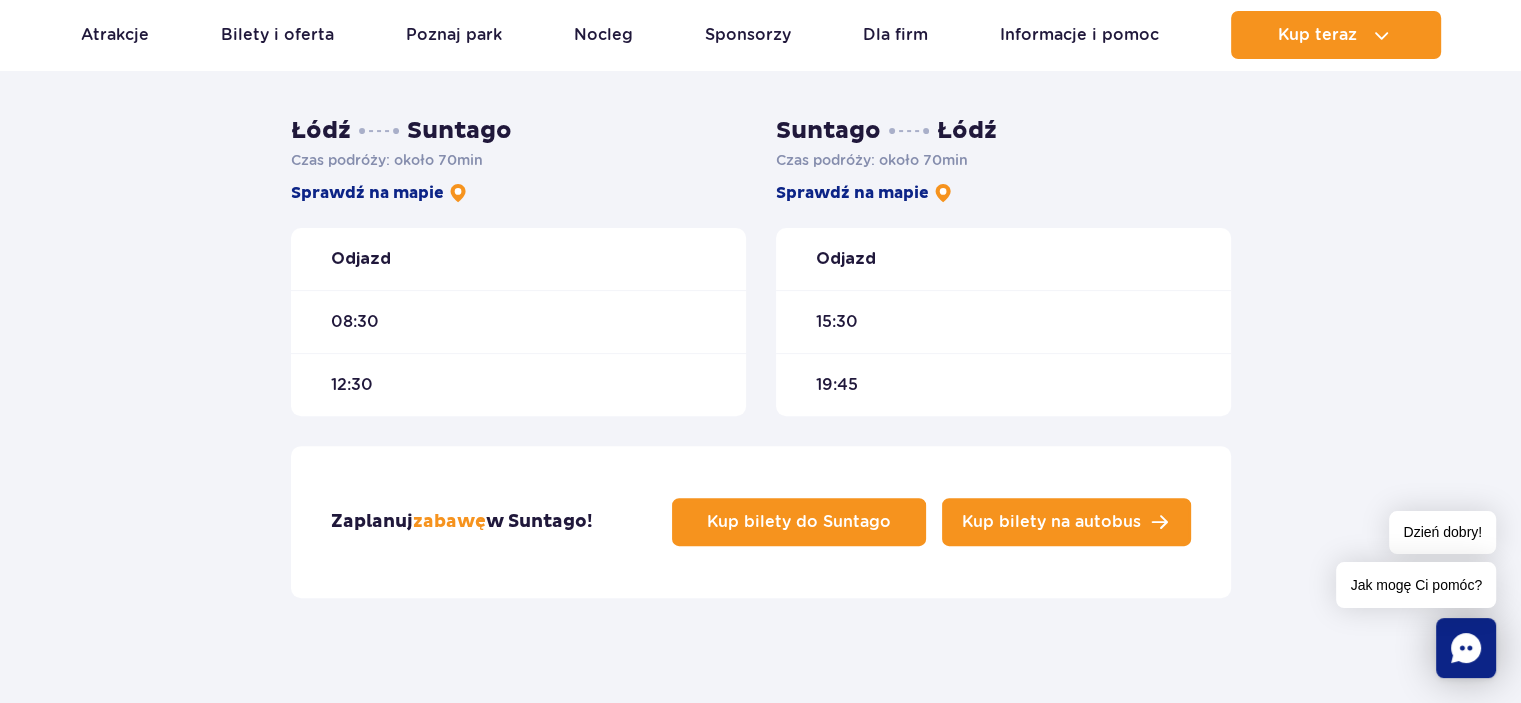 click on "Kup bilety na autobus" at bounding box center (1051, 522) 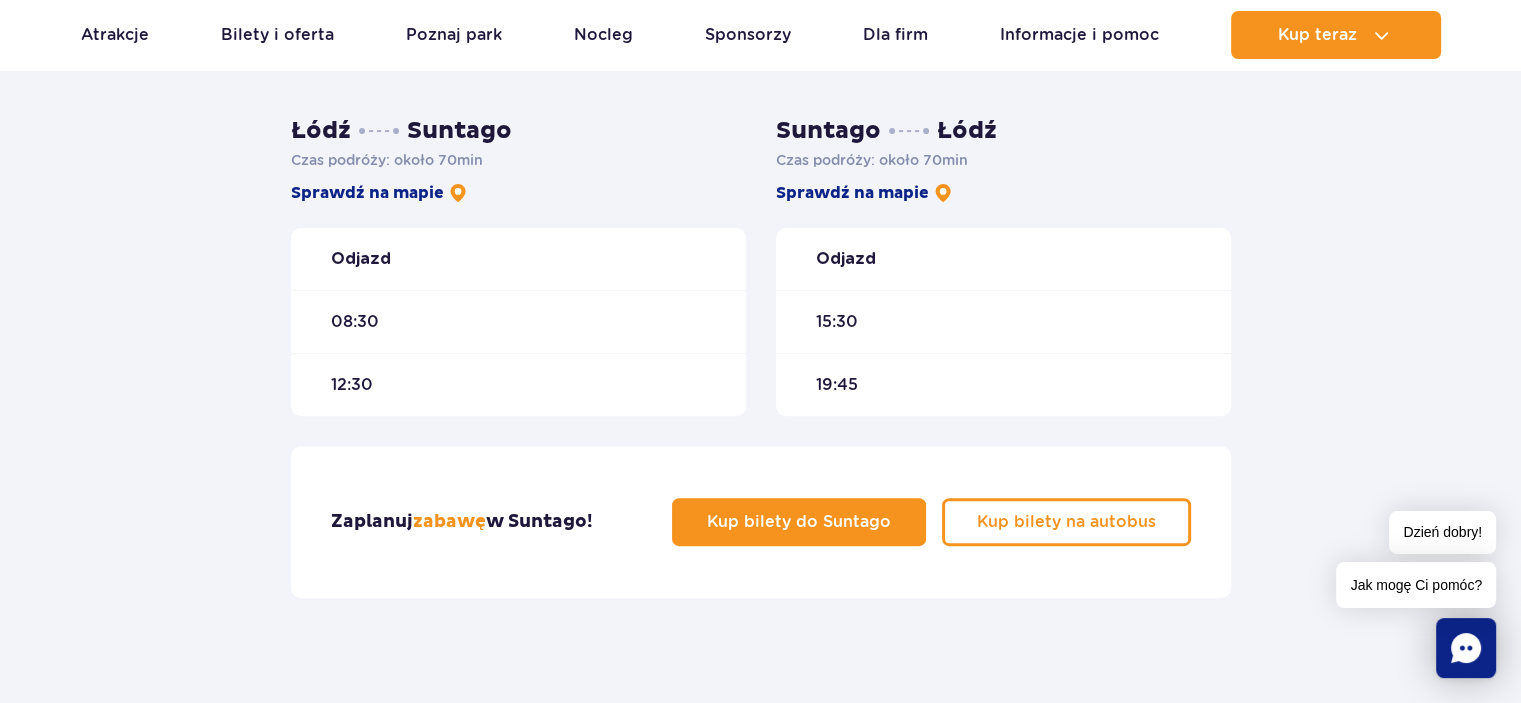 click on "Zaplanuj  zabawę  w Suntago! Kup bilety do Suntago Kup bilety na autobus" at bounding box center [761, 522] 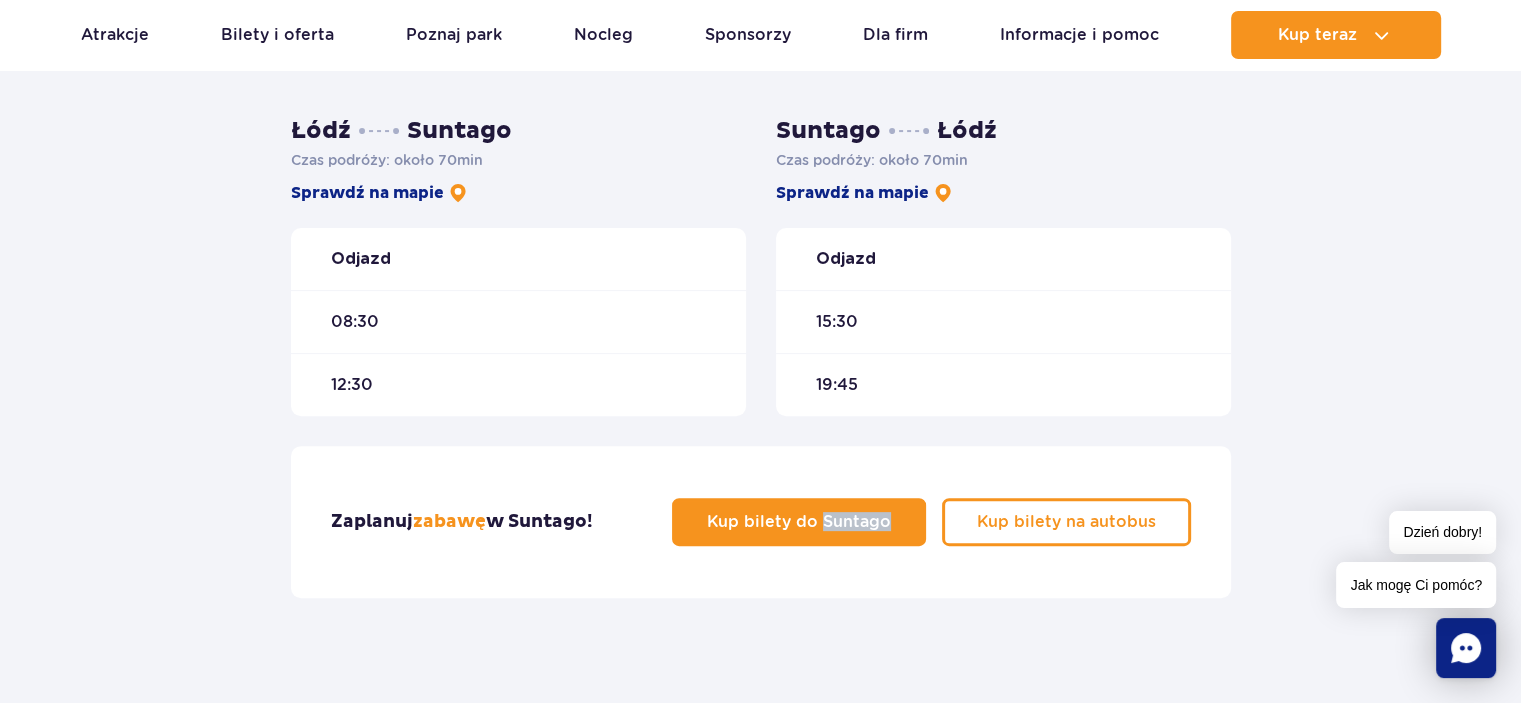 click on "Zaplanuj  zabawę  w Suntago! Kup bilety do Suntago Kup bilety na autobus" at bounding box center [761, 522] 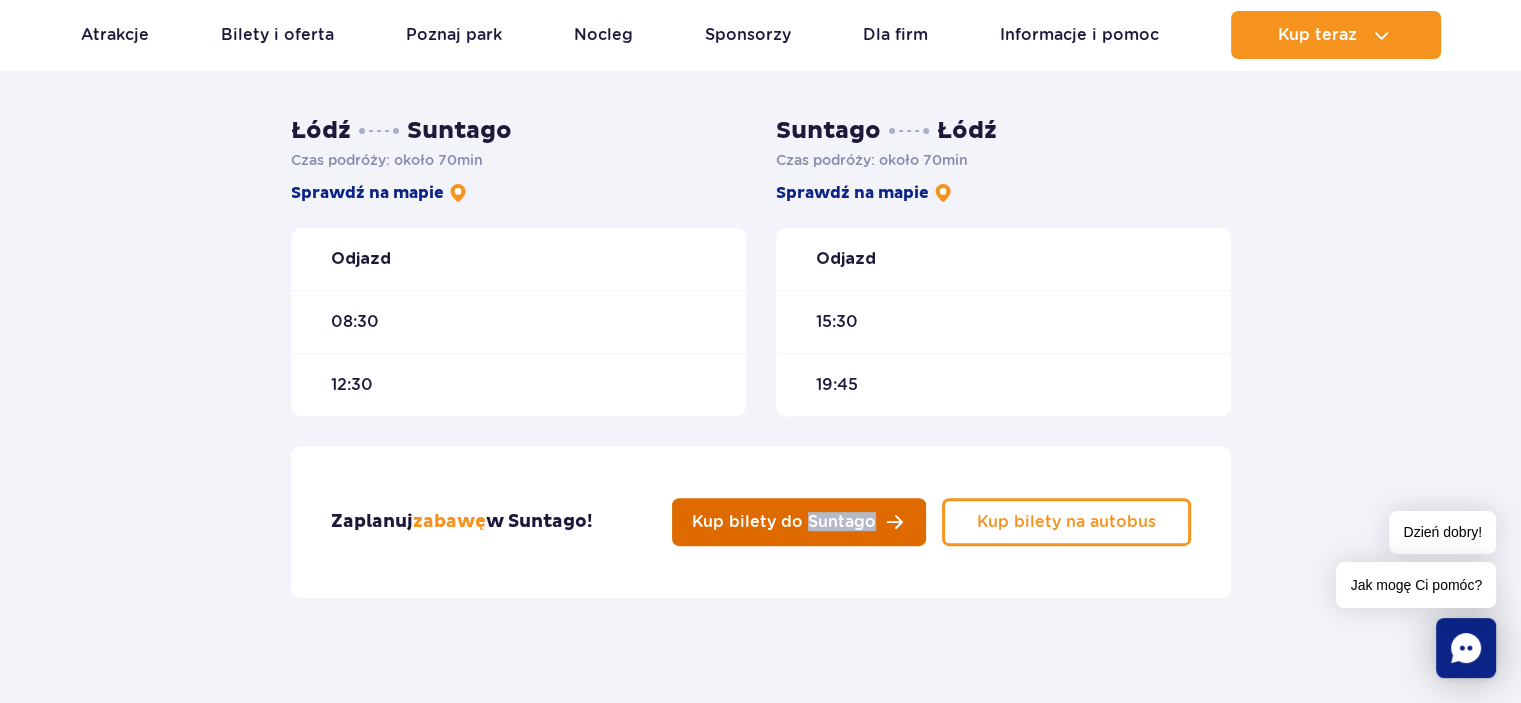 click on "Kup bilety do Suntago" at bounding box center (799, 522) 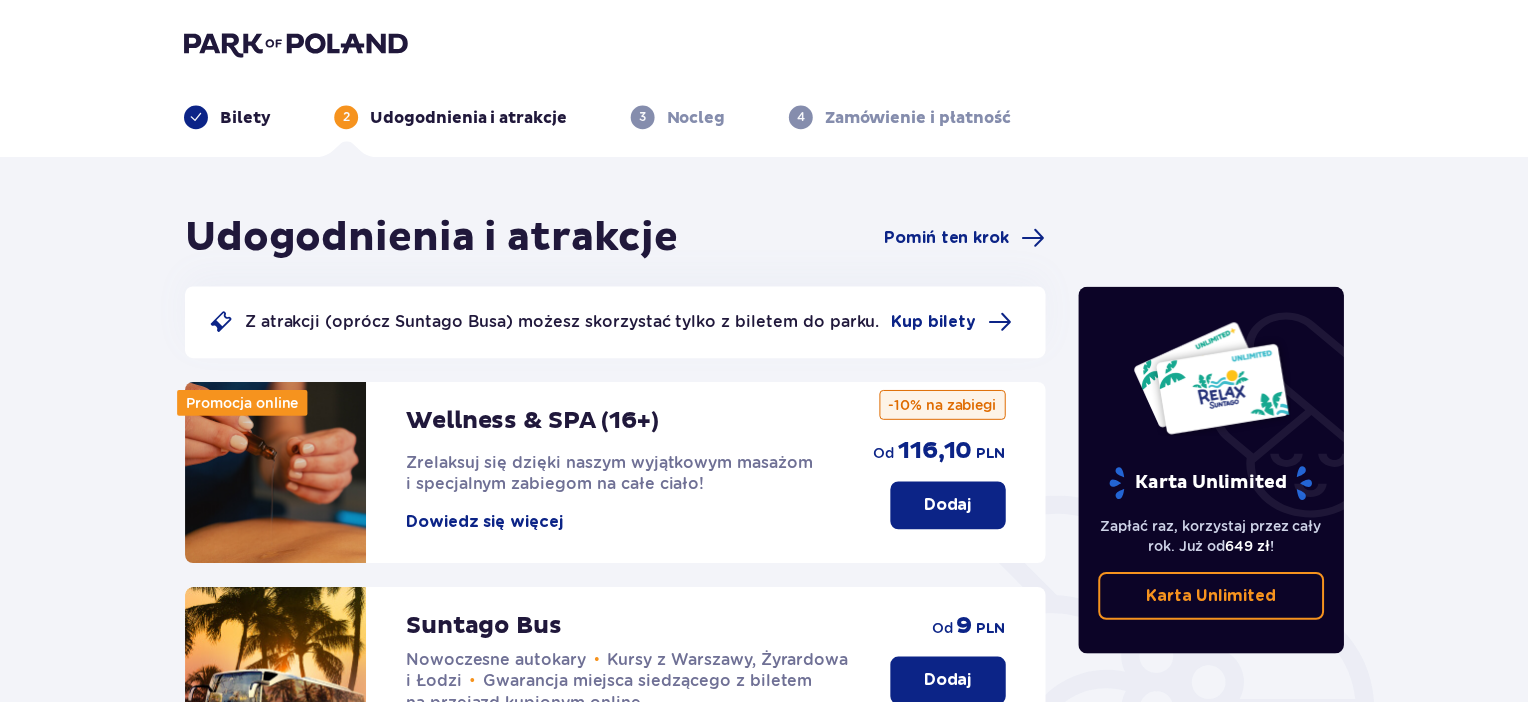 scroll, scrollTop: 0, scrollLeft: 0, axis: both 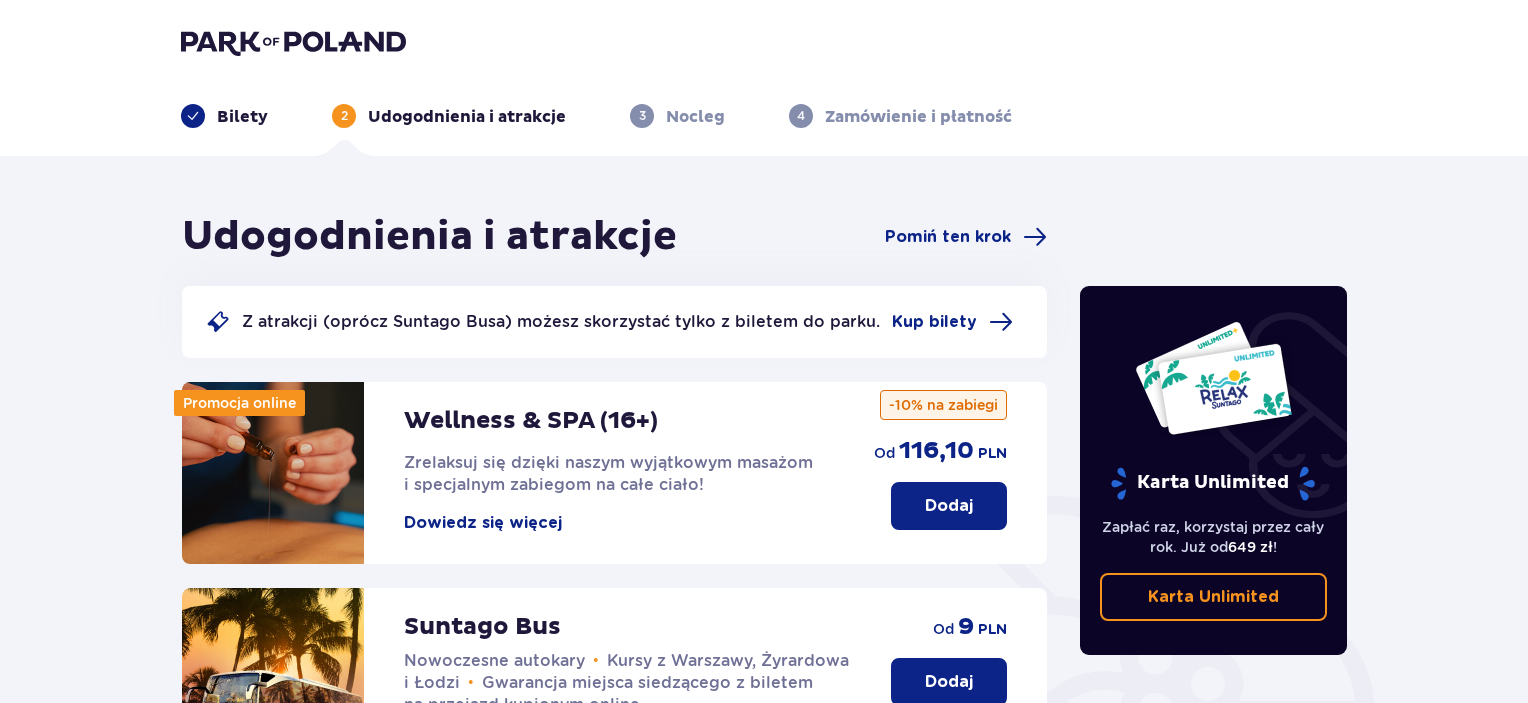 click on "Udogodnienia i atrakcje Pomiń ten krok Z atrakcji (oprócz Suntago Busa) możesz skorzystać tylko z biletem do parku. Kup bilety Promocja online Wellness & SPA (16+) Zrelaksuj się dzięki naszym wyjątkowym masażom i specjalnym zabiegom na całe ciało! Dowiedz się więcej Dodaj od 116,10 PLN -10% na zabiegi Suntago Bus Nowoczesne autokary • Kursy z [CITY], Żyrardowa i Łodzi • Gwarancja miejsca siedzącego z biletem na przejazd kupionym online Dowiedz się więcej Dodaj od 9 PLN Cabana (16+) Odpręż się na wygodnym łożu typu Cabana z baldachimem! Dowiedz się więcej Najniższa cena z 30 dni przed wprowadzeniem obniżki:   99 PLN Dodaj 149 PLN 99 PLN /2 os. Dostępne na miejscu Surf Air Poczuj się jak prawdziwy surfer na symulatorze sztucznej fali w centrum Polski! Dowiedz się więcej Dostępne na miejscu od 40 PLN /os. Kontynuuj Karta Unlimited Zapłać raz, korzystaj przez cały rok. Już od  649 zł ! Karta Unlimited" at bounding box center (764, 804) 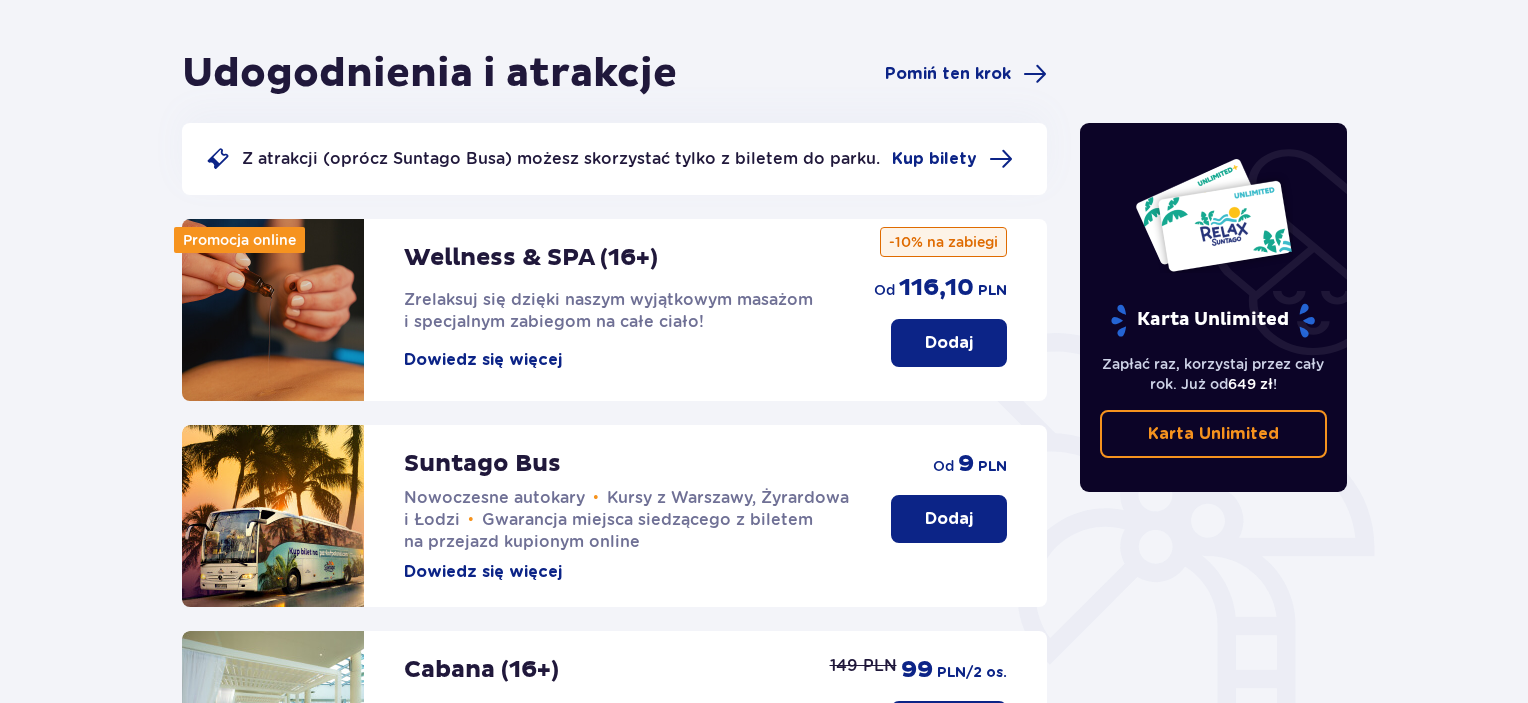 scroll, scrollTop: 0, scrollLeft: 0, axis: both 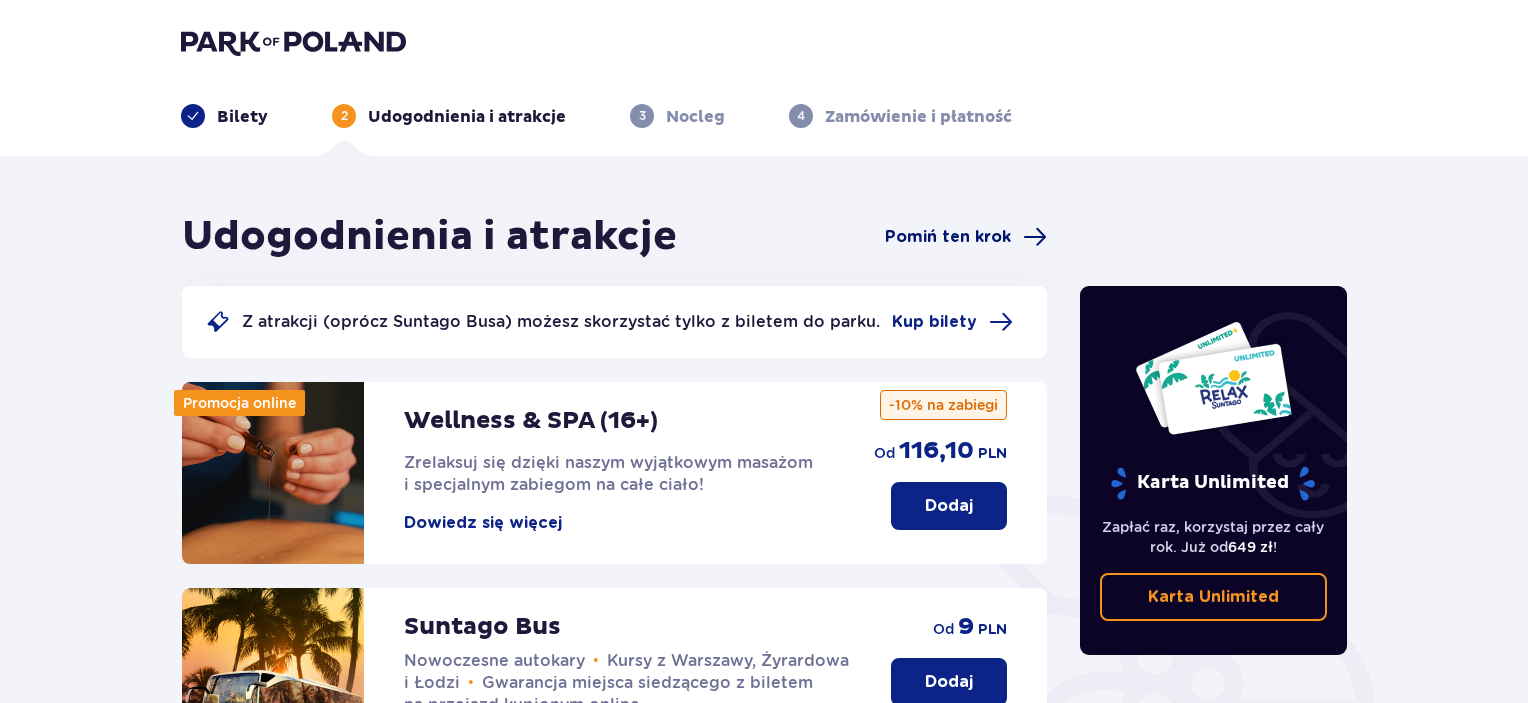 click on "Pomiń ten krok" at bounding box center (948, 237) 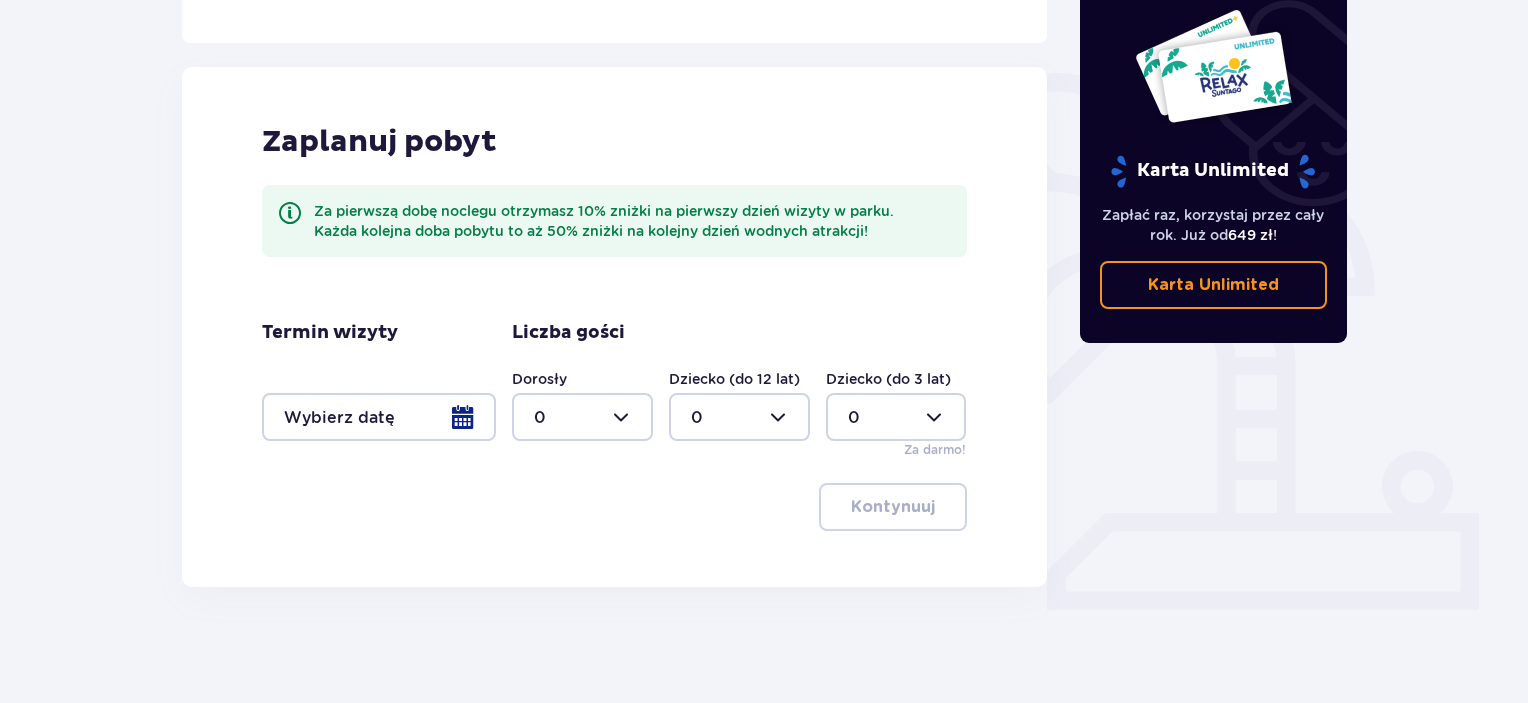 scroll, scrollTop: 427, scrollLeft: 0, axis: vertical 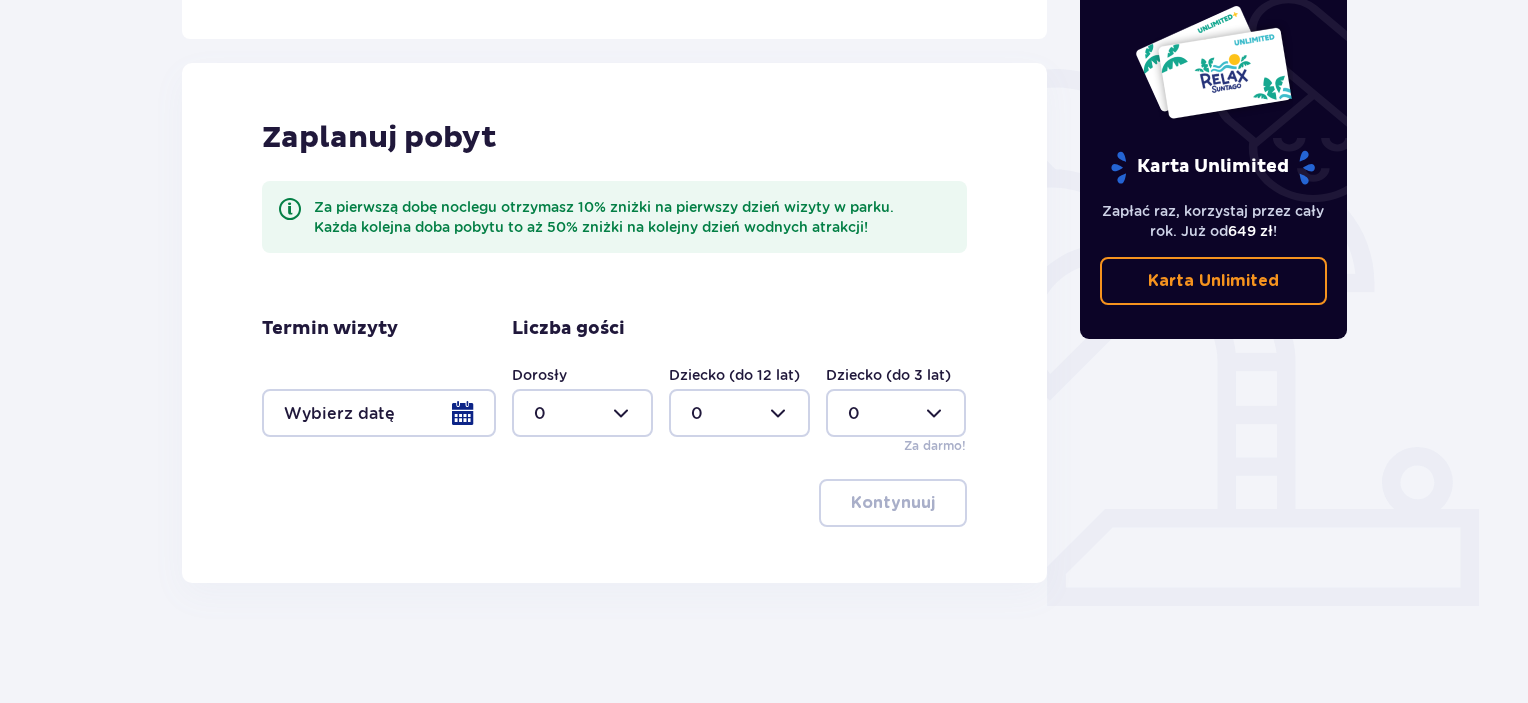 click on "Liczba gości Dorosły   0 Dziecko (do 12 lat)   0 Dziecko (do 3 lat)   0 Za darmo!" at bounding box center [739, 386] 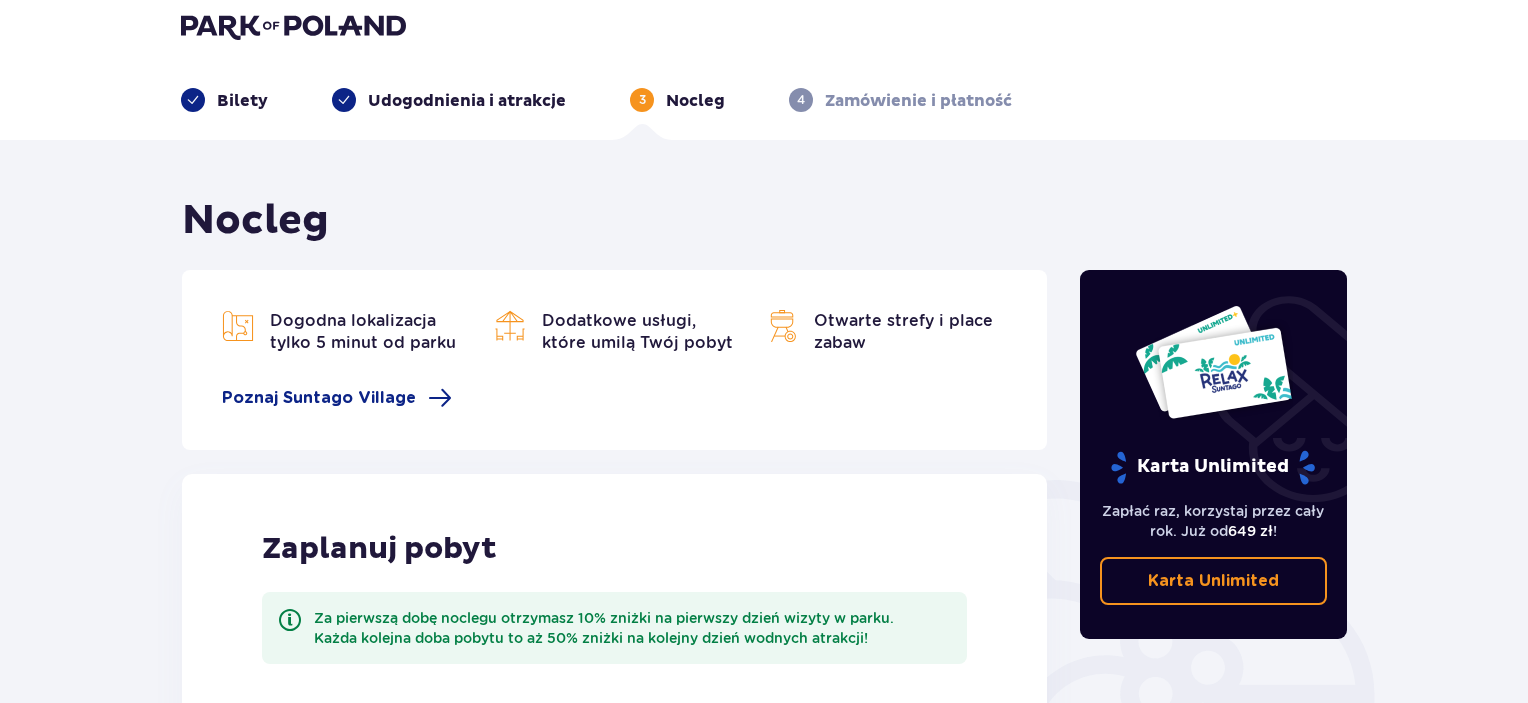scroll, scrollTop: 0, scrollLeft: 0, axis: both 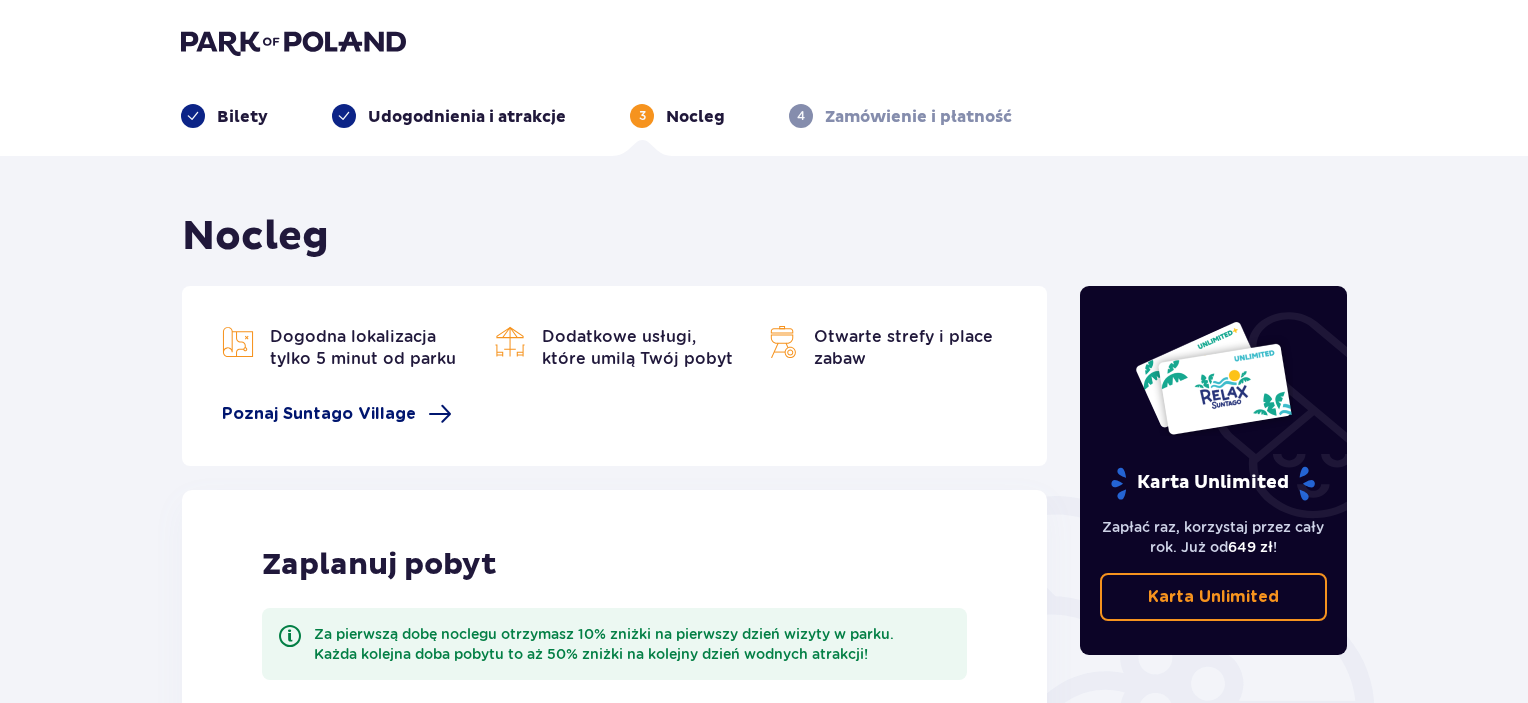 click on "Poznaj Suntago Village" at bounding box center [319, 414] 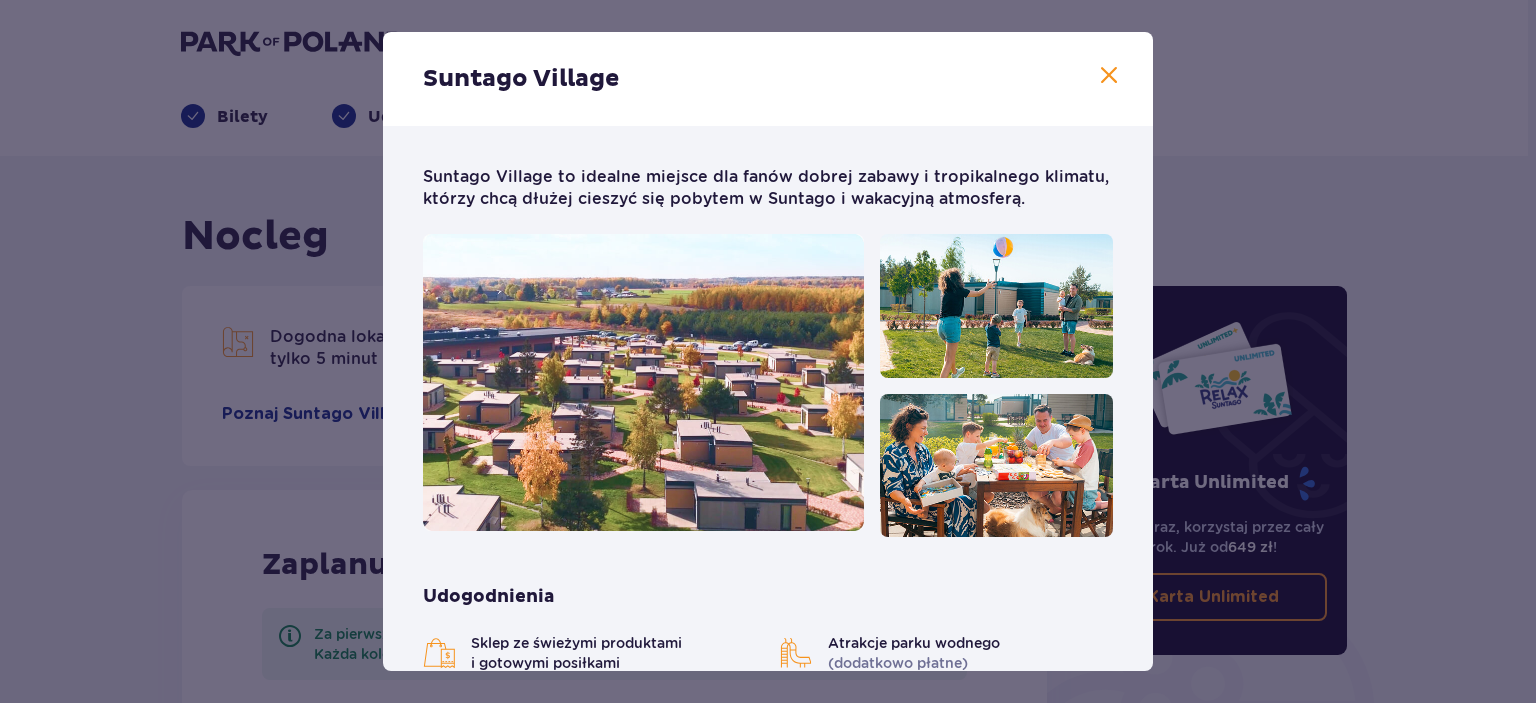click at bounding box center (1109, 76) 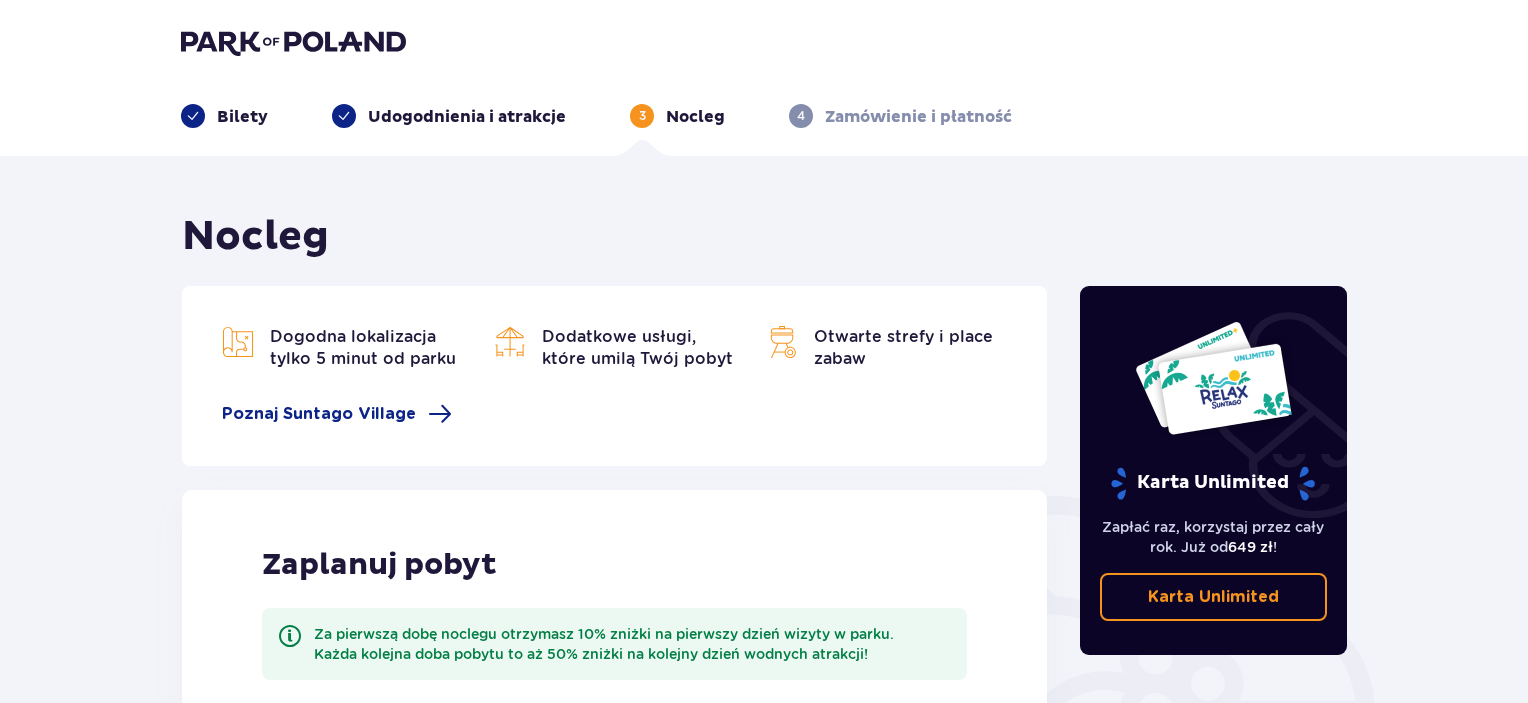 click on "Nocleg Dogodna lokalizacja tylko 5 minut od parku   Dodatkowe usługi, które umilą Twój pobyt   Otwarte strefy i place zabaw   Poznaj Suntago Village Zaplanuj pobyt Za pierwszą dobę noclegu otrzymasz 10% zniżki na pierwszy dzień wizyty w parku. Każda kolejna doba pobytu to aż 50% zniżki na kolejny dzień wodnych atrakcji! Termin wizyty Liczba gości Dorosły   0 Dziecko (do 12 lat)   0 Dziecko (do 3 lat)   0 Za darmo! Kontynuuj Karta Unlimited Zapłać raz, korzystaj przez cały rok. Już od  649 zł ! Karta Unlimited" at bounding box center (764, 643) 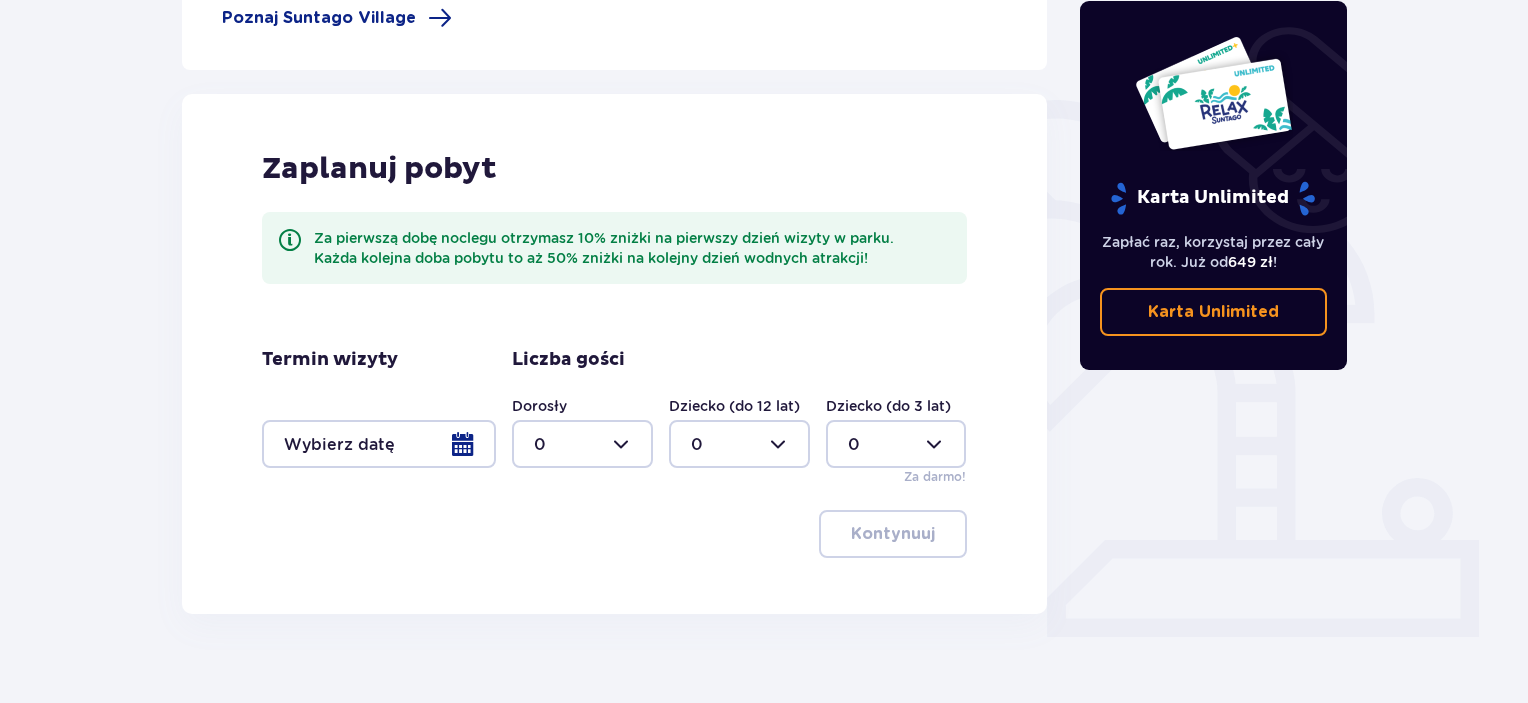 scroll, scrollTop: 427, scrollLeft: 0, axis: vertical 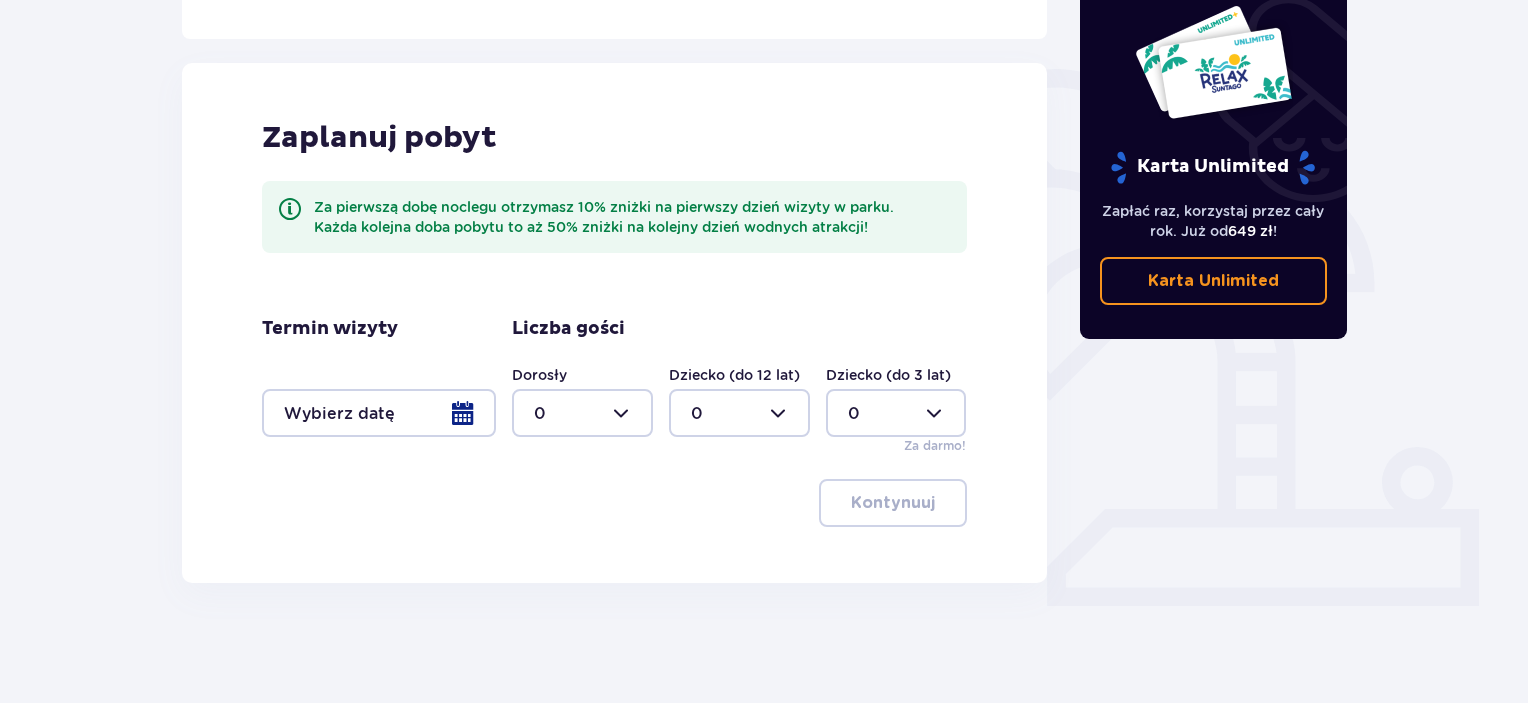 click at bounding box center [379, 413] 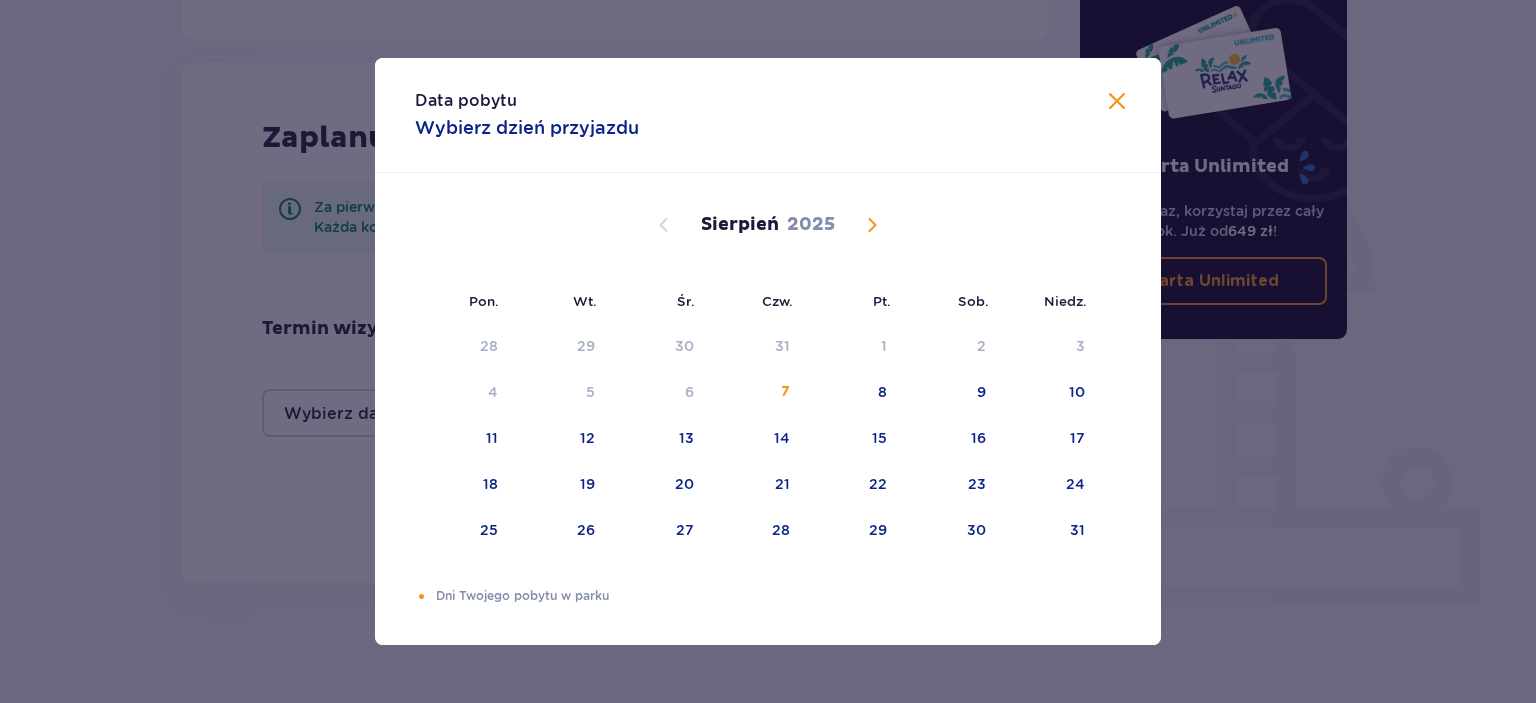 click at bounding box center (1117, 102) 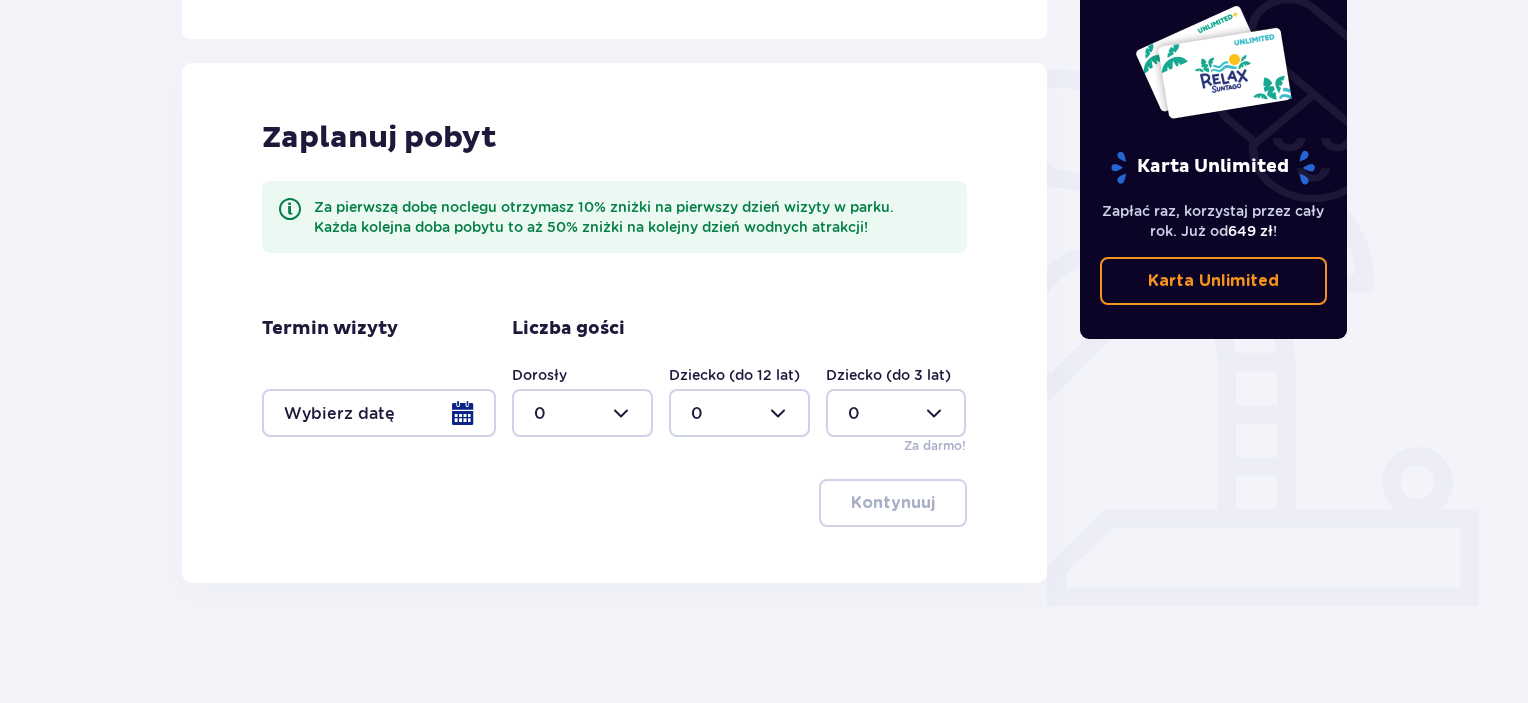 click at bounding box center (896, 413) 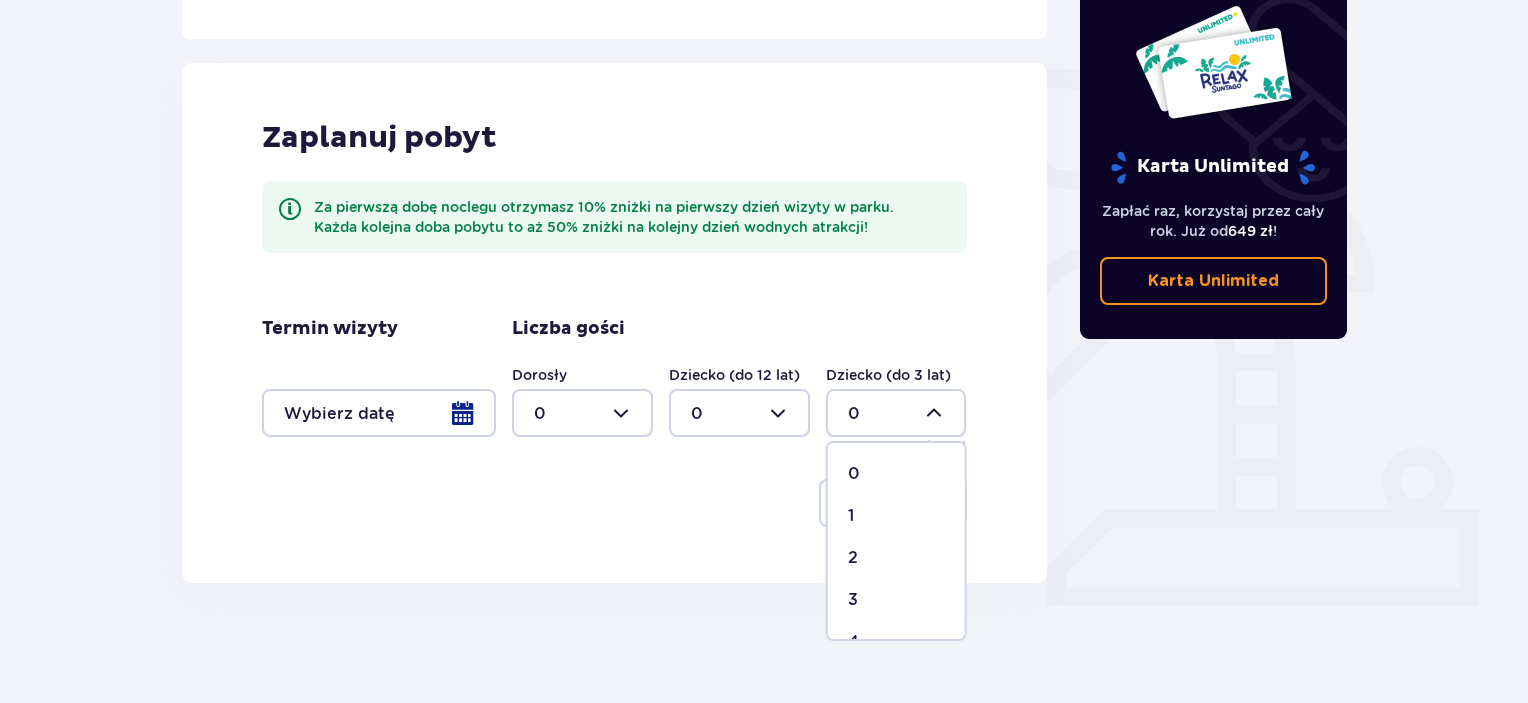 drag, startPoint x: 889, startPoint y: 494, endPoint x: 888, endPoint y: 507, distance: 13.038404 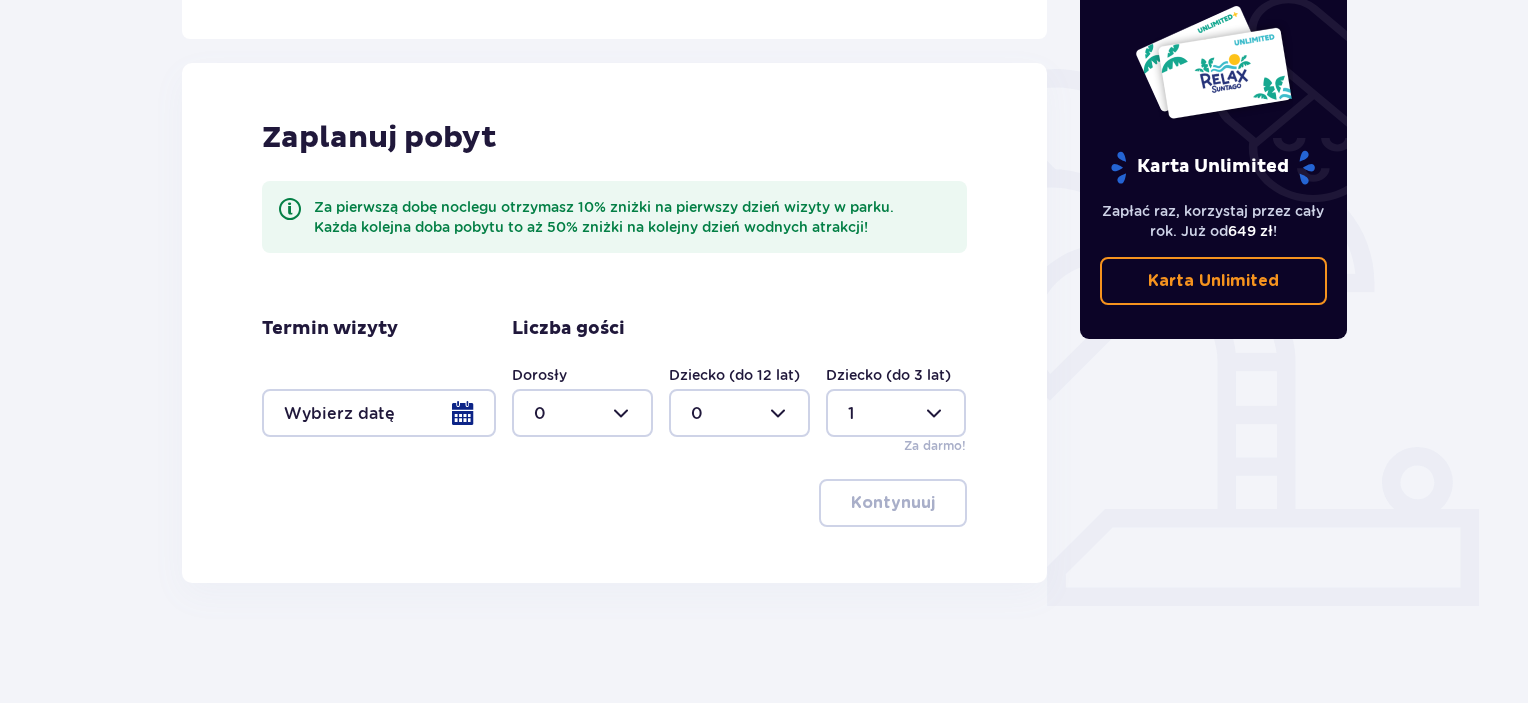 click on "Dorosły" at bounding box center [539, 375] 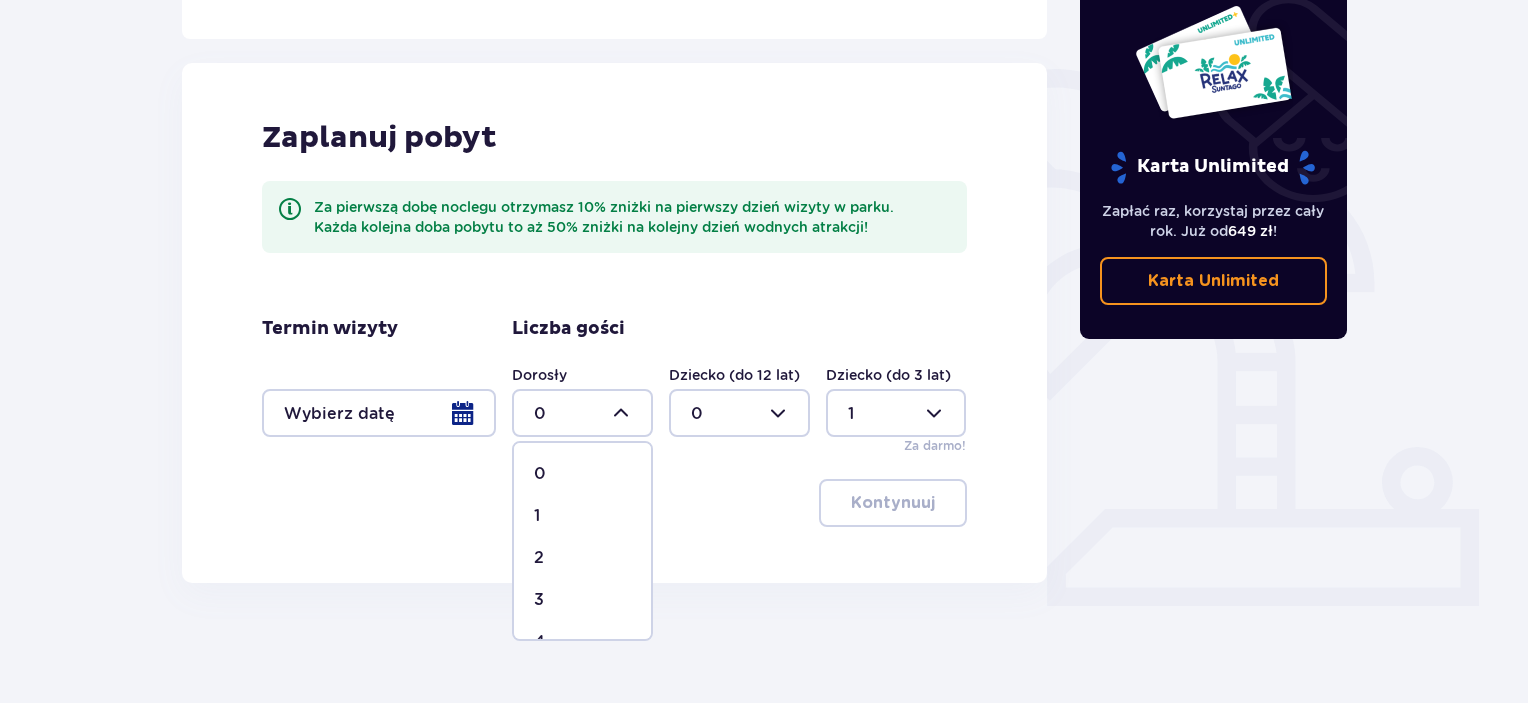 click on "1" at bounding box center [582, 516] 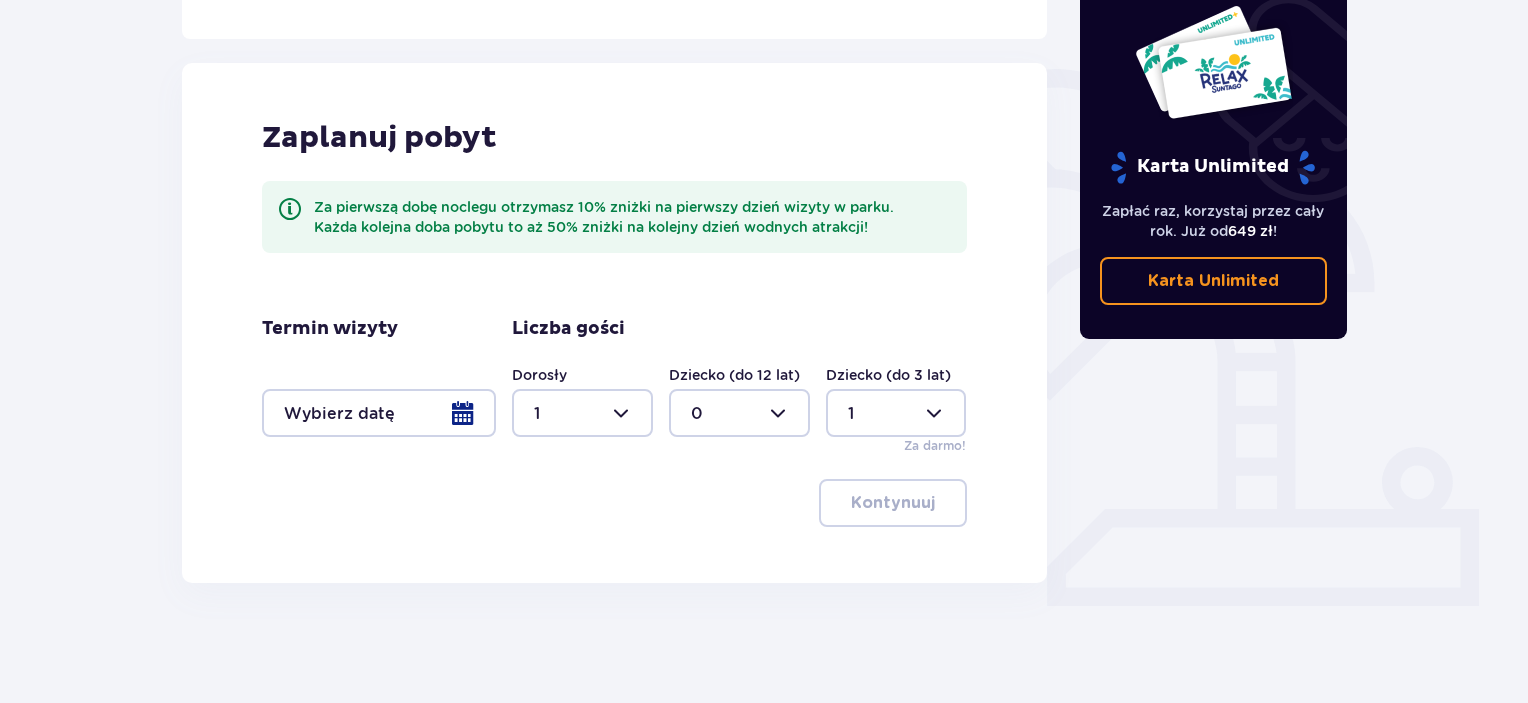 click at bounding box center (379, 413) 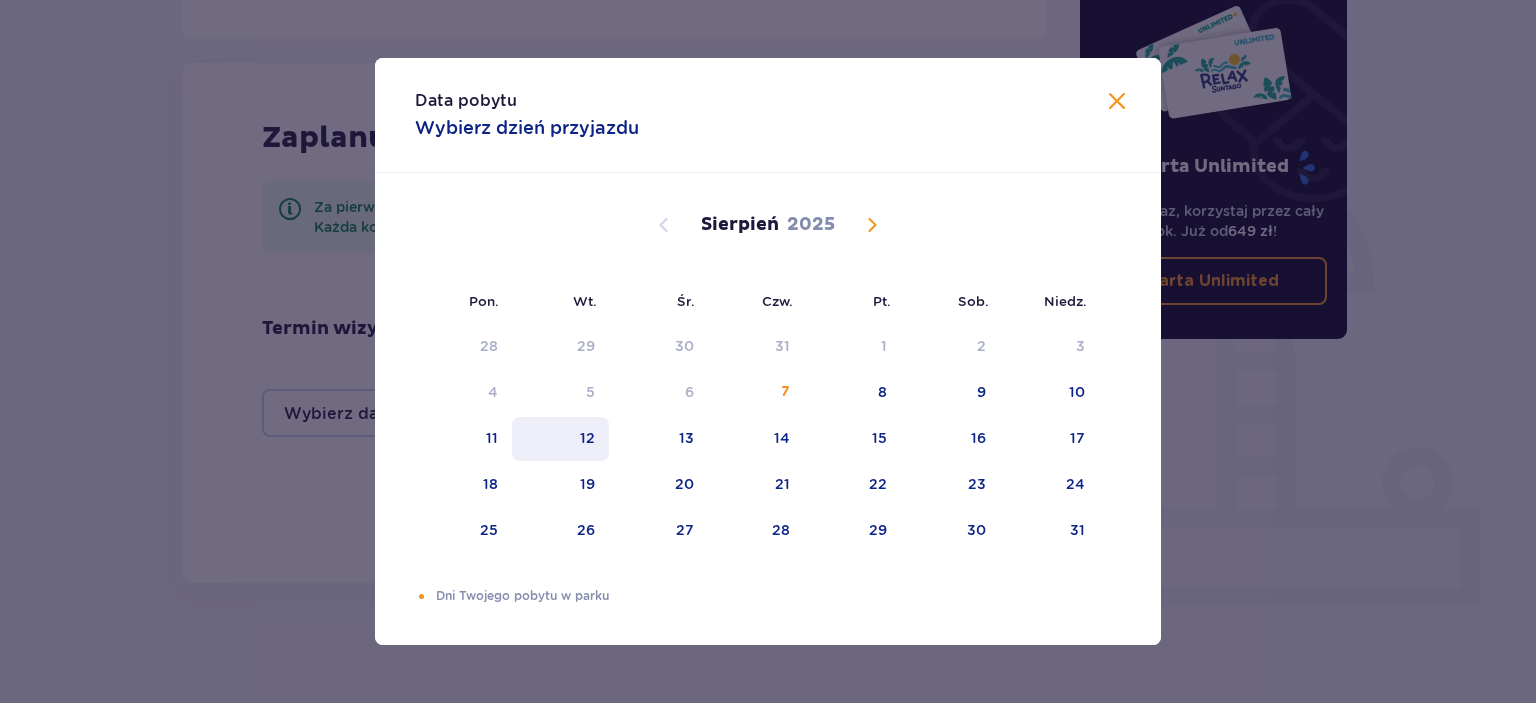 click on "12" at bounding box center [560, 439] 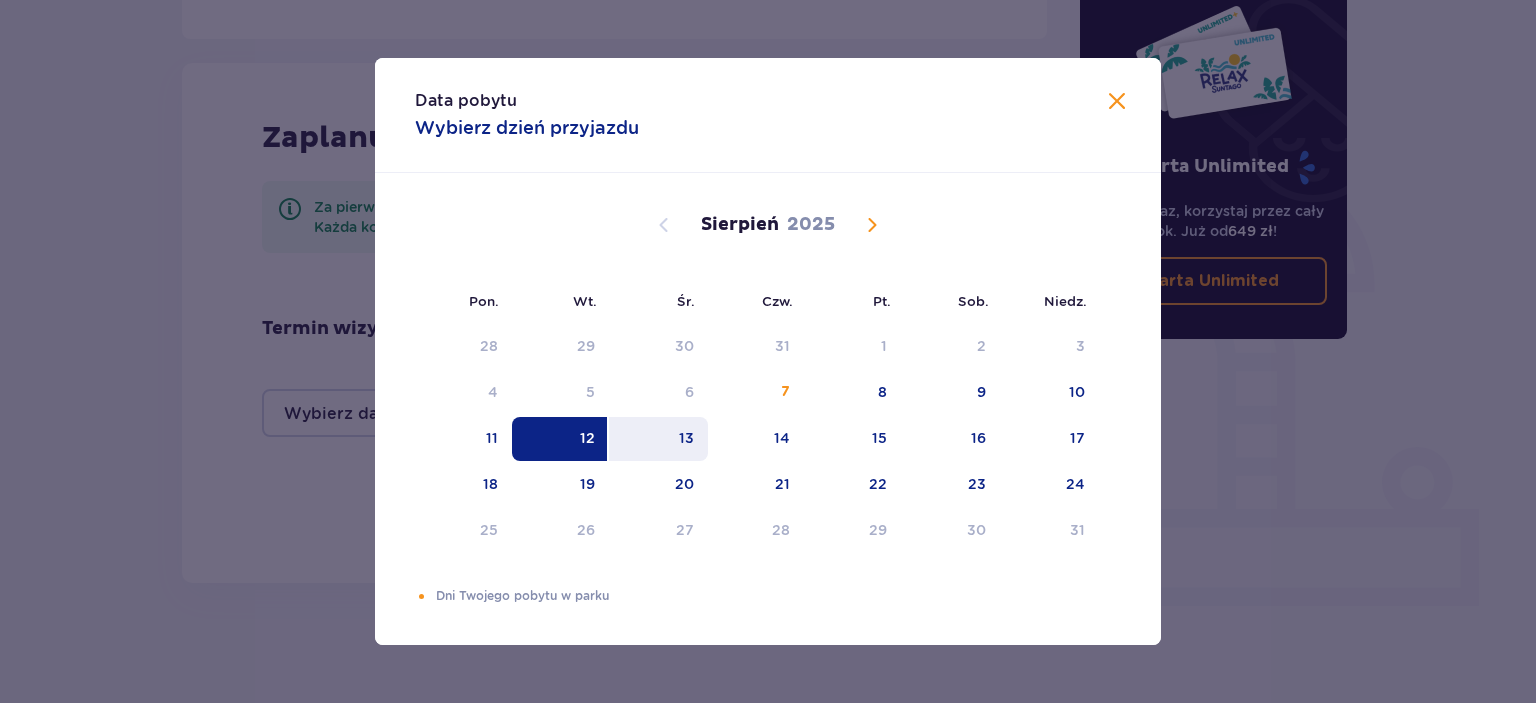 click on "13" at bounding box center (658, 439) 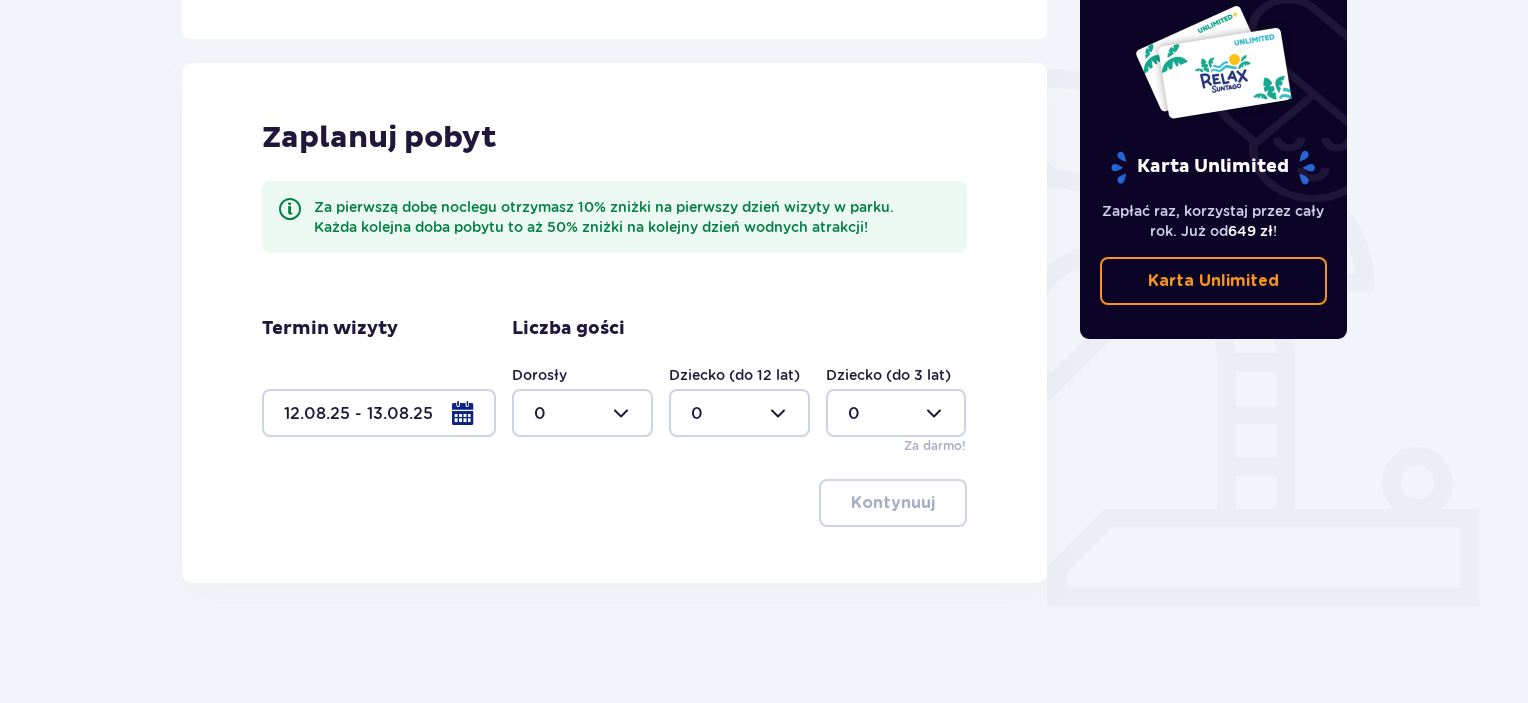 click at bounding box center [582, 413] 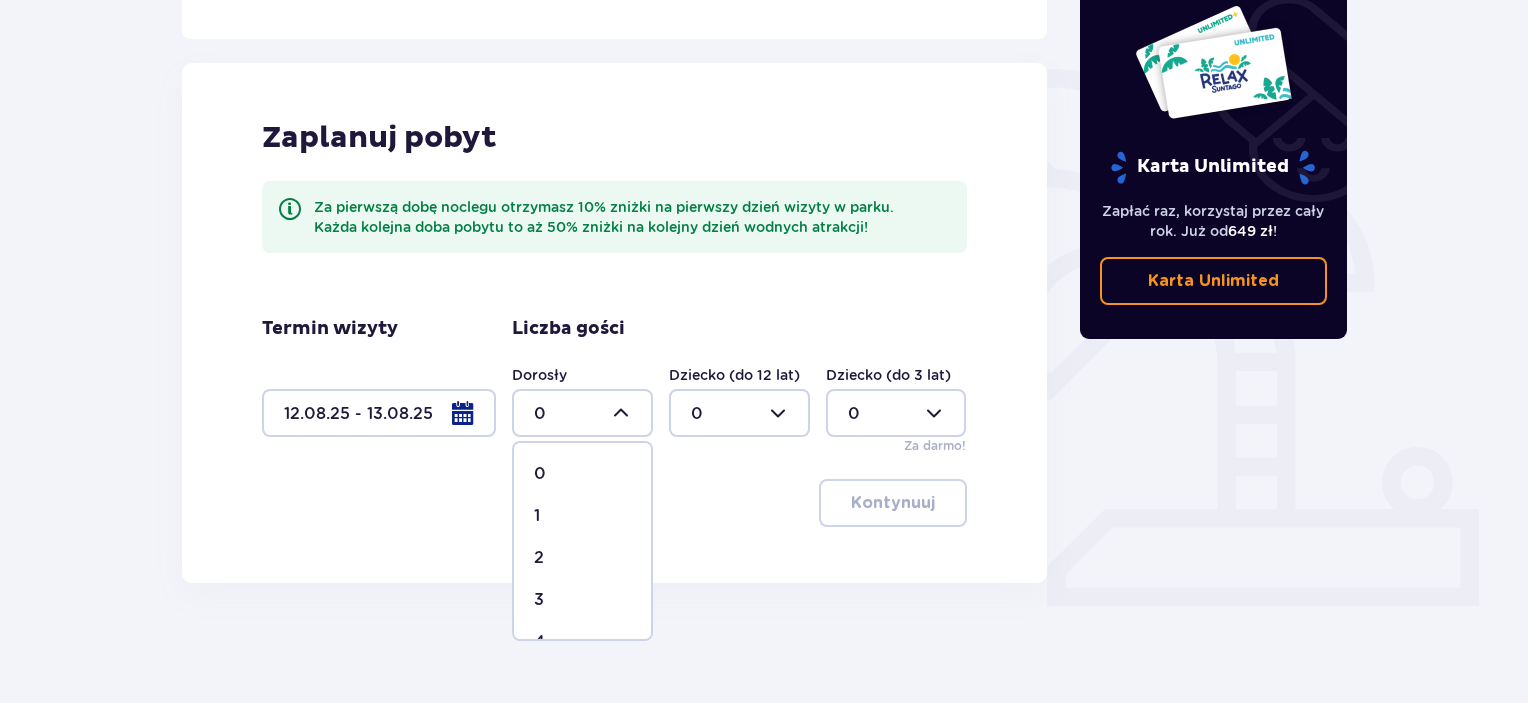 click on "1" at bounding box center [582, 516] 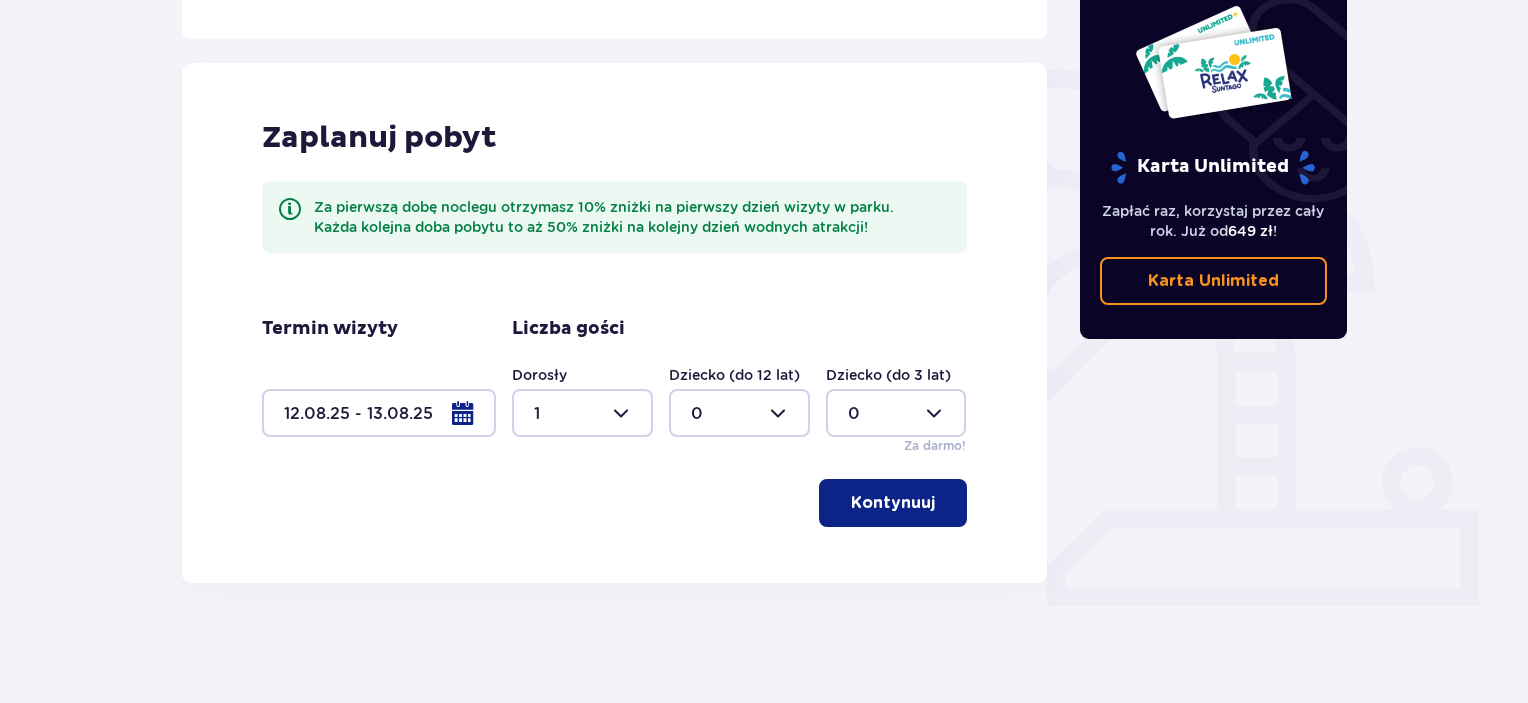 click on "Kontynuuj" at bounding box center [893, 503] 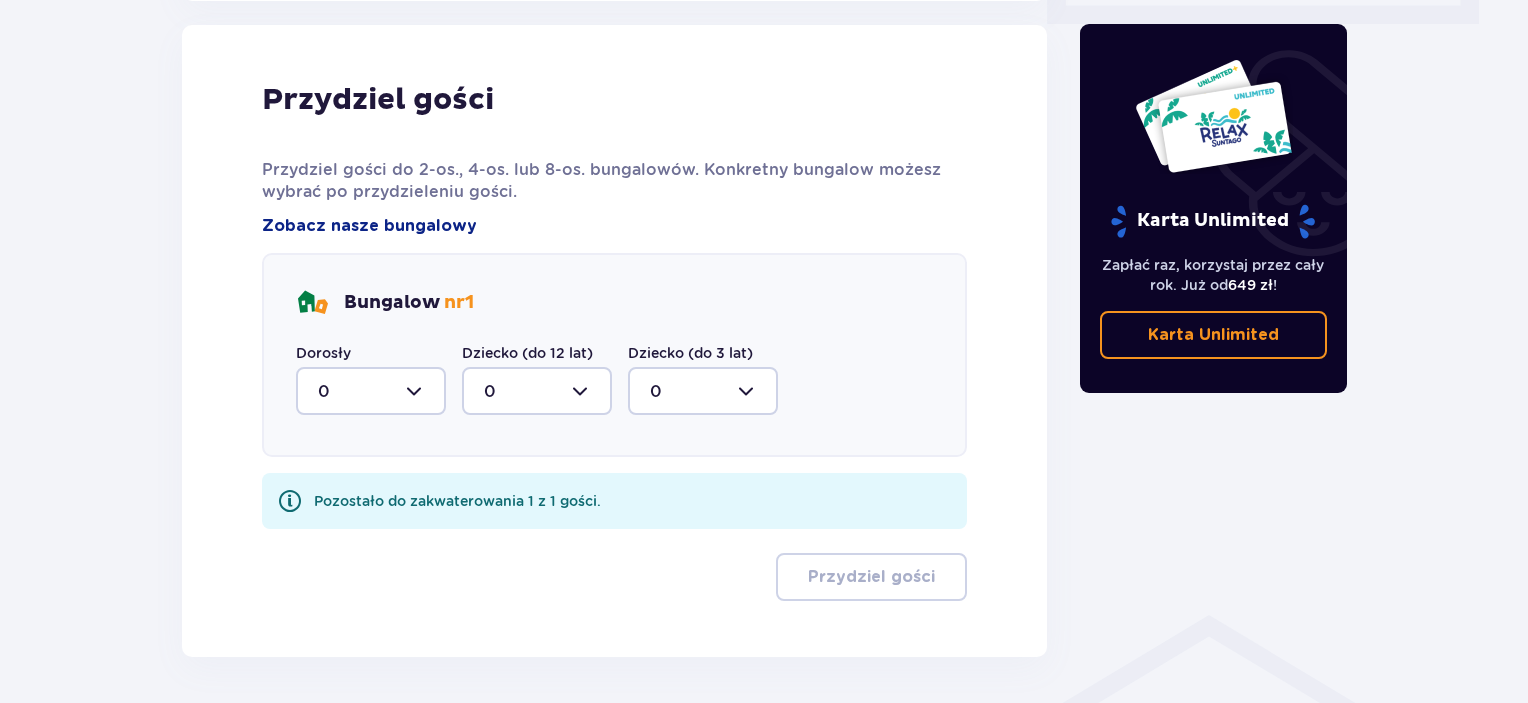 scroll, scrollTop: 1010, scrollLeft: 0, axis: vertical 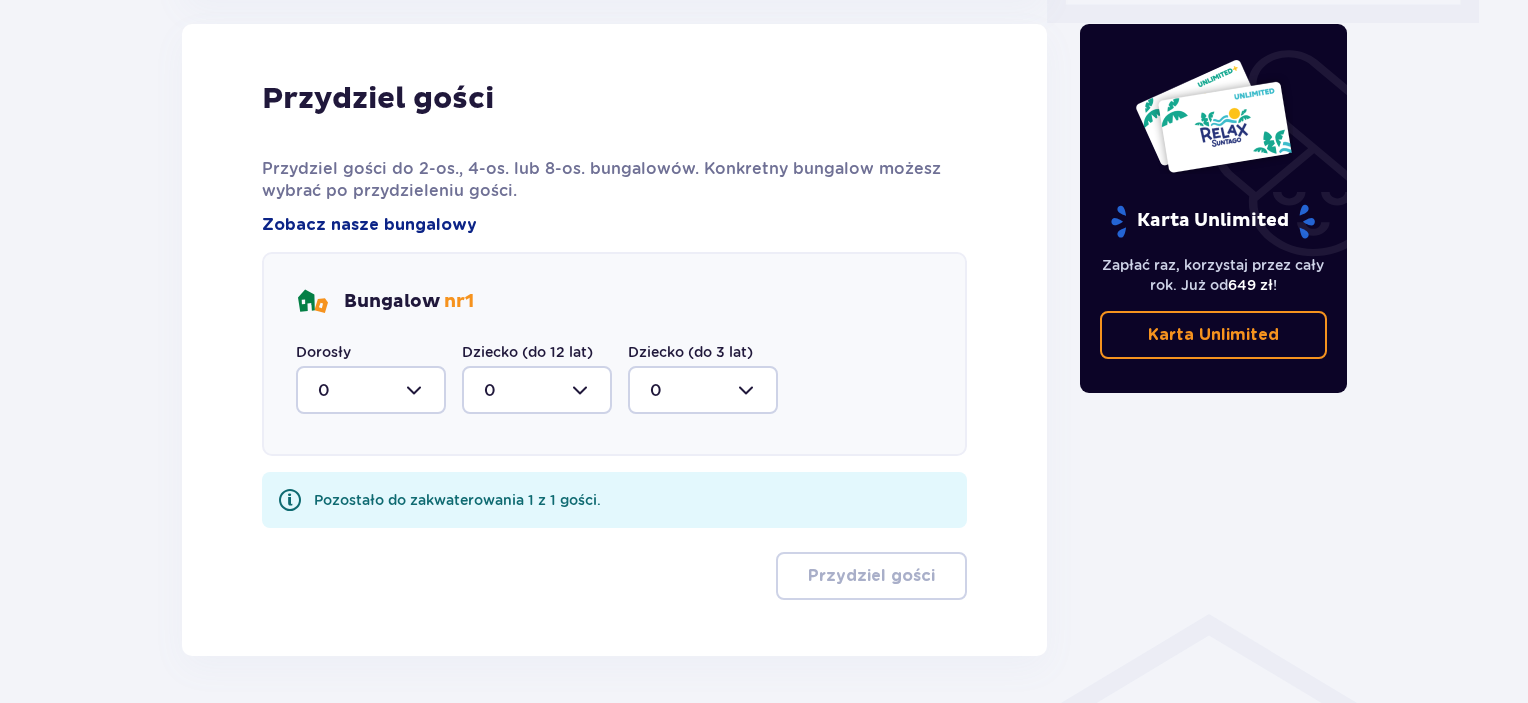 click on "Bungalow   nr  1 Dorosły   0 Dziecko (do 12 lat)   0 Dziecko (do 3 lat)   0" at bounding box center [614, 354] 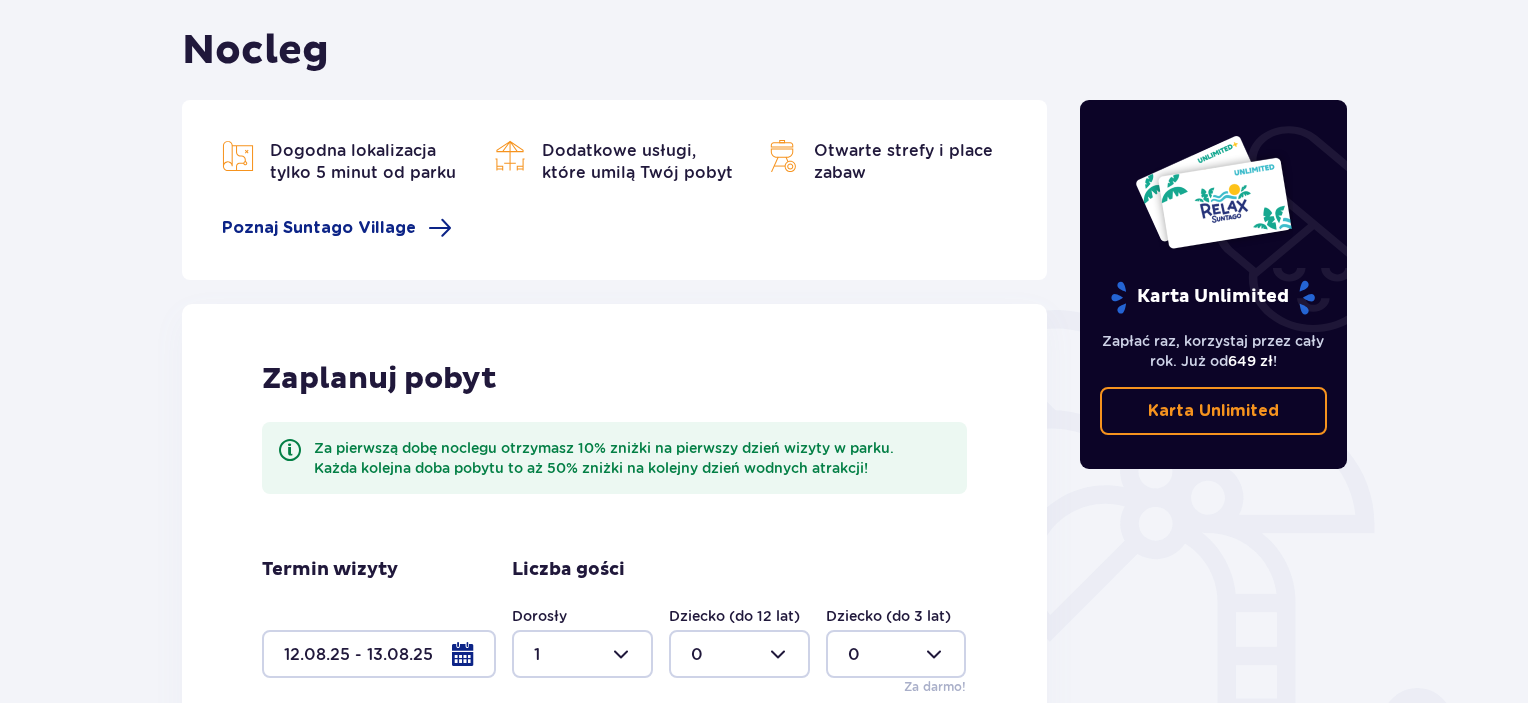 scroll, scrollTop: 0, scrollLeft: 0, axis: both 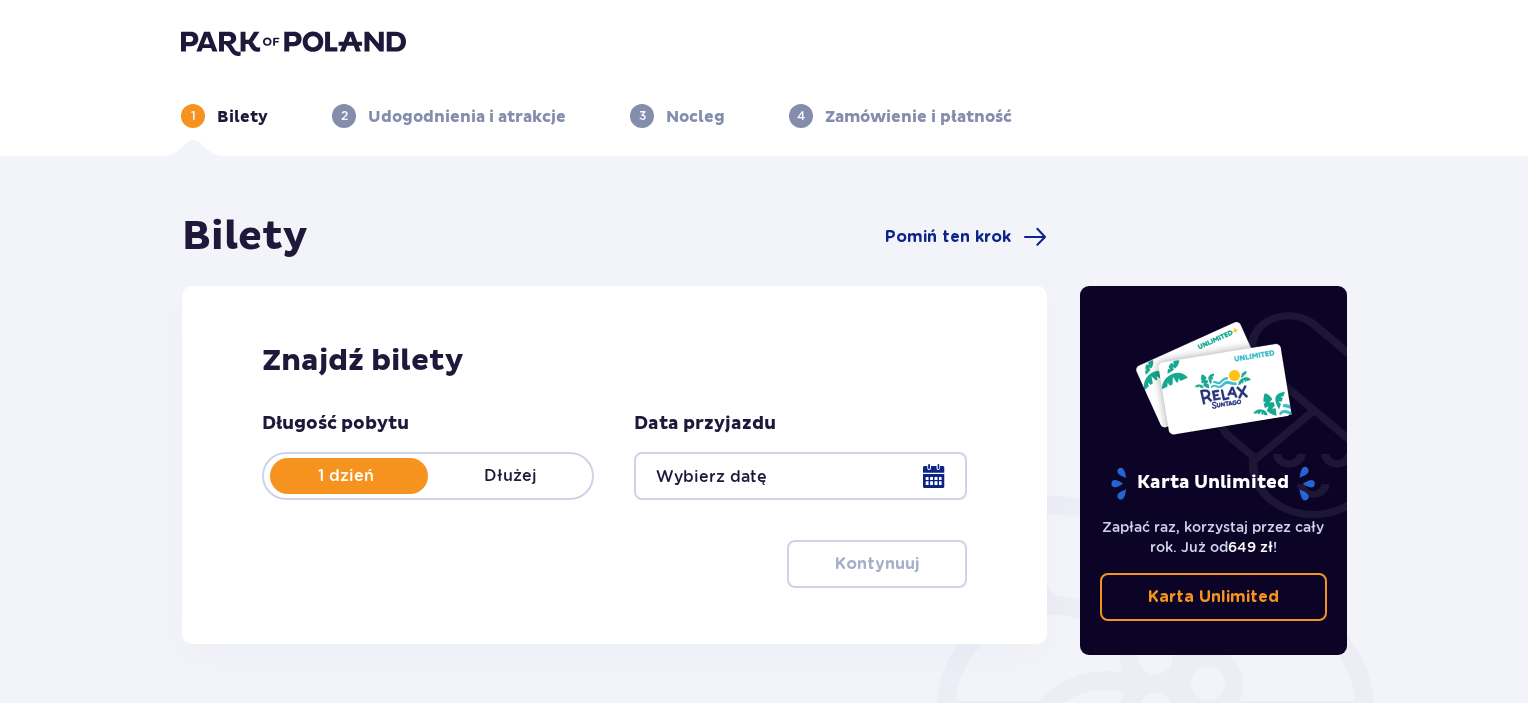 click on "Długość pobytu 1 dzień Dłużej Data przyjazdu Kontynuuj" at bounding box center (614, 500) 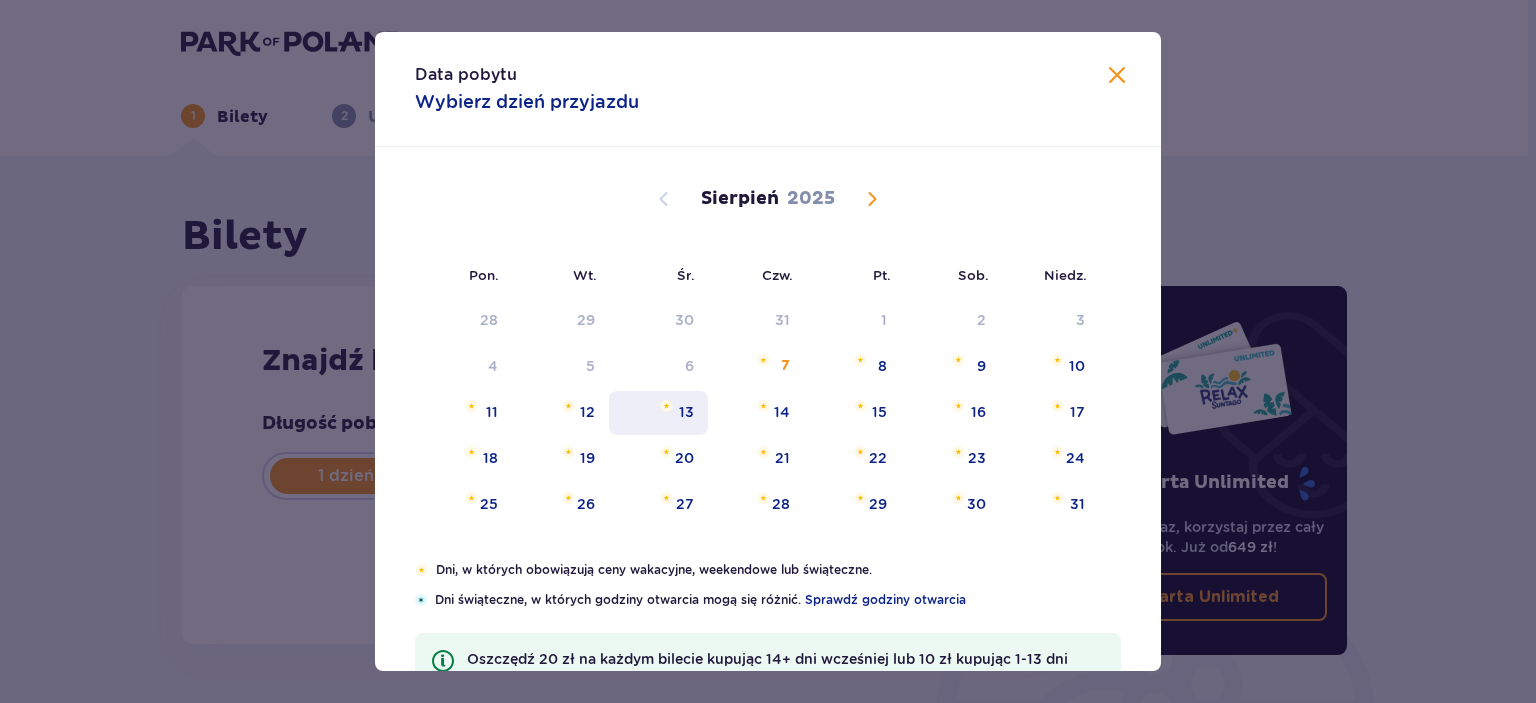 click on "13" at bounding box center [686, 412] 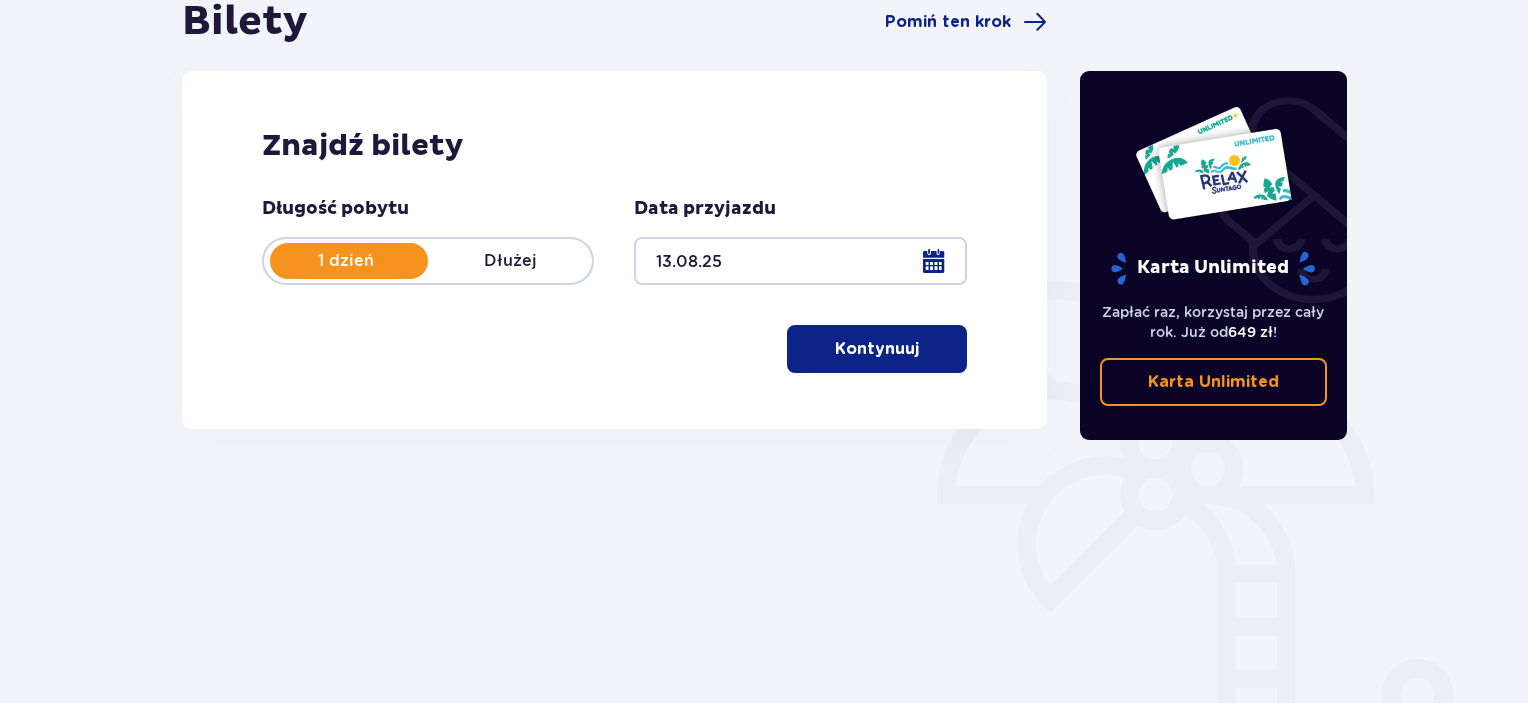scroll, scrollTop: 316, scrollLeft: 0, axis: vertical 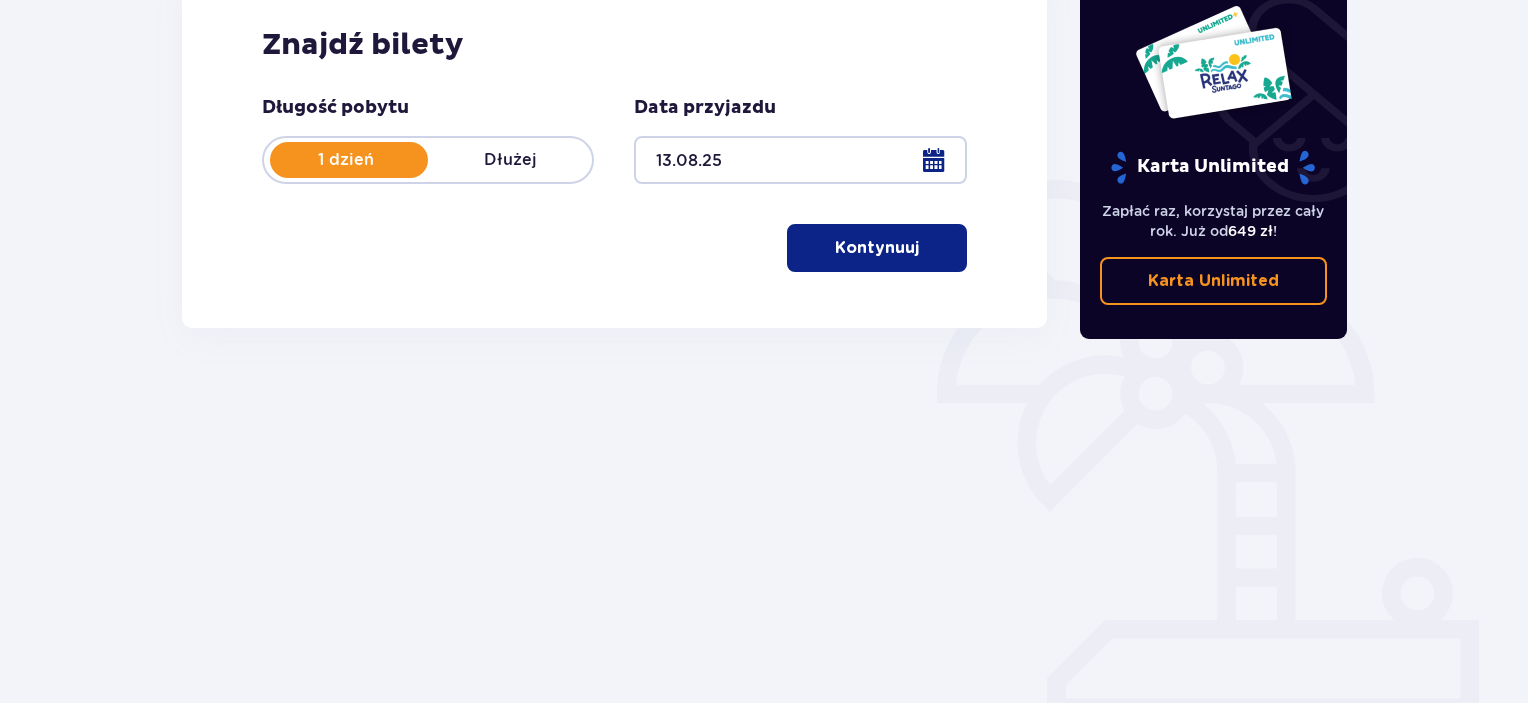 click on "Kontynuuj" at bounding box center (877, 248) 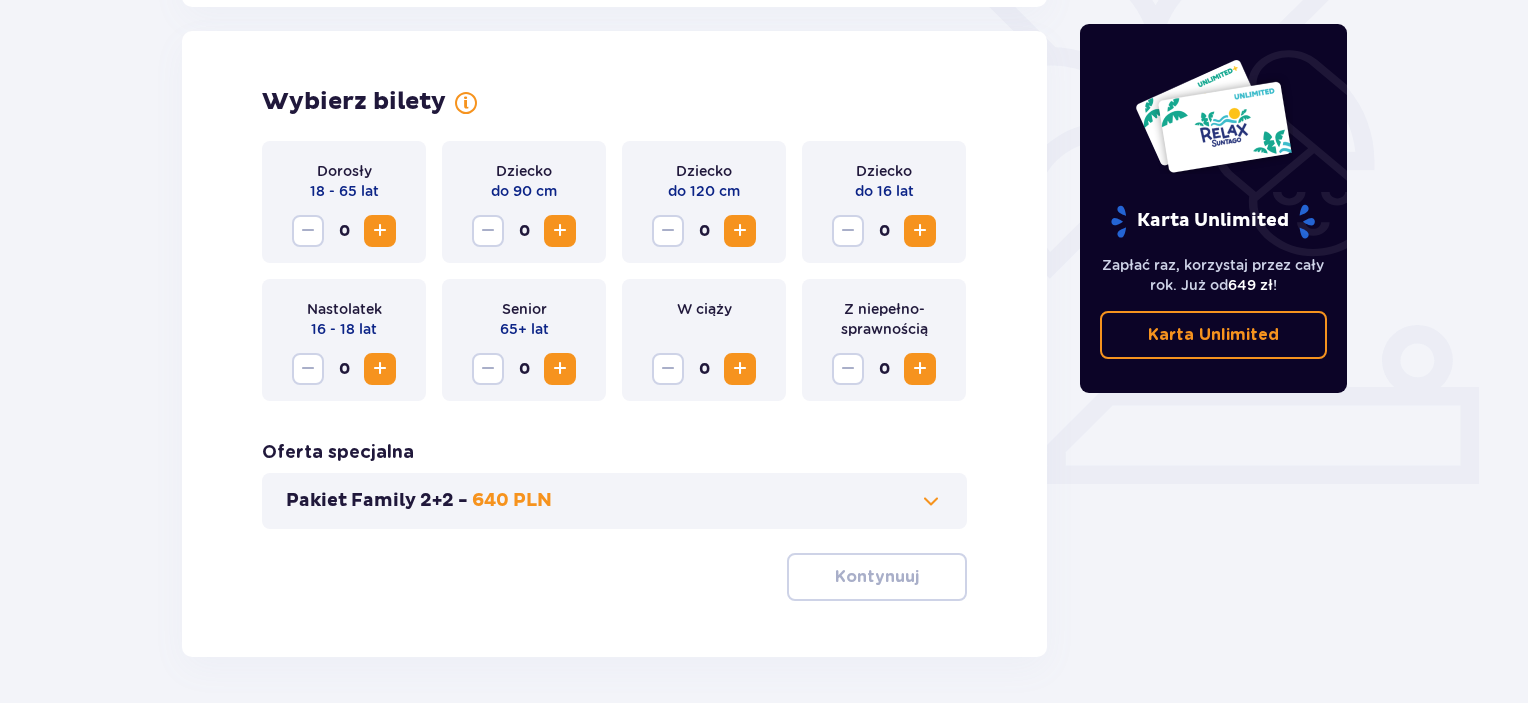 scroll, scrollTop: 556, scrollLeft: 0, axis: vertical 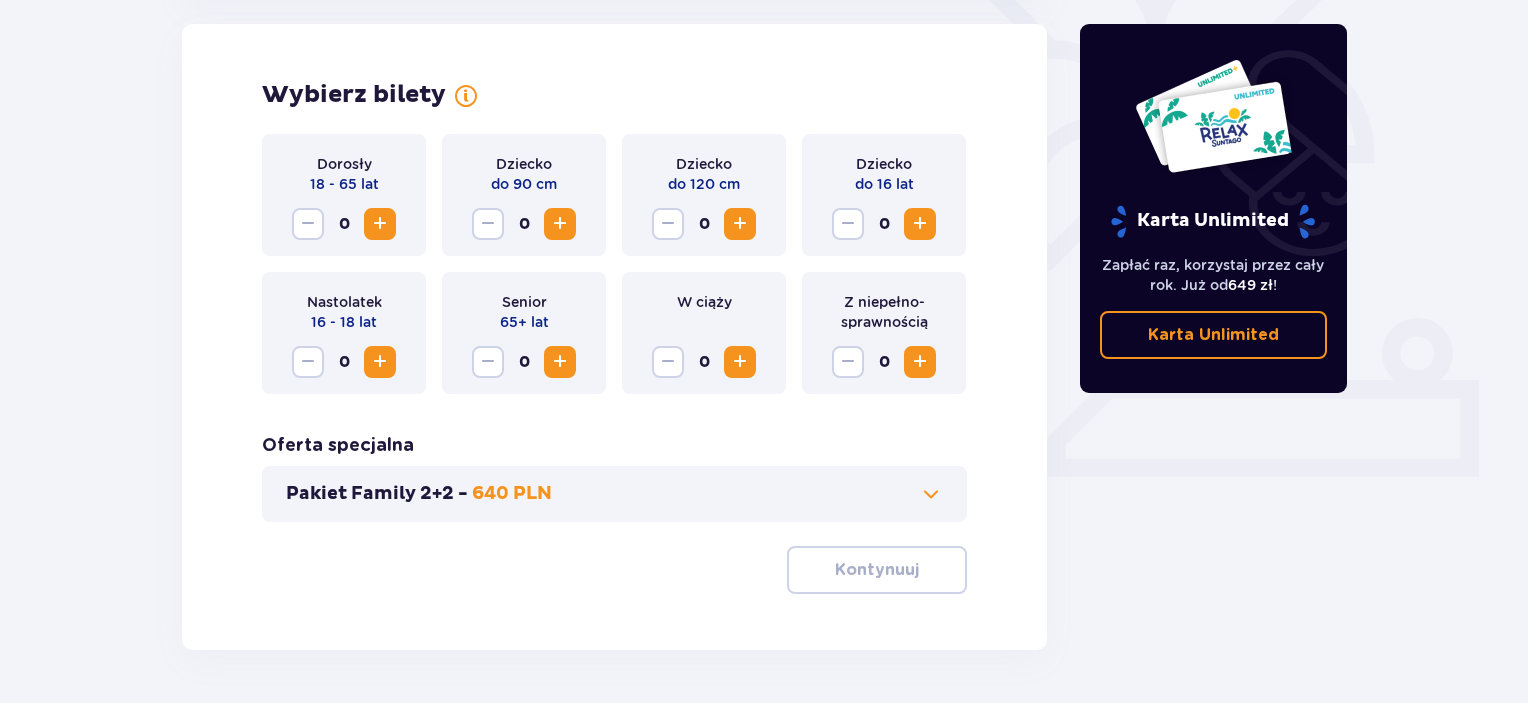 click at bounding box center (380, 224) 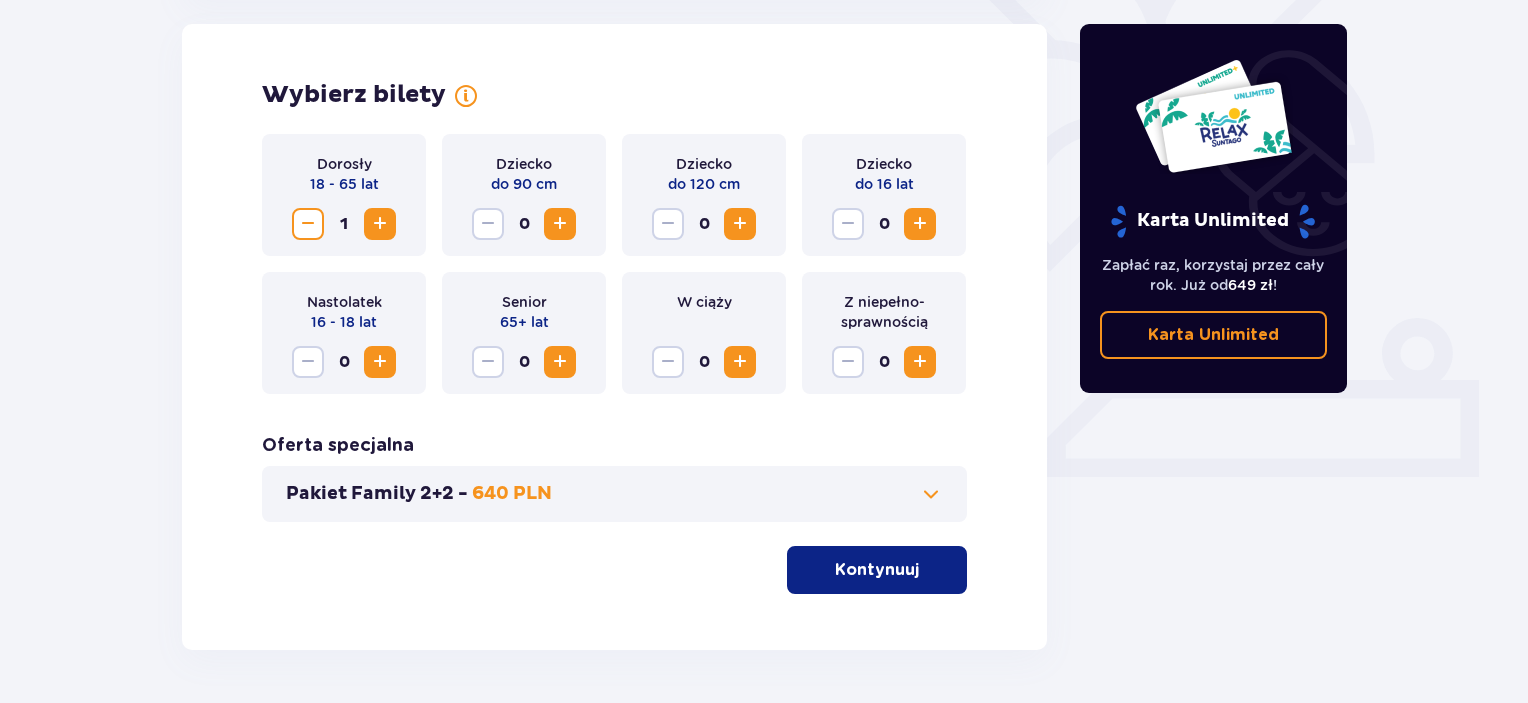 click at bounding box center (920, 224) 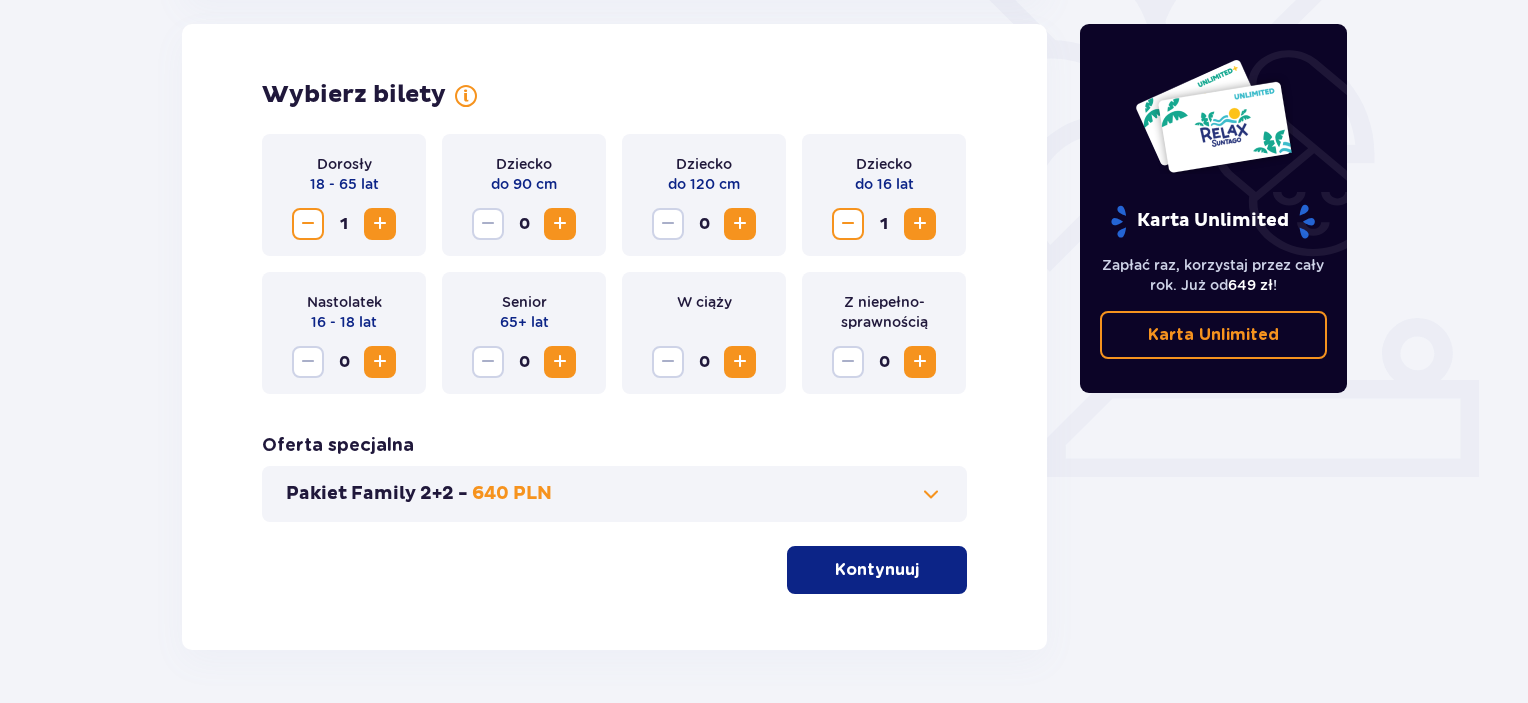 click on "Dorosły [AGE] - [AGE] lat 1 Dziecko do [HEIGHT] cm 0 Dziecko do [HEIGHT] cm 0 Dziecko do [AGE] lat 1 Nastolatek [AGE] - [AGE] lat 0 Senior [AGE]+ lat 0 W ciąży 0 Z niepełno­sprawnością 0 Oferta specjalna Pakiet Family 2+2 - [PRICE] Kontynuuj" at bounding box center [614, 364] 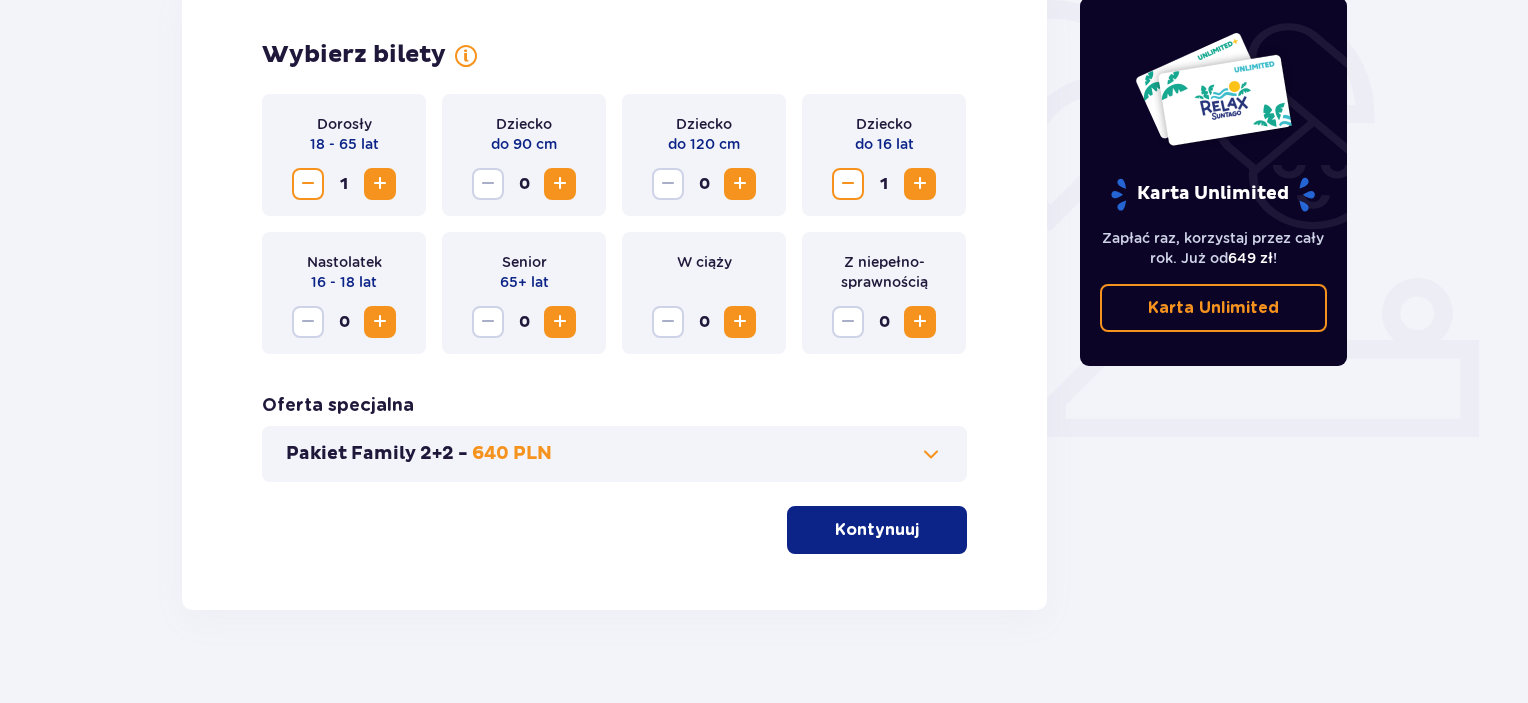 scroll, scrollTop: 623, scrollLeft: 0, axis: vertical 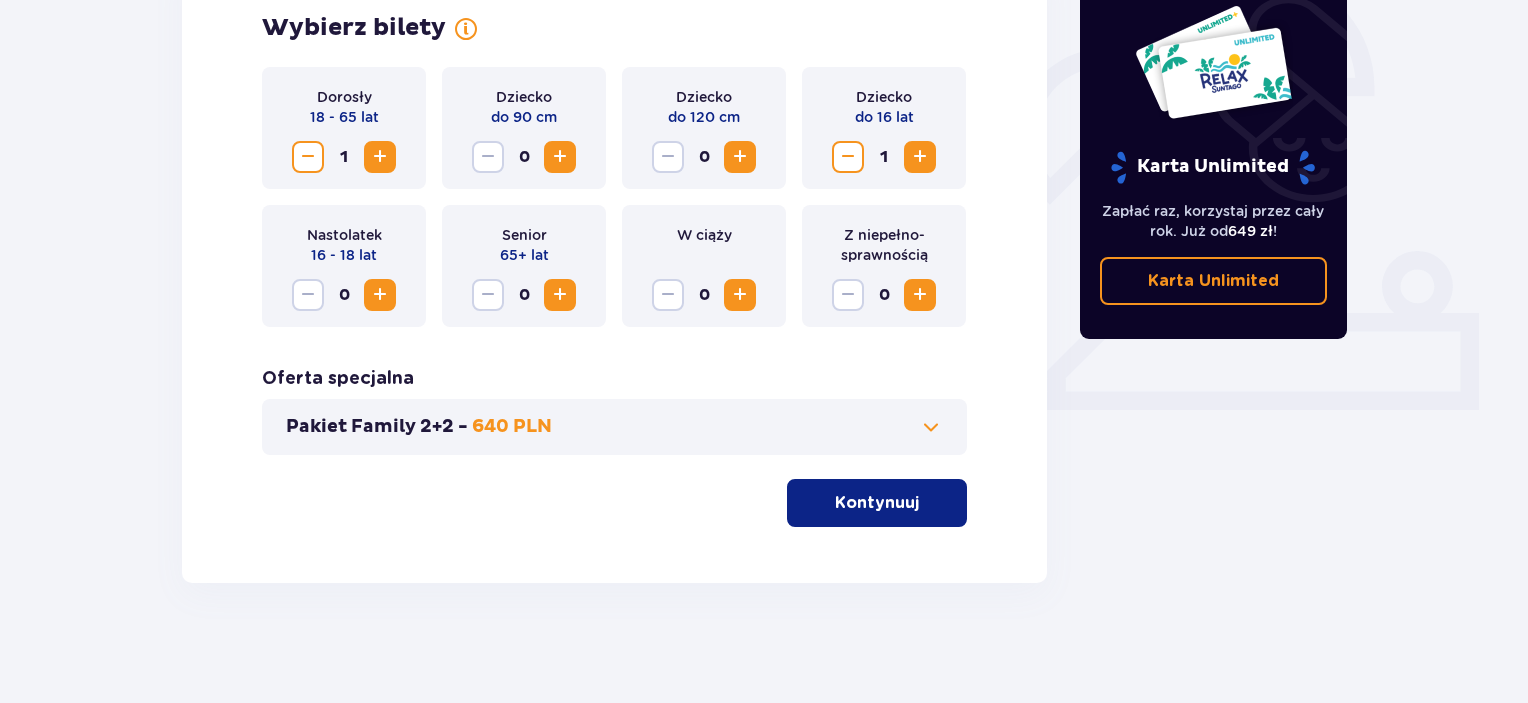 click on "Wybierz bilety Dorosły [AGE] [AGE] lat 1 Dziecko do [HEIGHT] cm 0 Dziecko do [HEIGHT] cm 0 Dziecko do [AGE] lat 1 Nastolatek [AGE] - [AGE] lat 0 Senior [AGE]+ lat 0 W ciąży 0 Z niepełno­sprawnością 0 Oferta specjalna Pakiet Family 2+2 -  [PRICE] Kontynuuj" at bounding box center (614, 270) 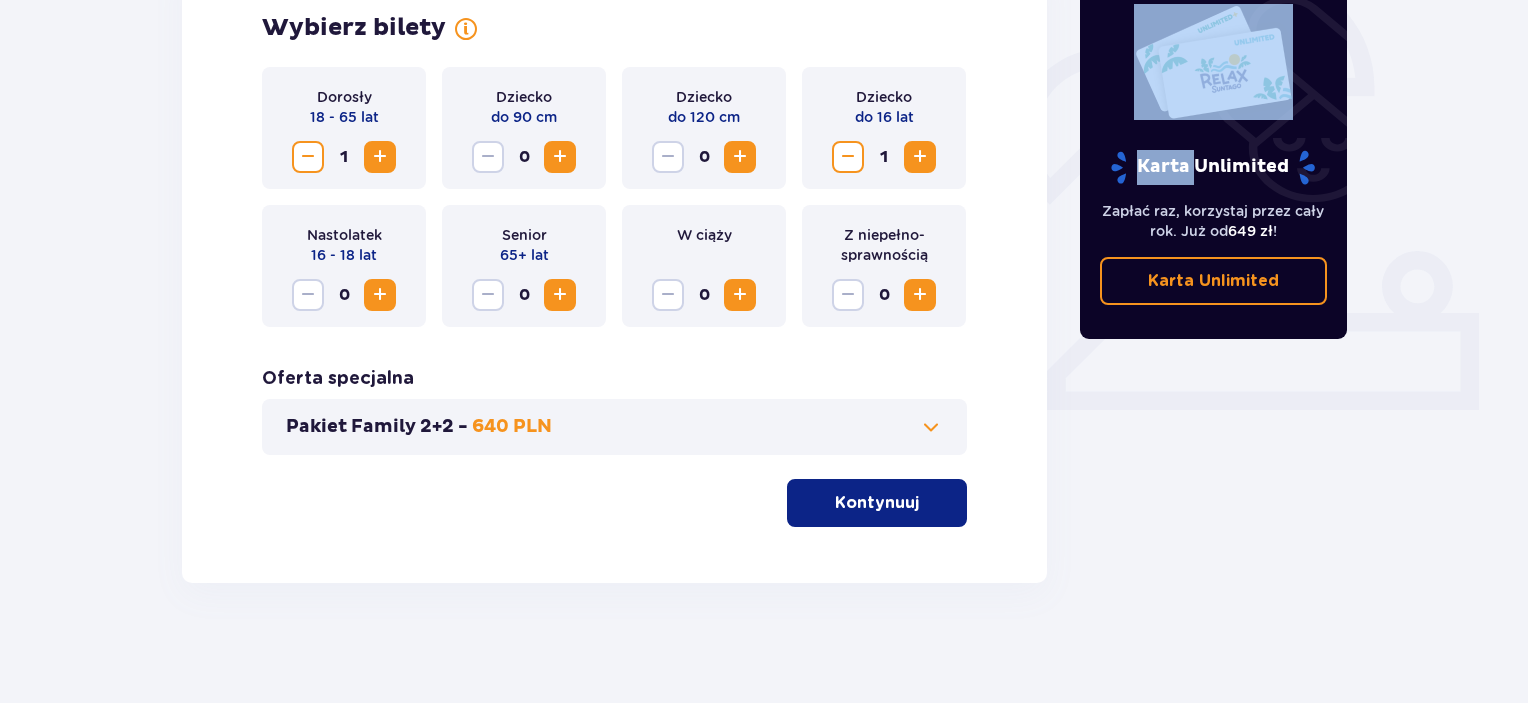 click on "Wybierz bilety Dorosły [AGE] [AGE] lat 1 Dziecko do [HEIGHT] cm 0 Dziecko do [HEIGHT] cm 0 Dziecko do [AGE] lat 1 Nastolatek [AGE] - [AGE] lat 0 Senior [AGE]+ lat 0 W ciąży 0 Z niepełno­sprawnością 0 Oferta specjalna Pakiet Family 2+2 -  [PRICE] Kontynuuj" at bounding box center (614, 270) 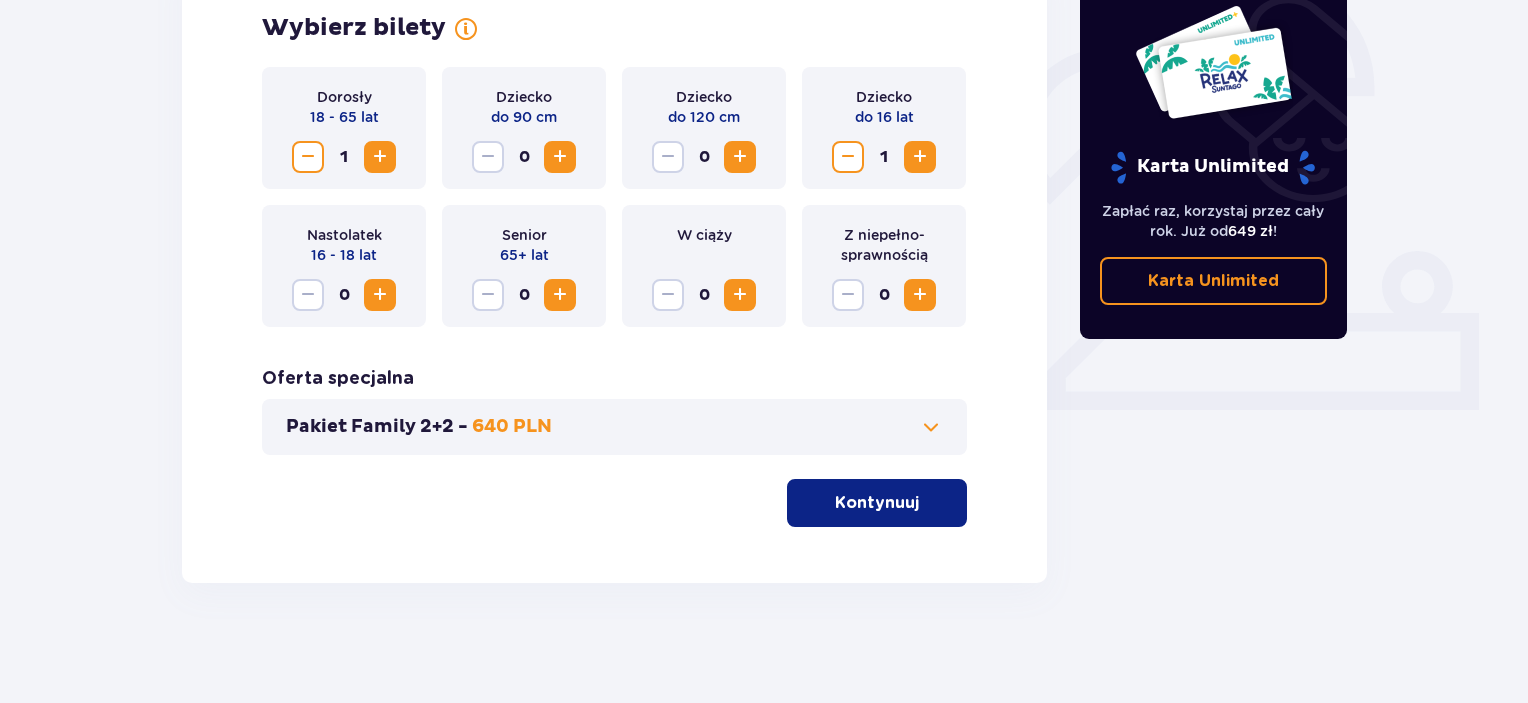 click on "Wybierz bilety Dorosły [AGE] [AGE] lat 1 Dziecko do [HEIGHT] cm 0 Dziecko do [HEIGHT] cm 0 Dziecko do [AGE] lat 1 Nastolatek [AGE] - [AGE] lat 0 Senior [AGE]+ lat 0 W ciąży 0 Z niepełno­sprawnością 0 Oferta specjalna Pakiet Family 2+2 -  [PRICE] Kontynuuj" at bounding box center (614, 270) 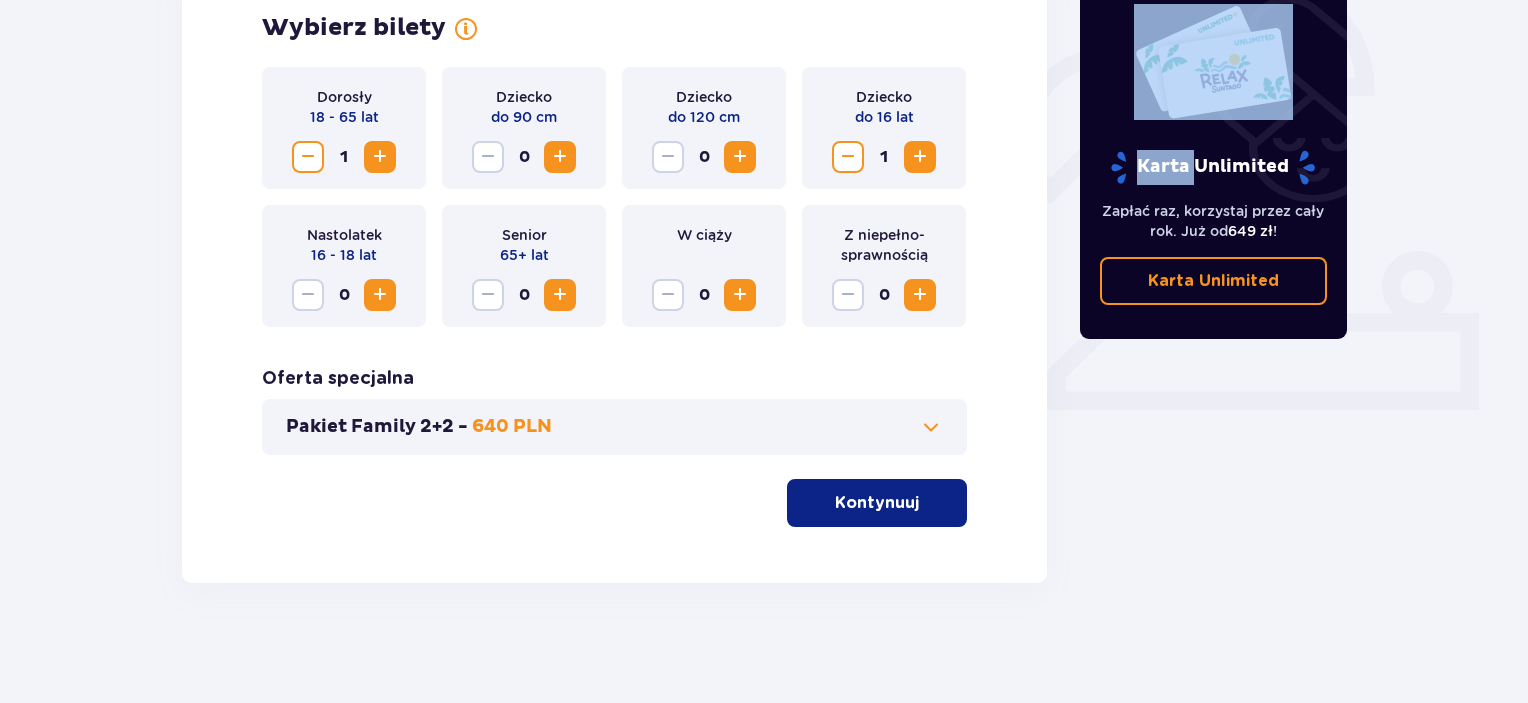 click on "Wybierz bilety Dorosły [AGE] [AGE] lat 1 Dziecko do [HEIGHT] cm 0 Dziecko do [HEIGHT] cm 0 Dziecko do [AGE] lat 1 Nastolatek [AGE] - [AGE] lat 0 Senior [AGE]+ lat 0 W ciąży 0 Z niepełno­sprawnością 0 Oferta specjalna Pakiet Family 2+2 -  [PRICE] Kontynuuj" at bounding box center [614, 270] 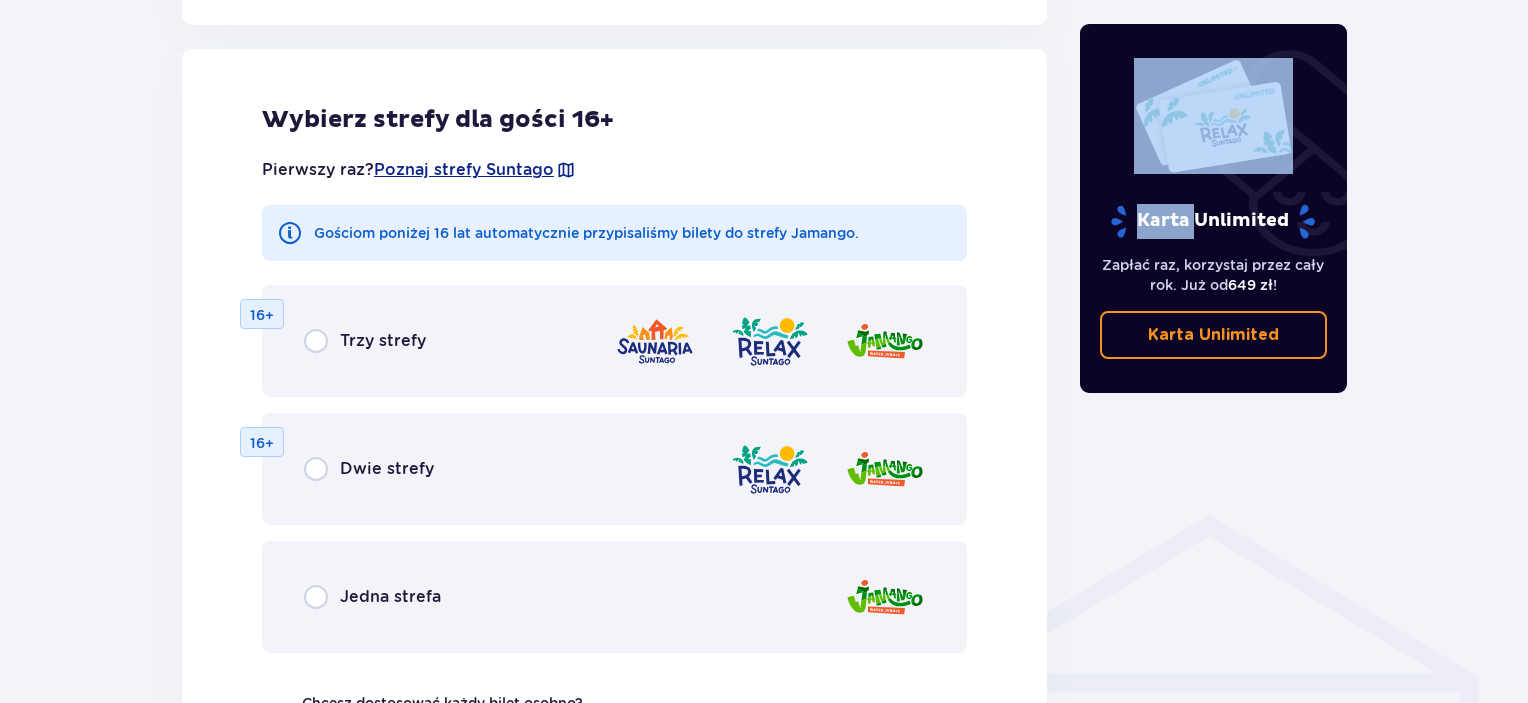 scroll, scrollTop: 1110, scrollLeft: 0, axis: vertical 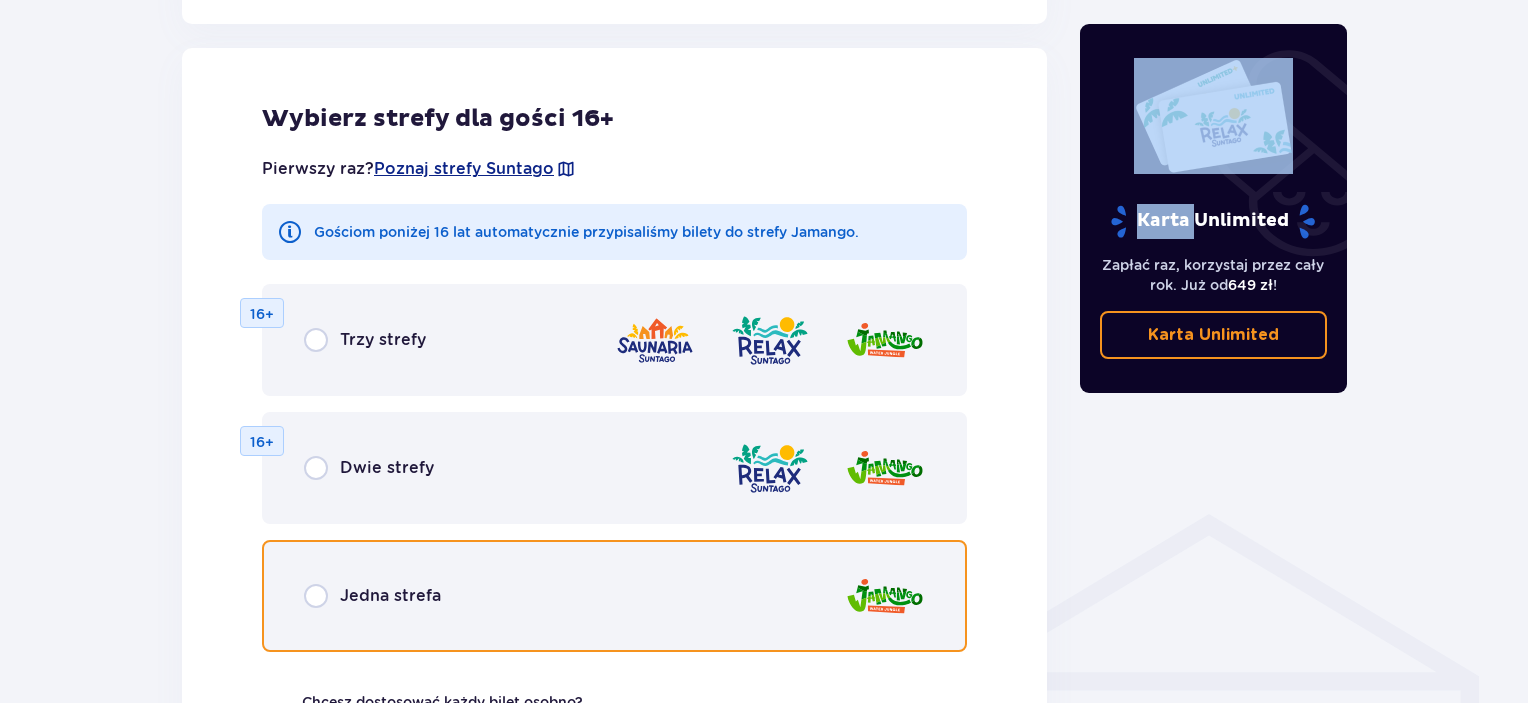 click at bounding box center (316, 596) 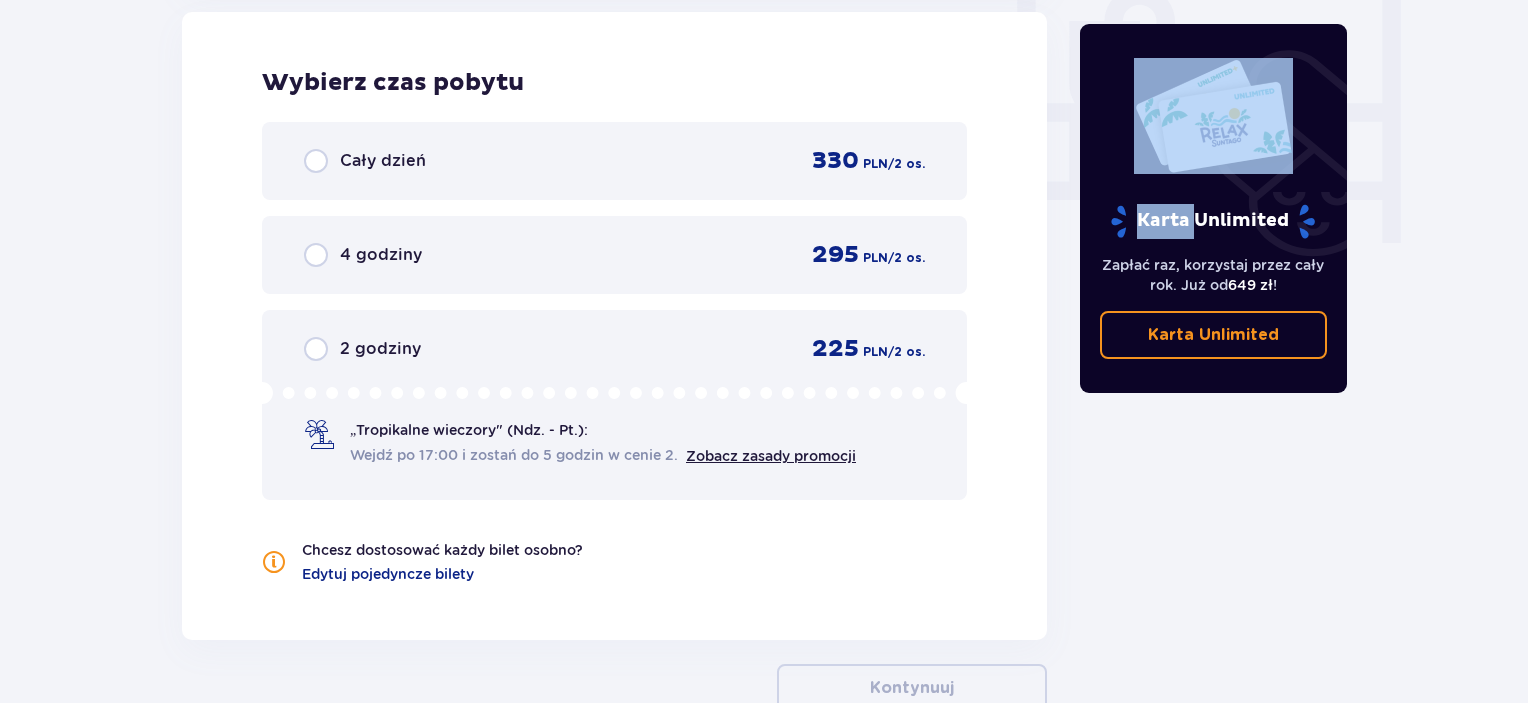 scroll, scrollTop: 1918, scrollLeft: 0, axis: vertical 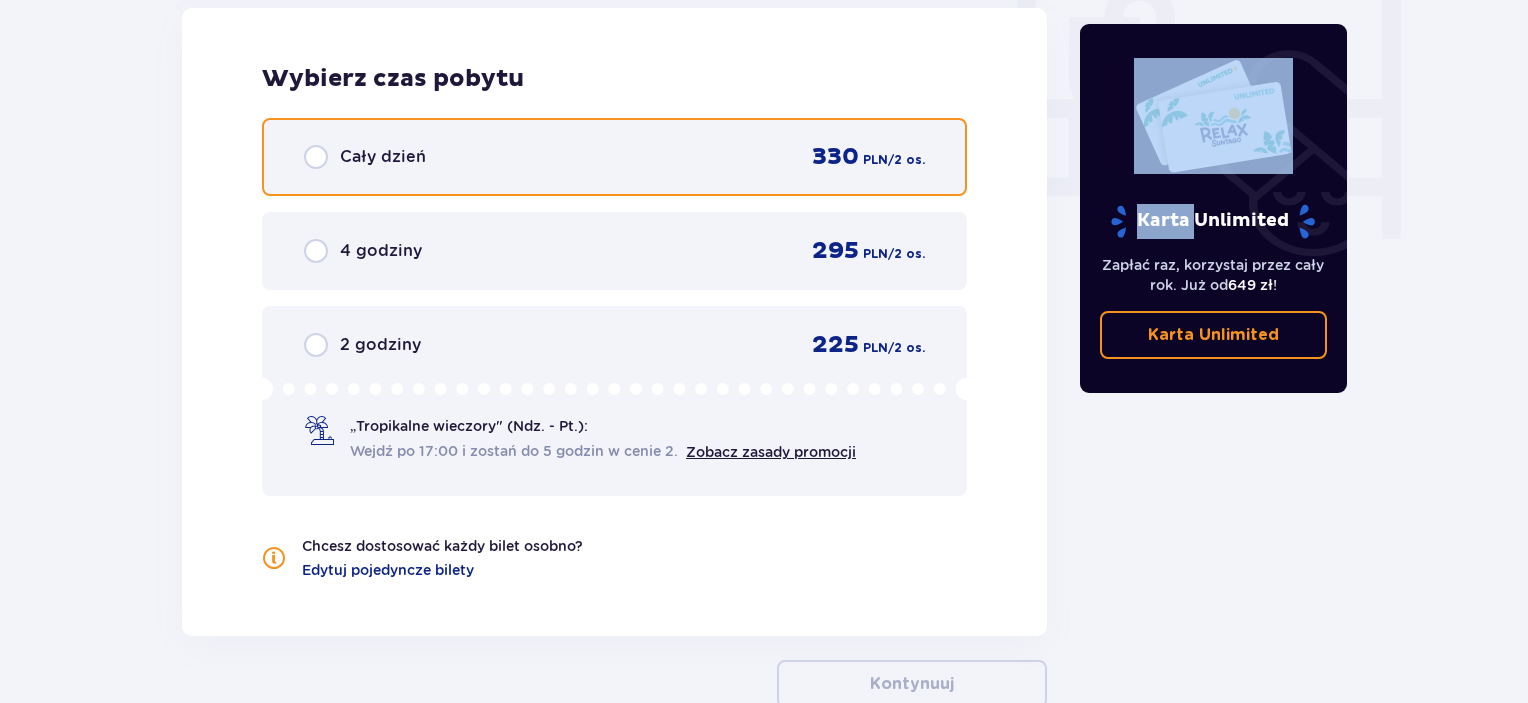 click at bounding box center (316, 157) 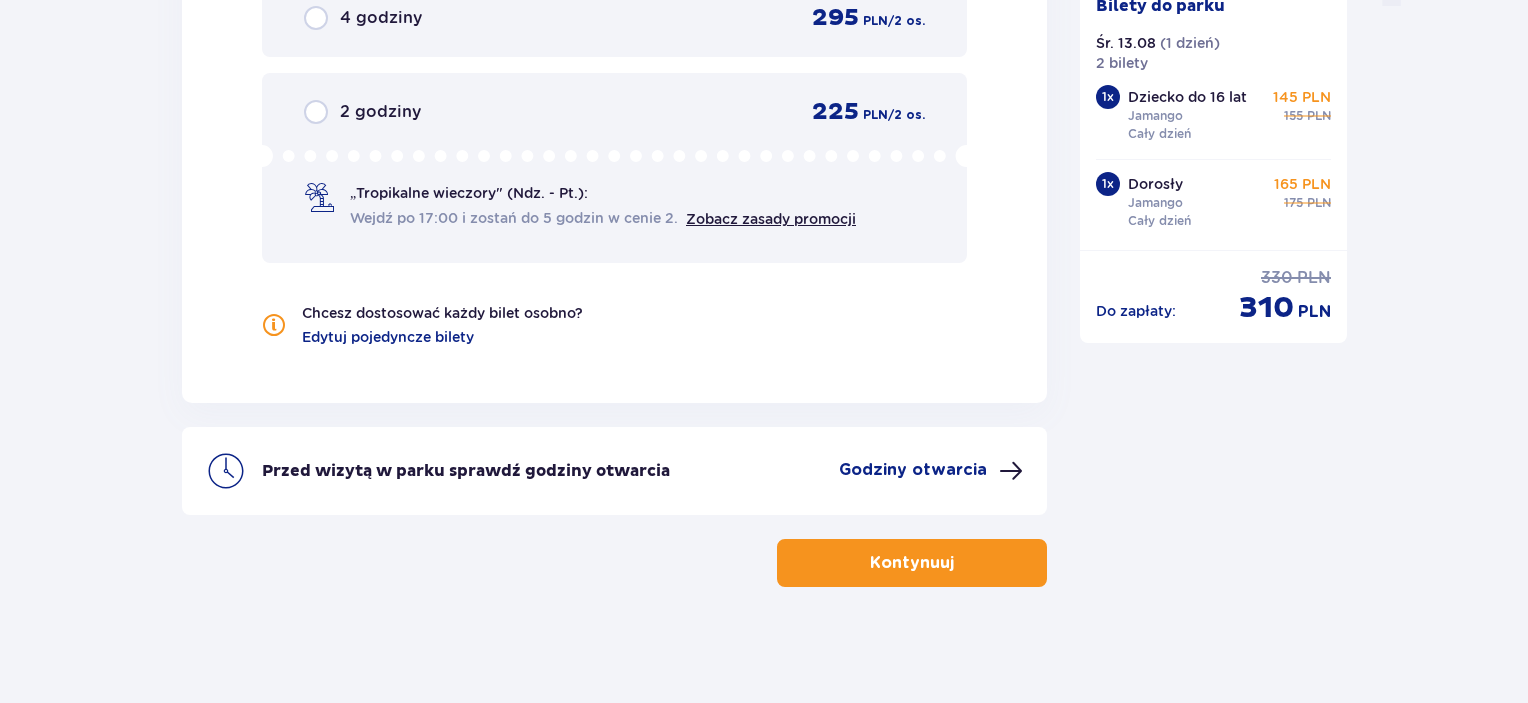 scroll, scrollTop: 2152, scrollLeft: 0, axis: vertical 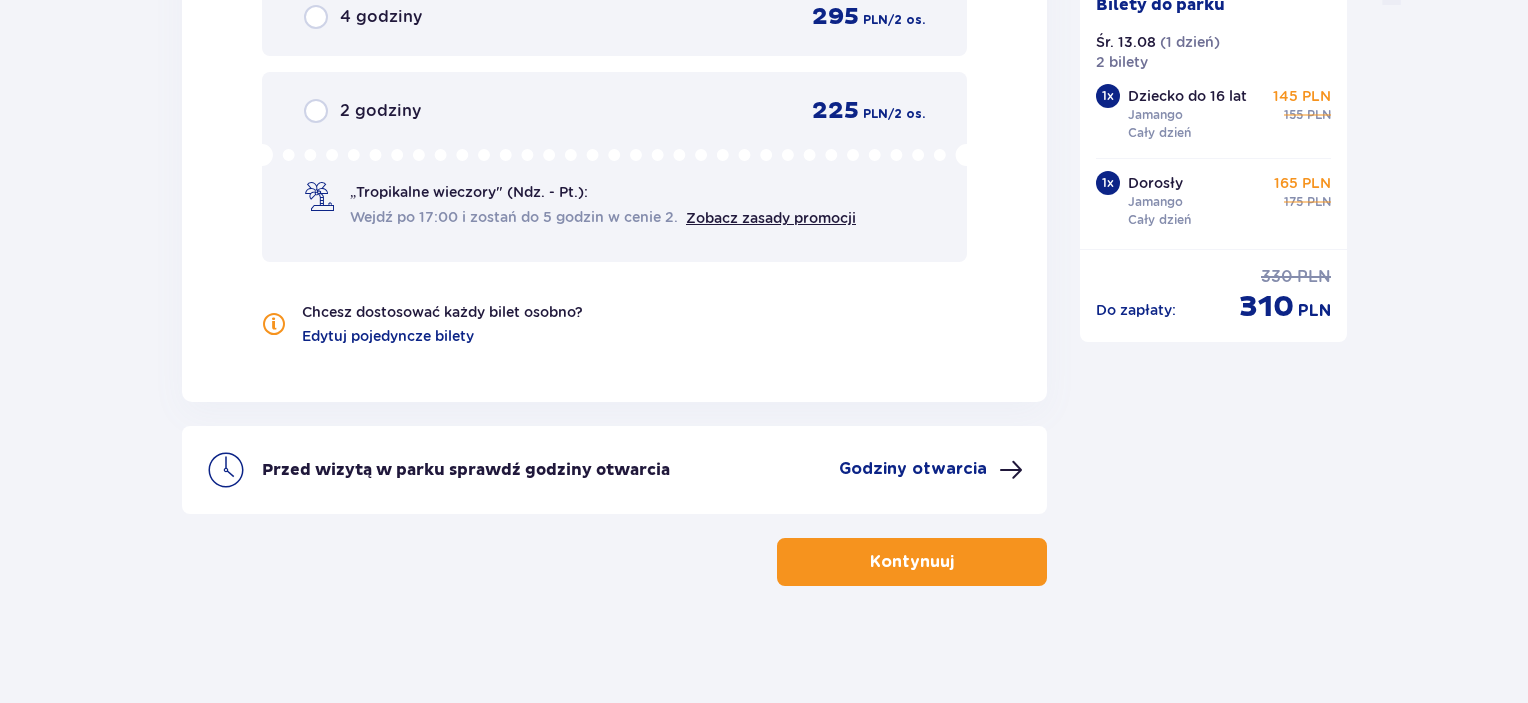 click on "Godziny otwarcia" at bounding box center [913, 469] 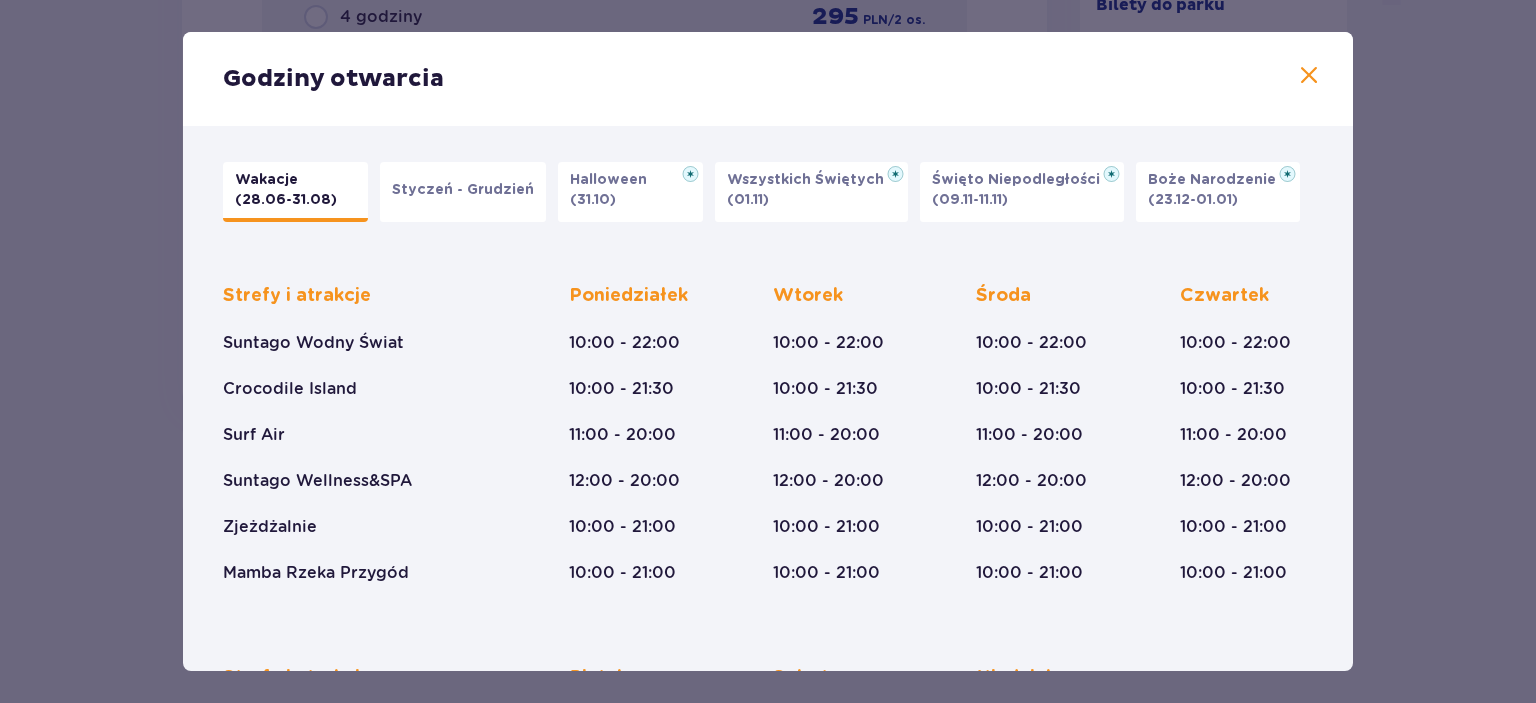 click on "Godziny otwarcia" at bounding box center [768, 79] 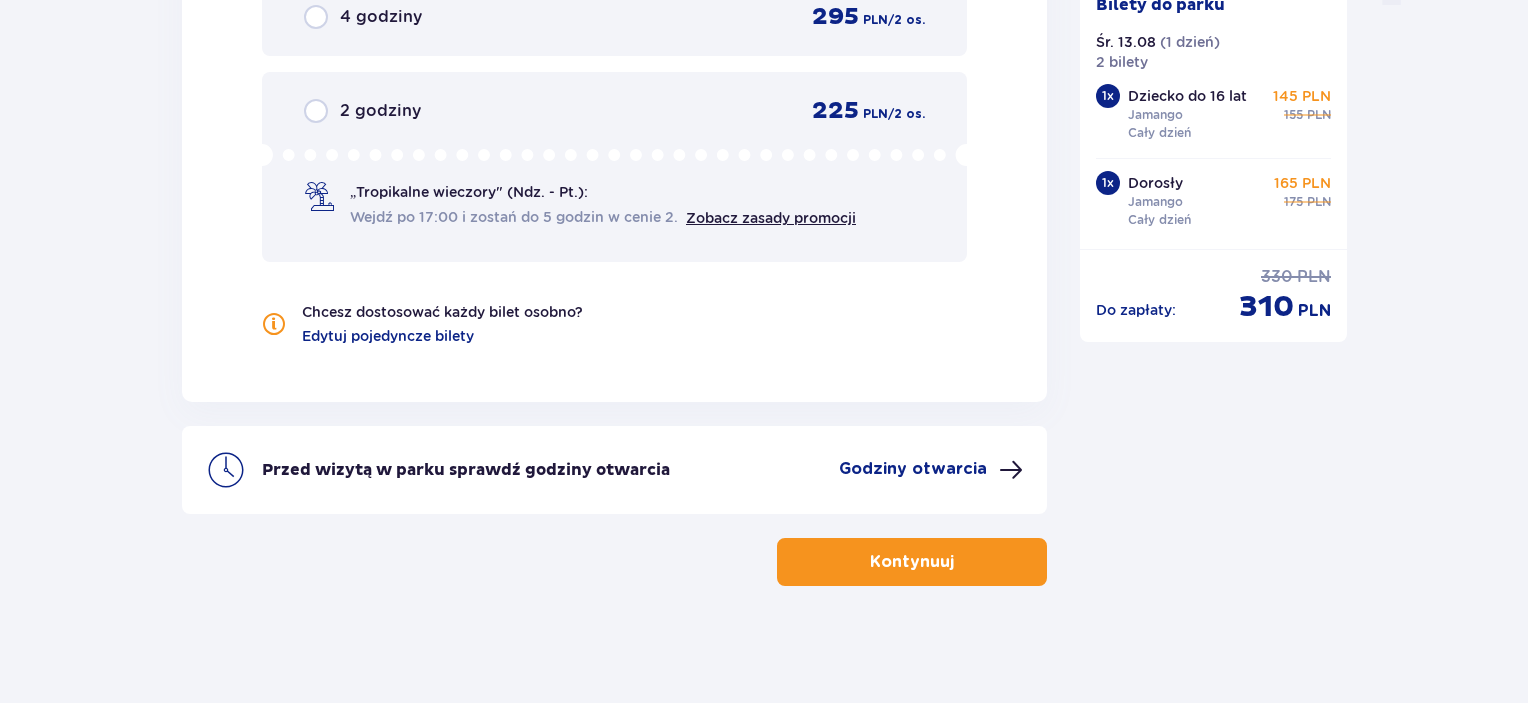 click on "Kontynuuj" at bounding box center [912, 562] 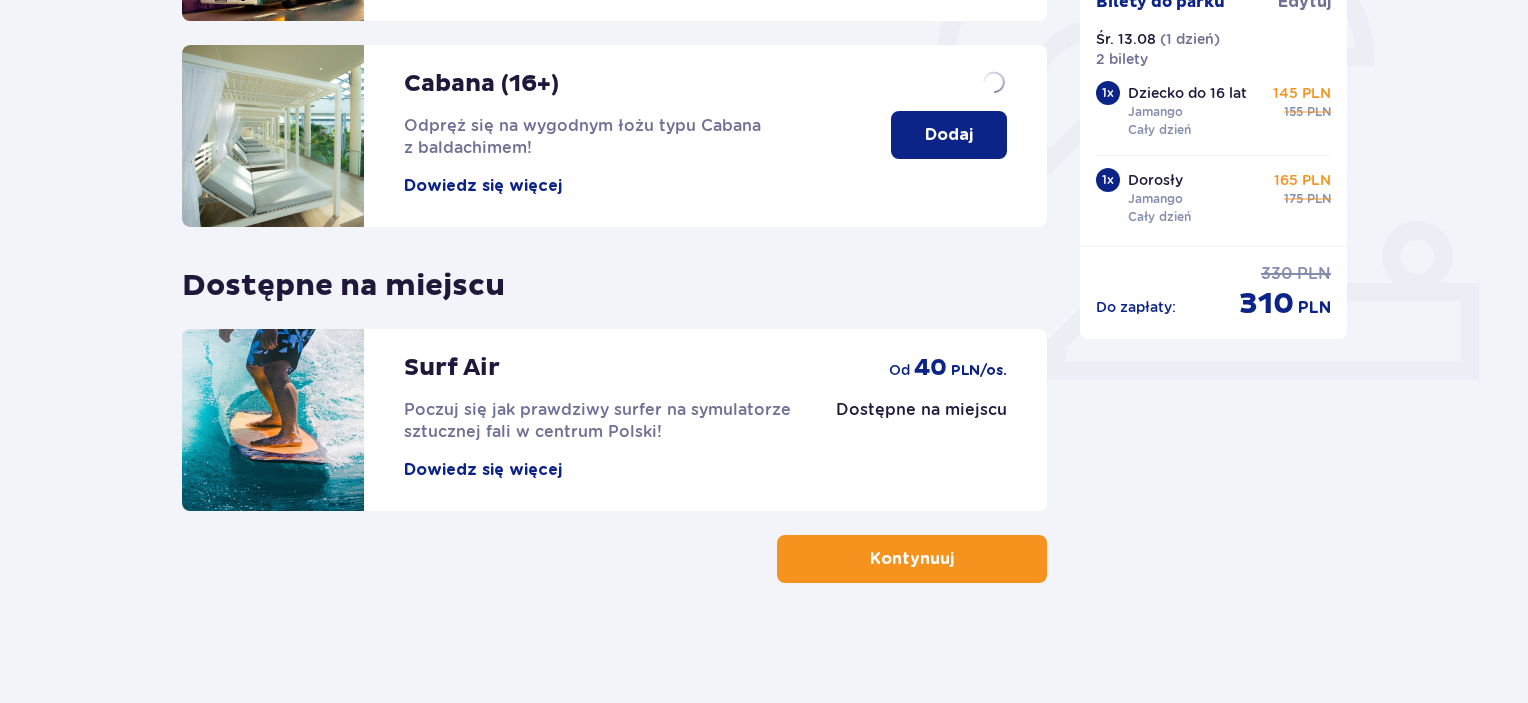 scroll, scrollTop: 0, scrollLeft: 0, axis: both 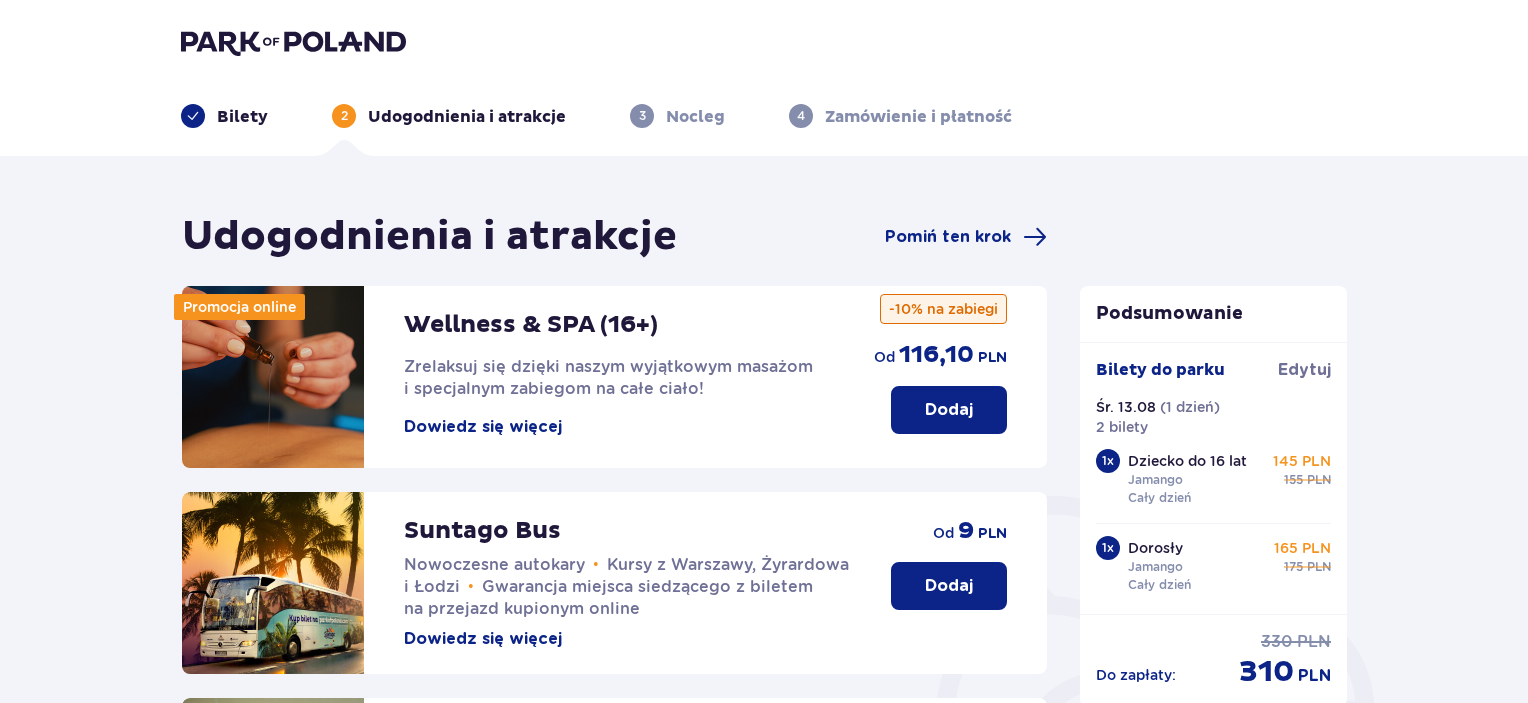 click on "Dodaj" at bounding box center (949, 586) 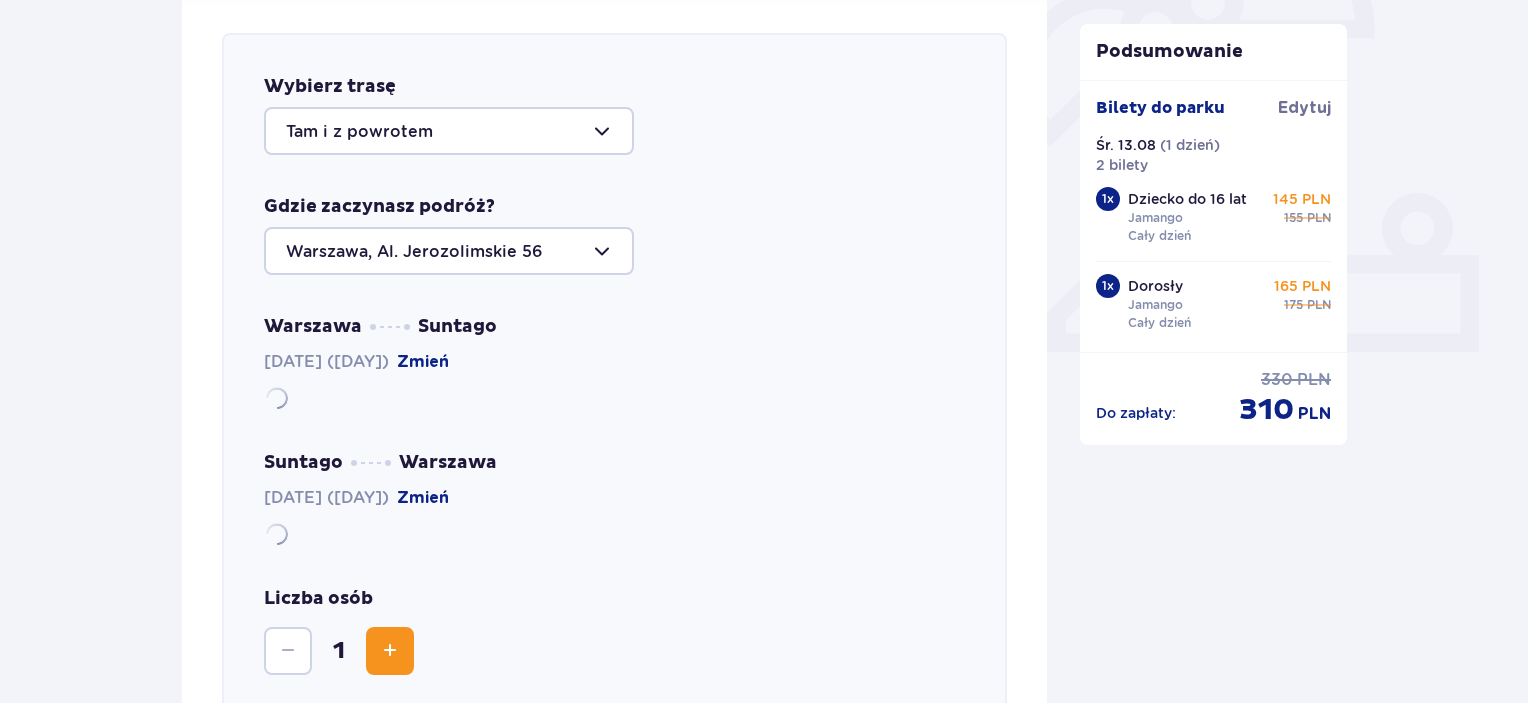 scroll, scrollTop: 690, scrollLeft: 0, axis: vertical 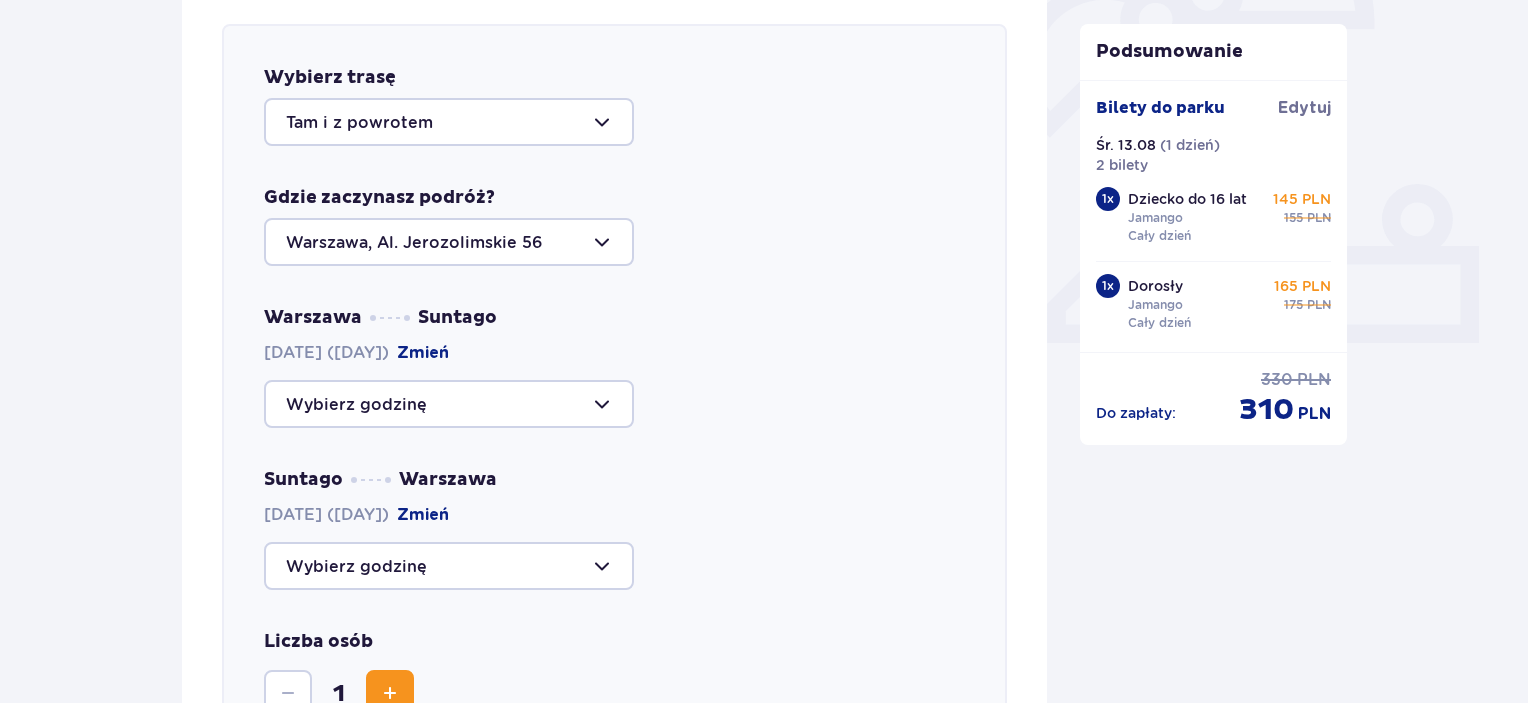 click at bounding box center (449, 242) 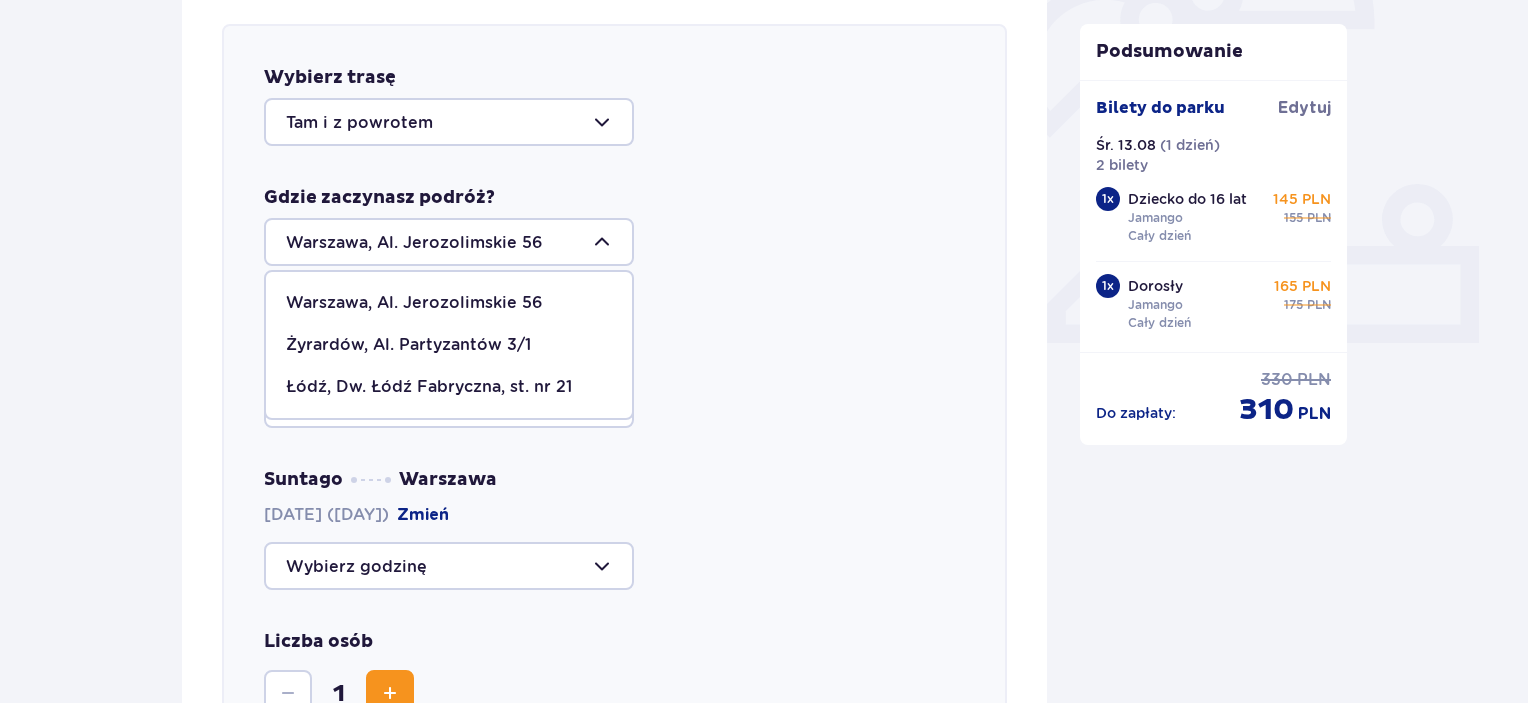 click on "Łódź, Dw. Łódź Fabryczna, st. nr 21" at bounding box center (429, 387) 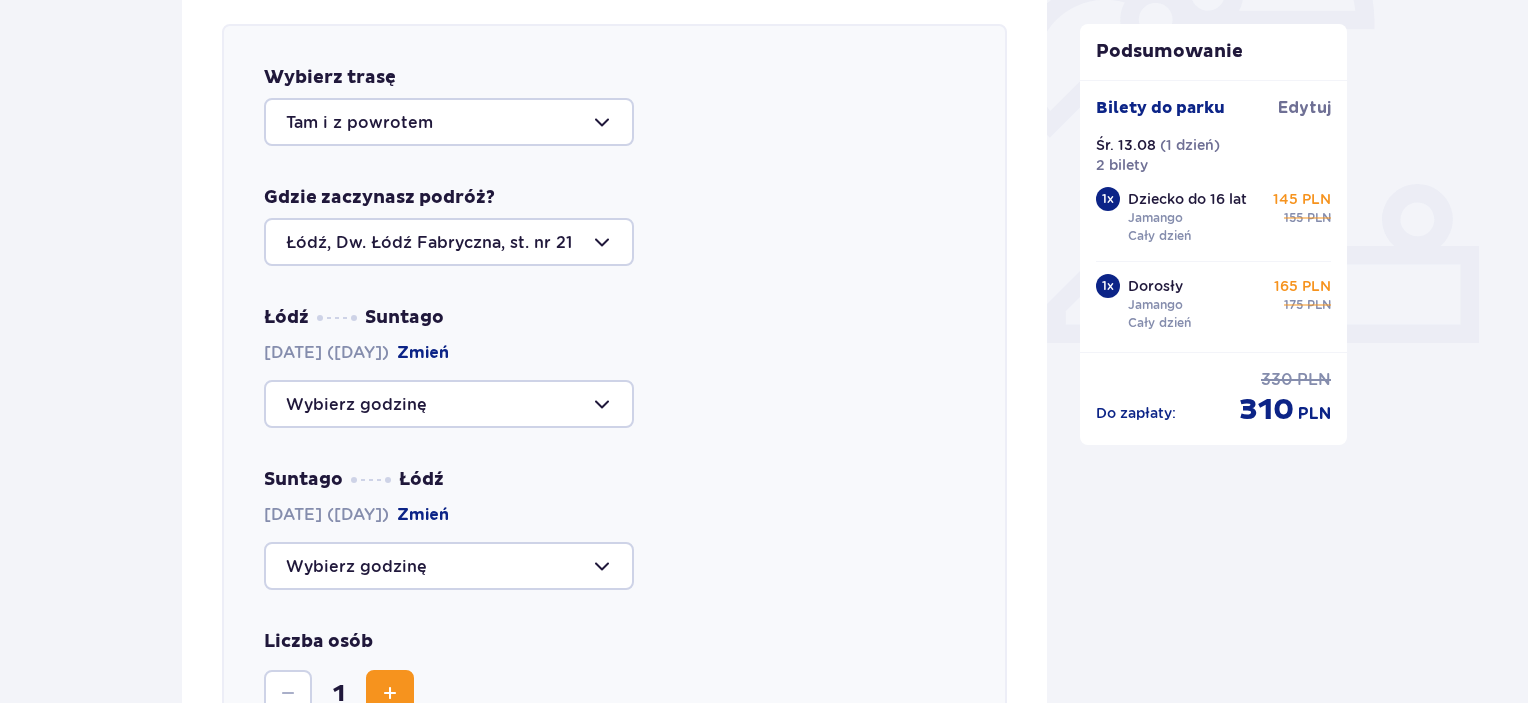 click at bounding box center (449, 404) 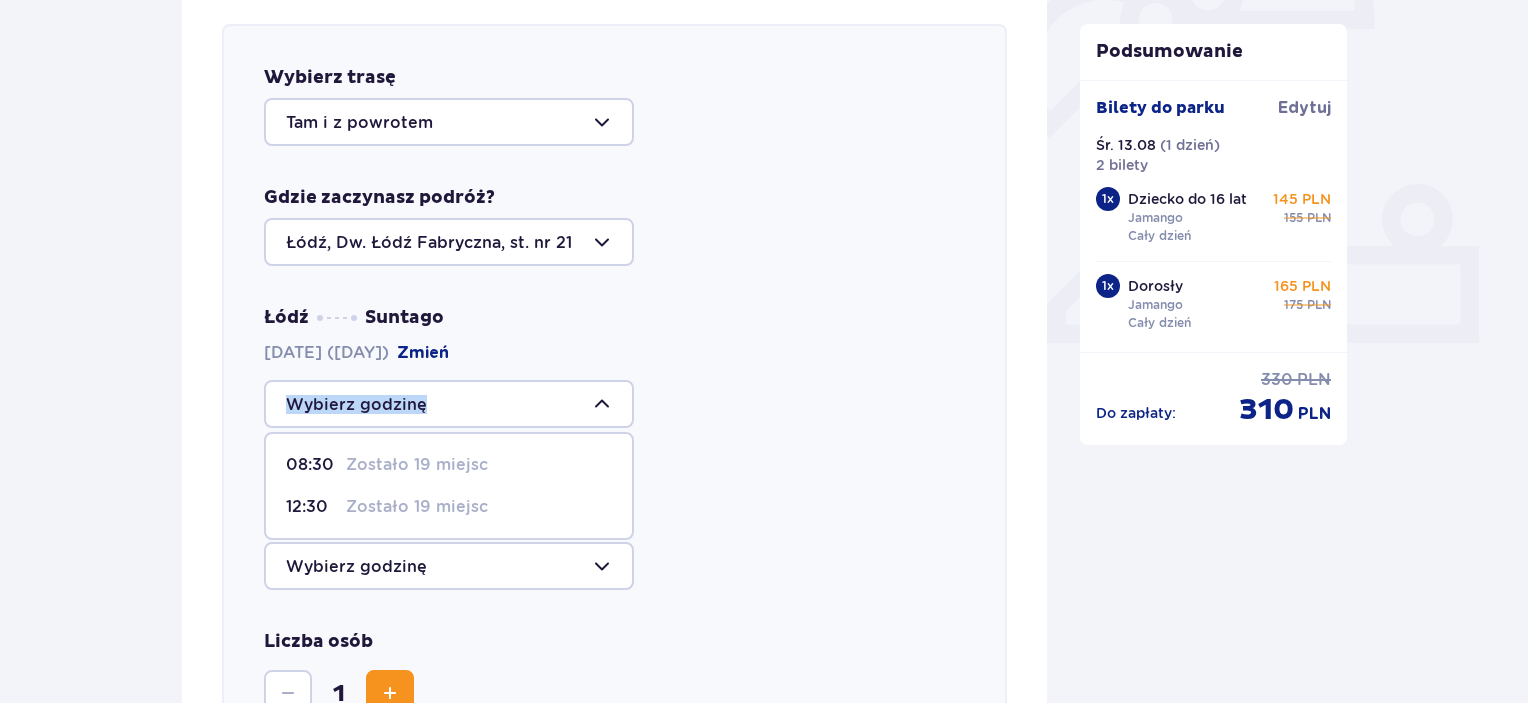 click at bounding box center [449, 404] 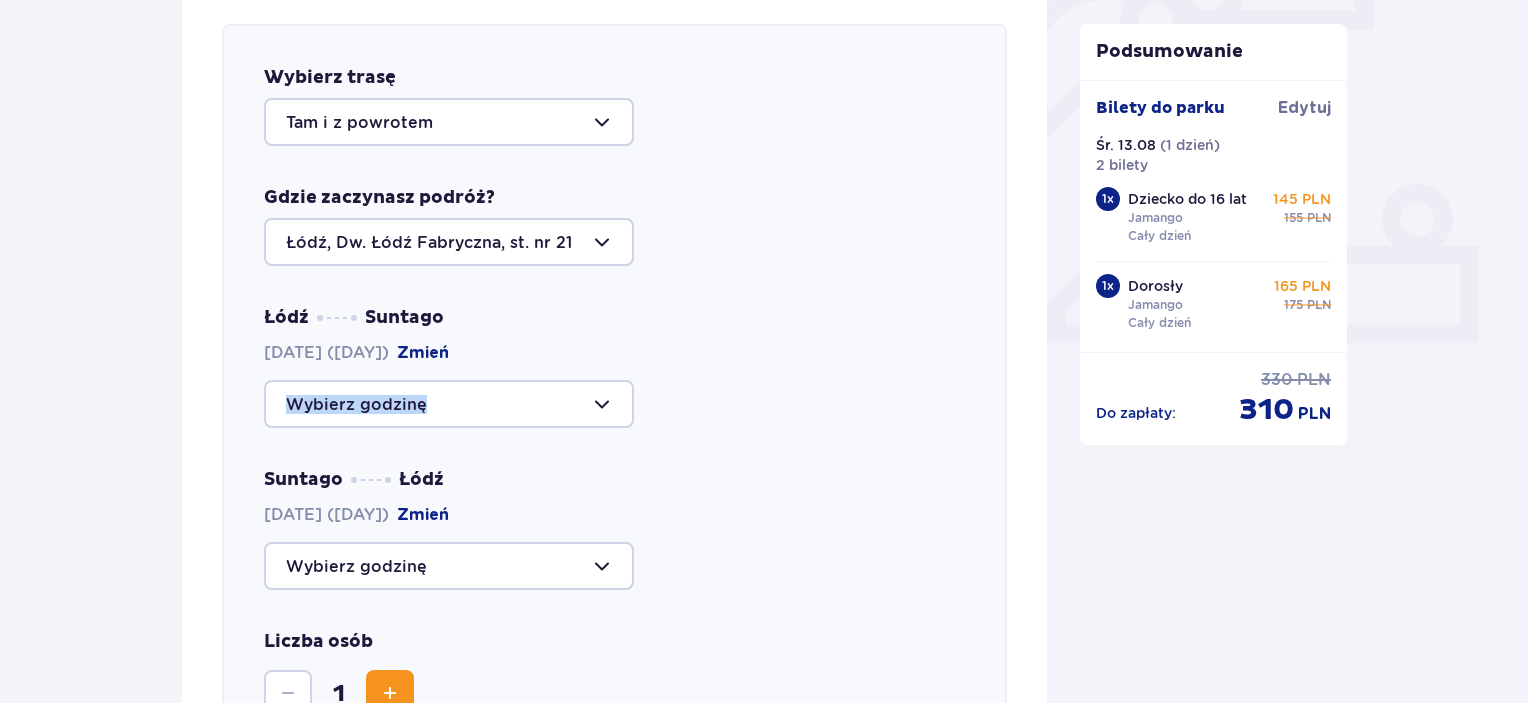 click at bounding box center (449, 404) 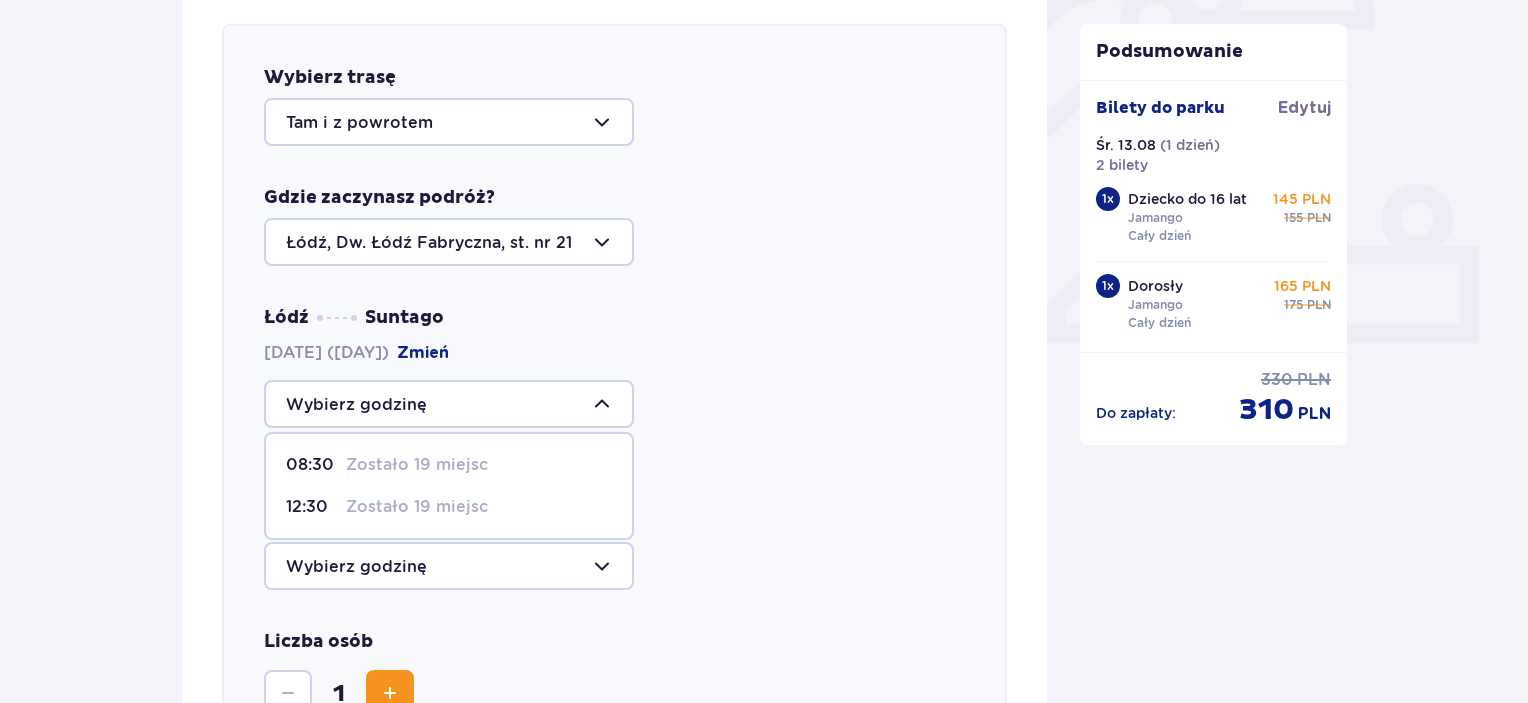 click on "08:30 Zostało 19 miejsc" at bounding box center [449, 465] 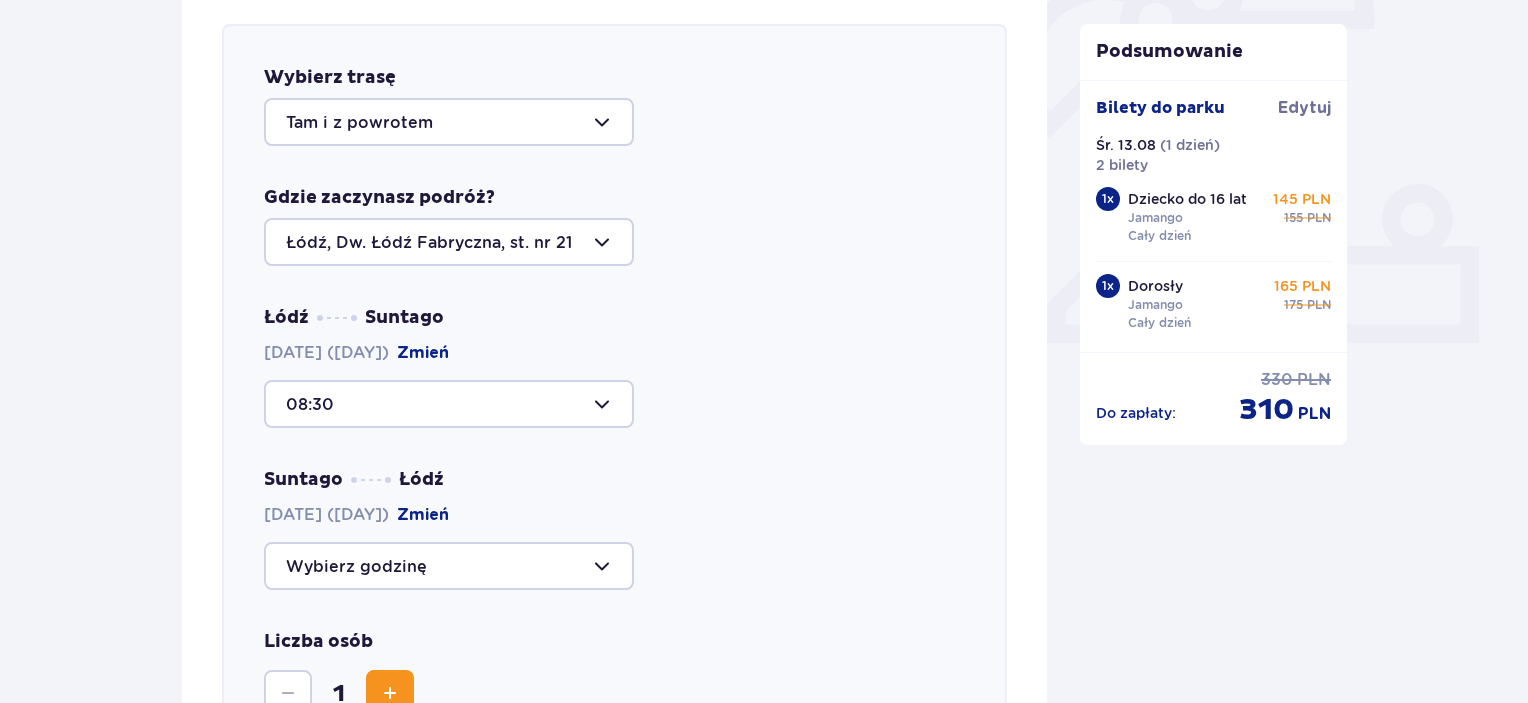 click at bounding box center (449, 566) 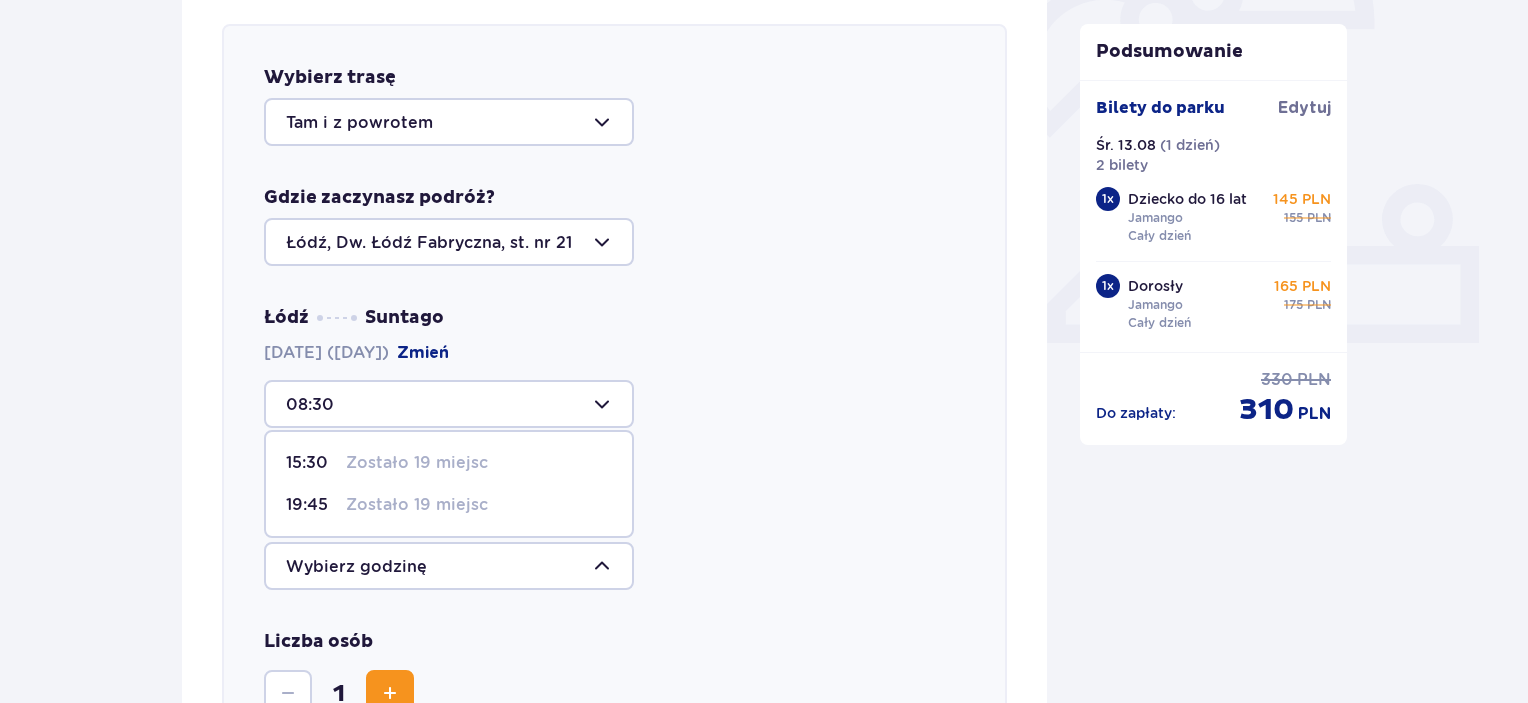 click on "19:45 Zostało 19 miejsc" at bounding box center (449, 505) 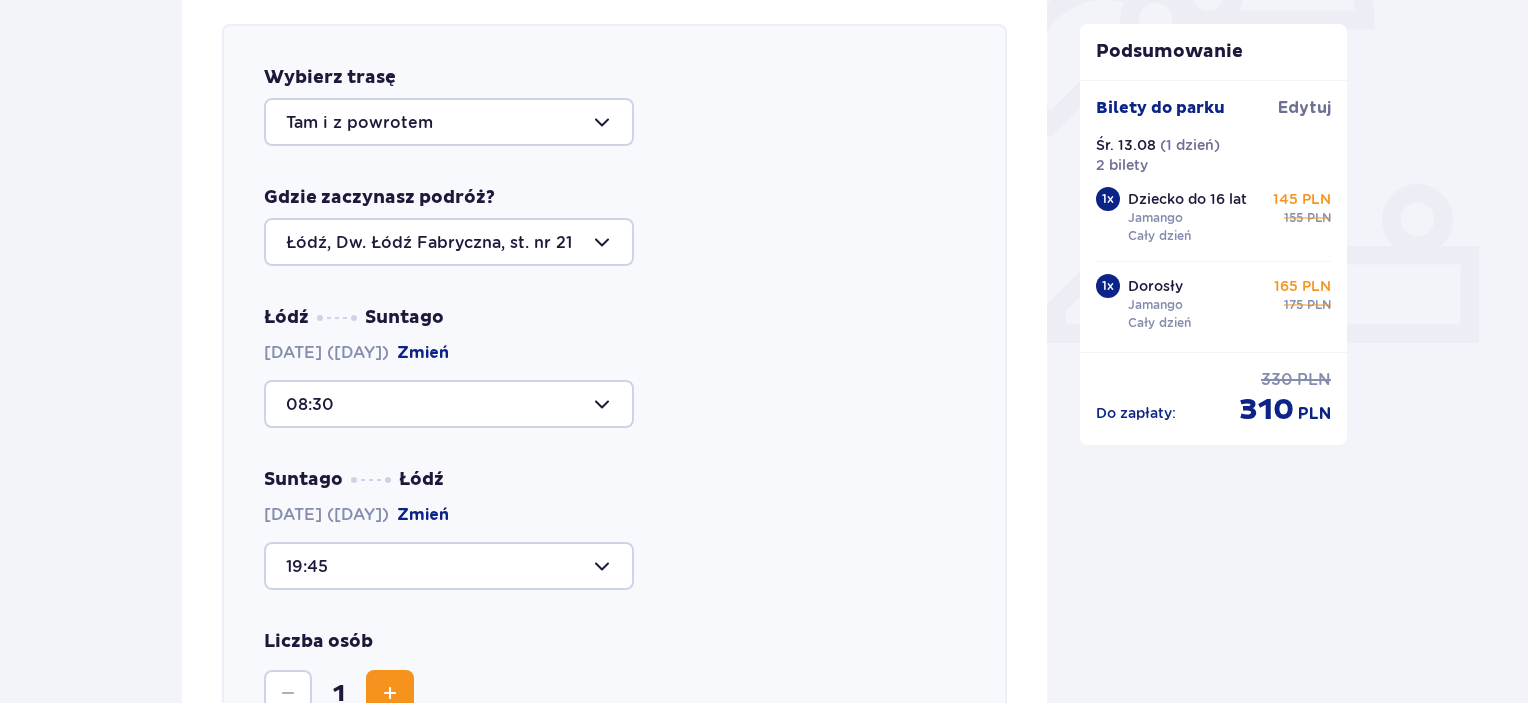 click on "Zmień" at bounding box center (423, 515) 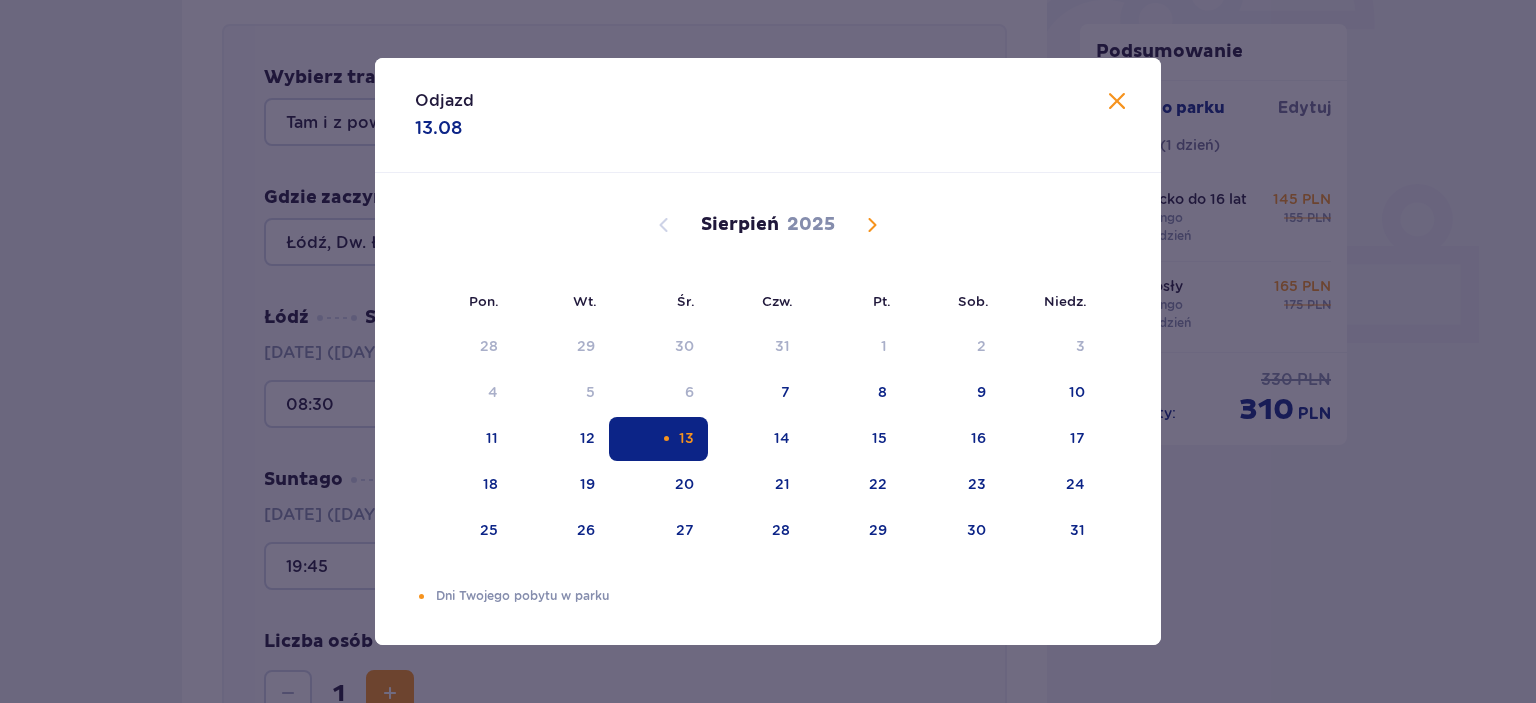click on "13" at bounding box center [686, 438] 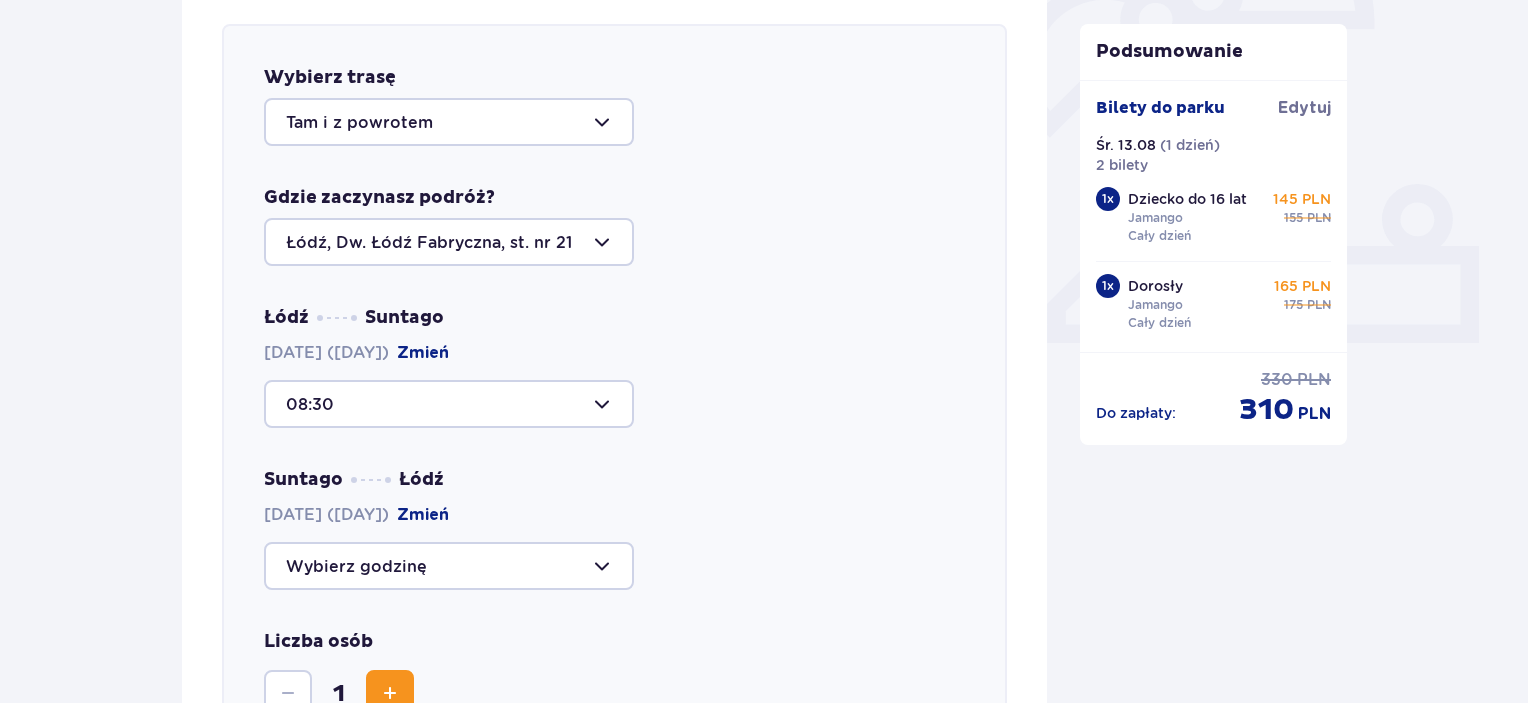 click at bounding box center [449, 566] 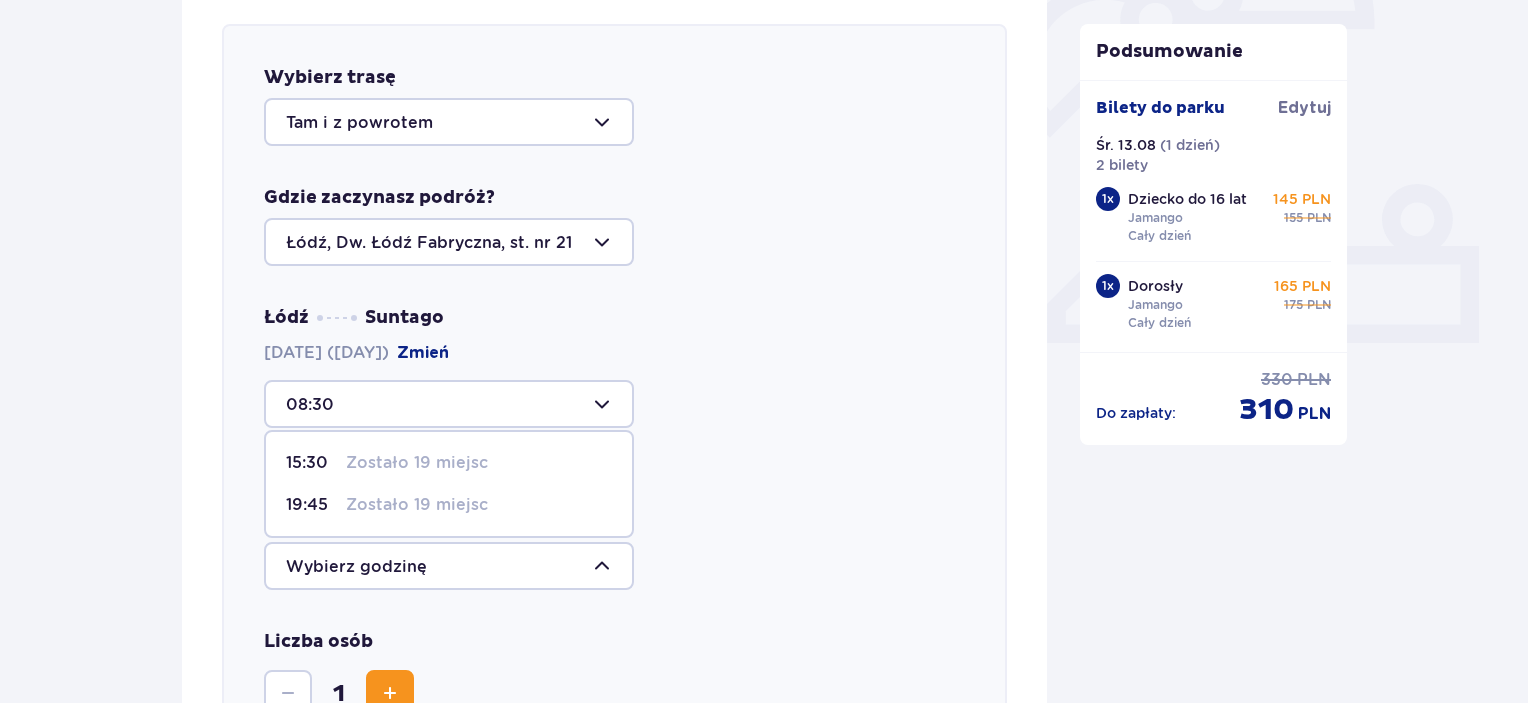 click on "19:45 Zostało 19 miejsc" at bounding box center [449, 505] 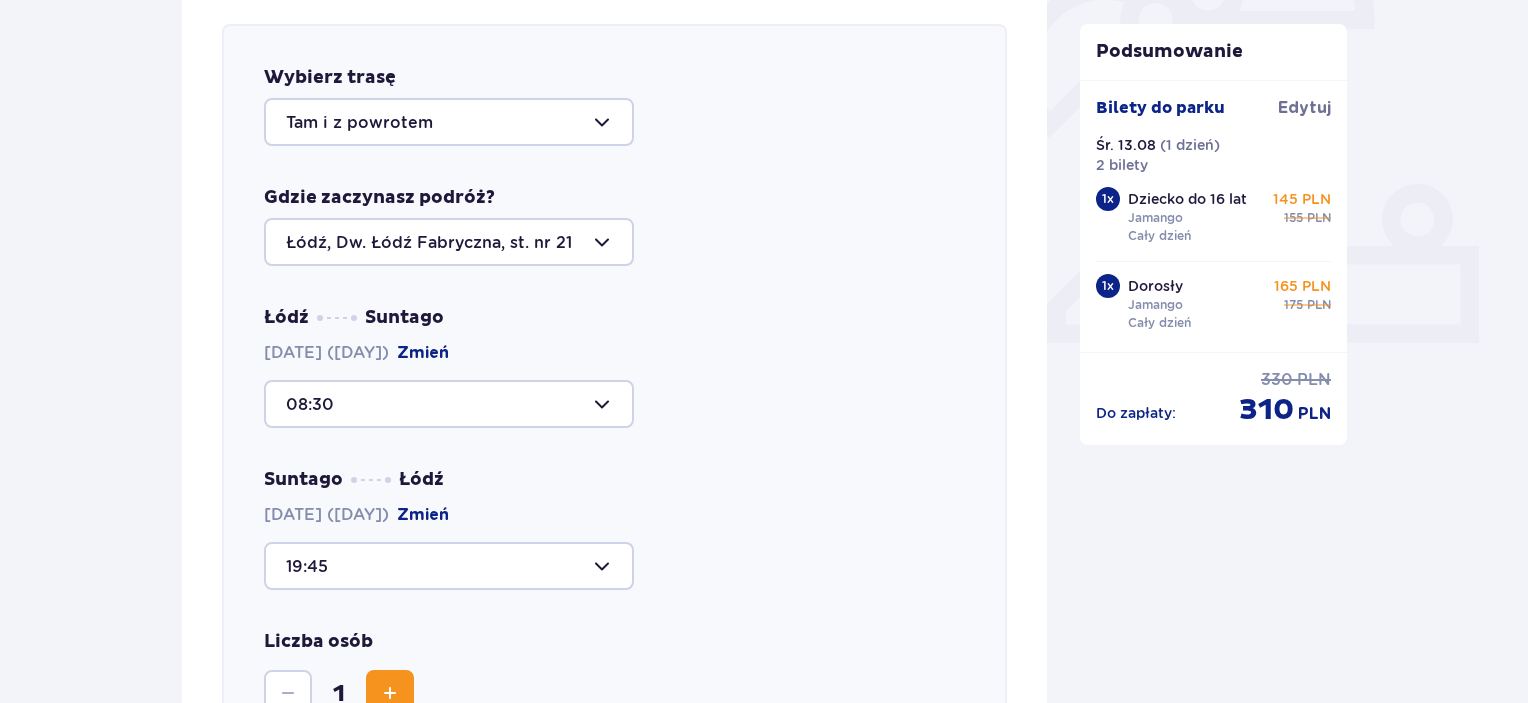 click on "Suntago [CITY] [DATE] ([DAY]) Zmień [TIME]" at bounding box center [614, 529] 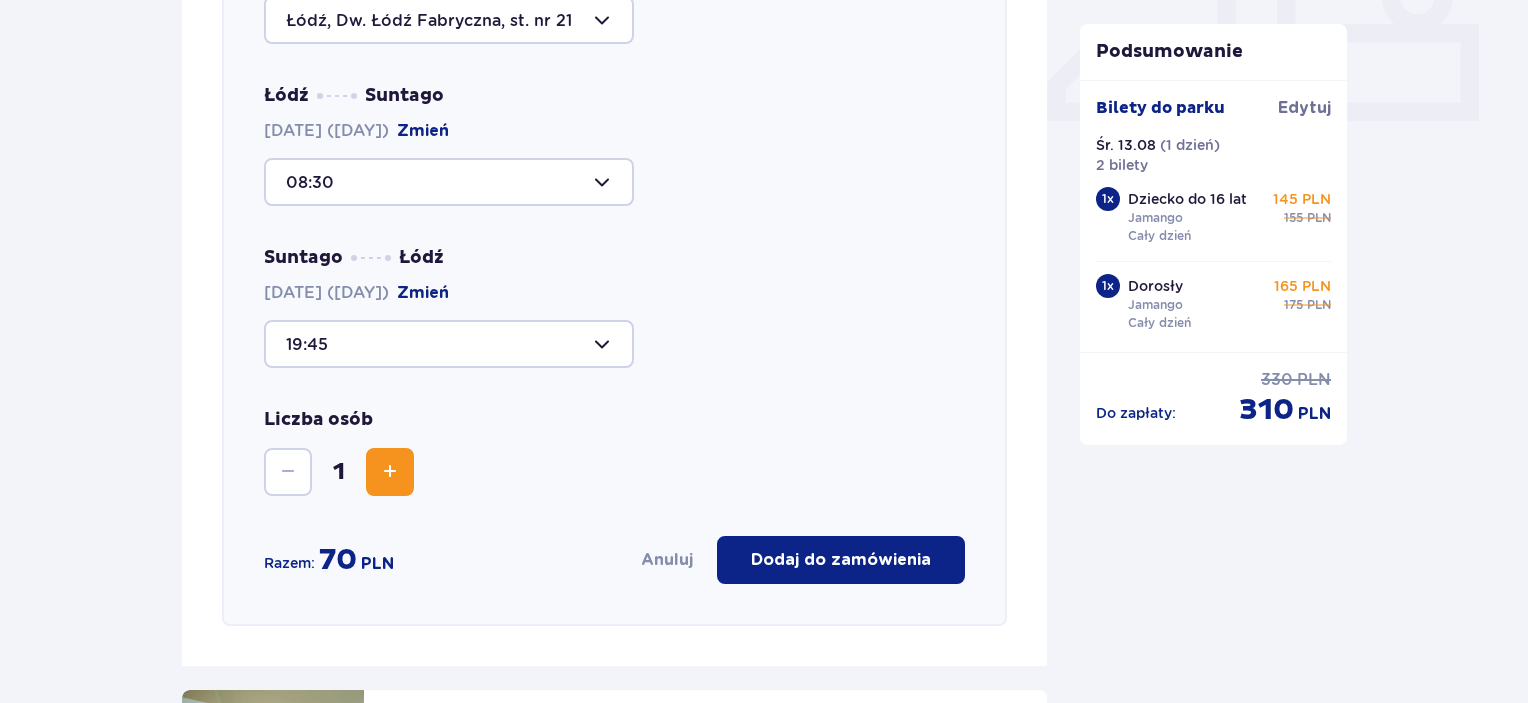 scroll, scrollTop: 930, scrollLeft: 0, axis: vertical 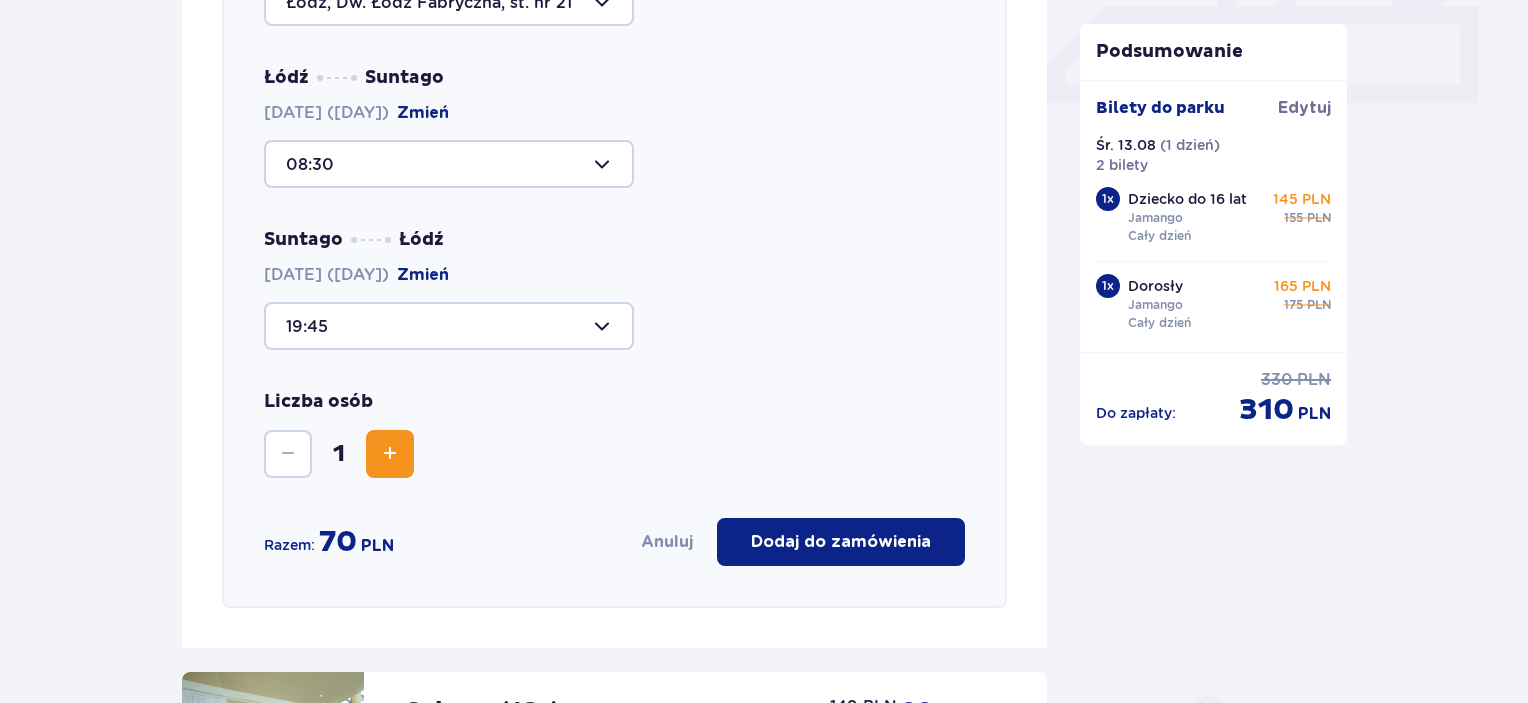 click at bounding box center [390, 454] 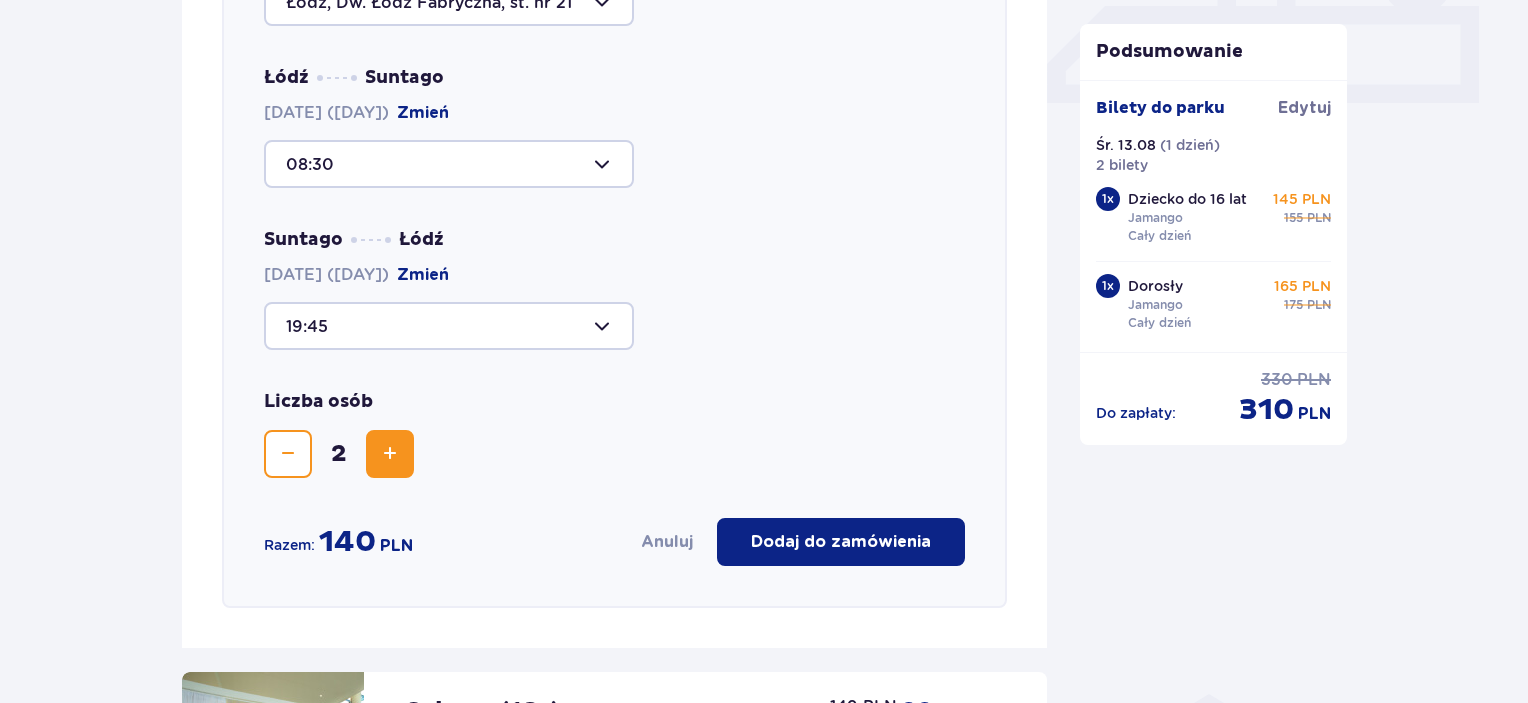click on "Dodaj do zamówienia" at bounding box center [841, 542] 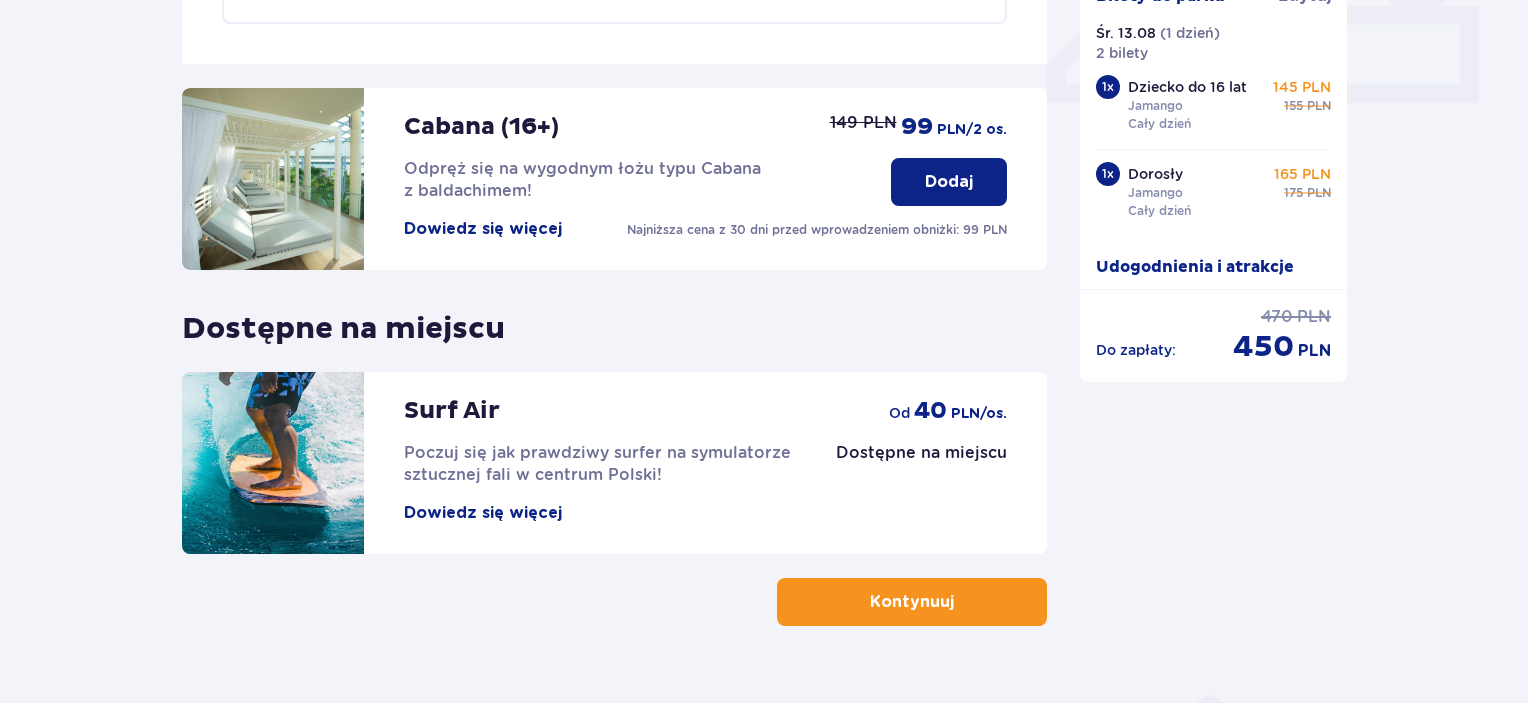 scroll, scrollTop: 690, scrollLeft: 0, axis: vertical 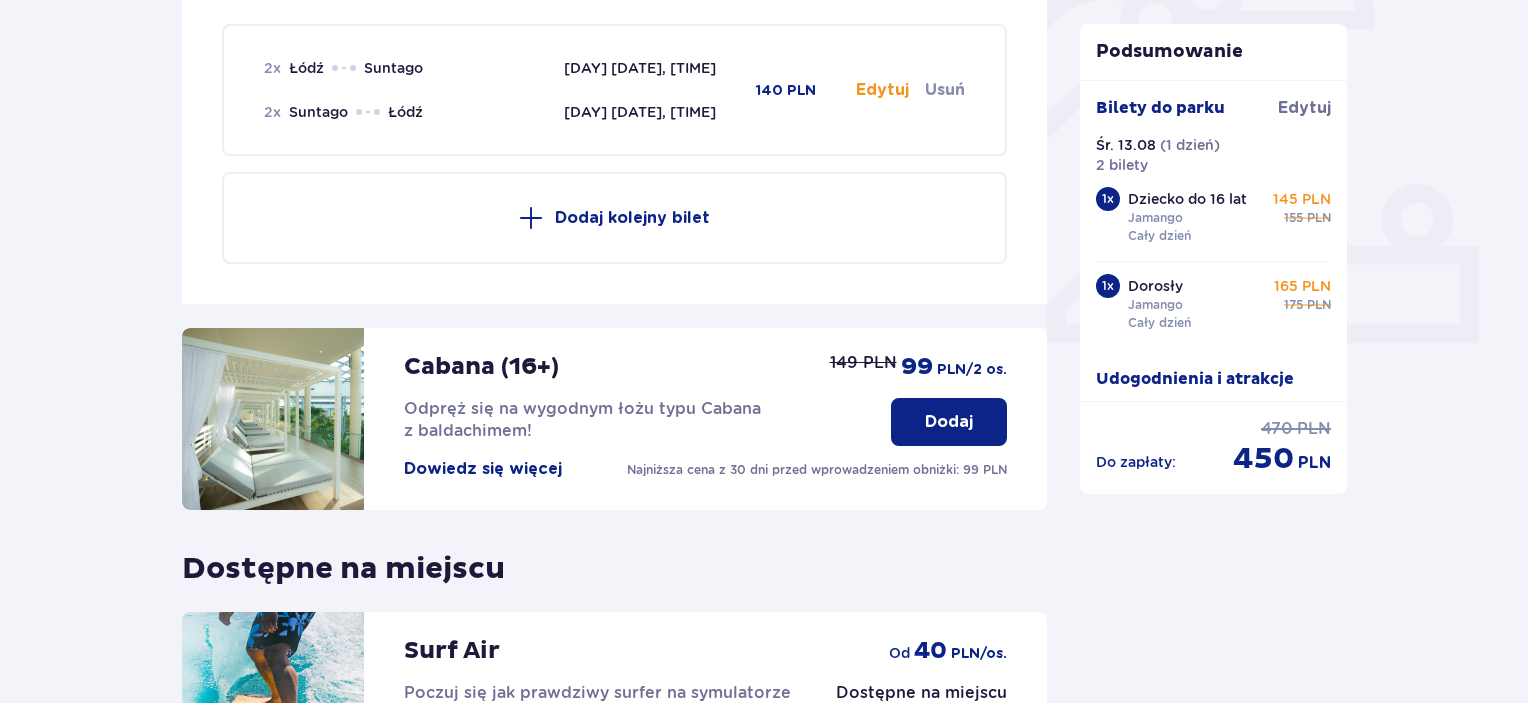 click on "Udogodnienia i atrakcje Pomiń ten krok Promocja online Wellness & SPA ([AGE]+) Zrelaksuj się dzięki naszym wyjątkowym masażom i specjalnym zabiegom na całe ciało! Dowiedz się więcej Dodaj od [PRICE] -10% na zabiegi Suntago Bus Nowoczesne autokary • Kursy z Warszawy, Żyrardowa i Łodzi • Gwarancja miejsca siedzącego z biletem na przejazd kupionym online Dowiedz się więcej Usuń od [PRICE] 2 x [CITY] Suntago [DAY] [DATE], [TIME] 2 x Suntago [CITY] [DAY] [DATE], [TIME] [PRICE] Edytuj Usuń Dodaj kolejny bilet Cabana ([AGE]+) Odpręż się na wygodnym łożu typu Cabana z baldachimem! Dowiedz się więcej Najniższa cena z 30 dni przed wprowadzeniem obniżki: [PRICE] Dodaj [PRICE] [PRICE] /2 os. Dostępne na miejscu Surf Air Poczuj się jak prawdziwy surfer na symulatorze sztucznej fali w centrum Polski! Dowiedz się więcej Dostępne na miejscu od [PRICE] /os. Kontynuuj Podsumowanie Bilety do parku Edytuj [DAY] [DATE] ( 1 dzień ) 2 bilety 1 x Dziecko do [AGE] lat Jamango Cały dzień [PRICE] [PRICE]" at bounding box center (764, 226) 